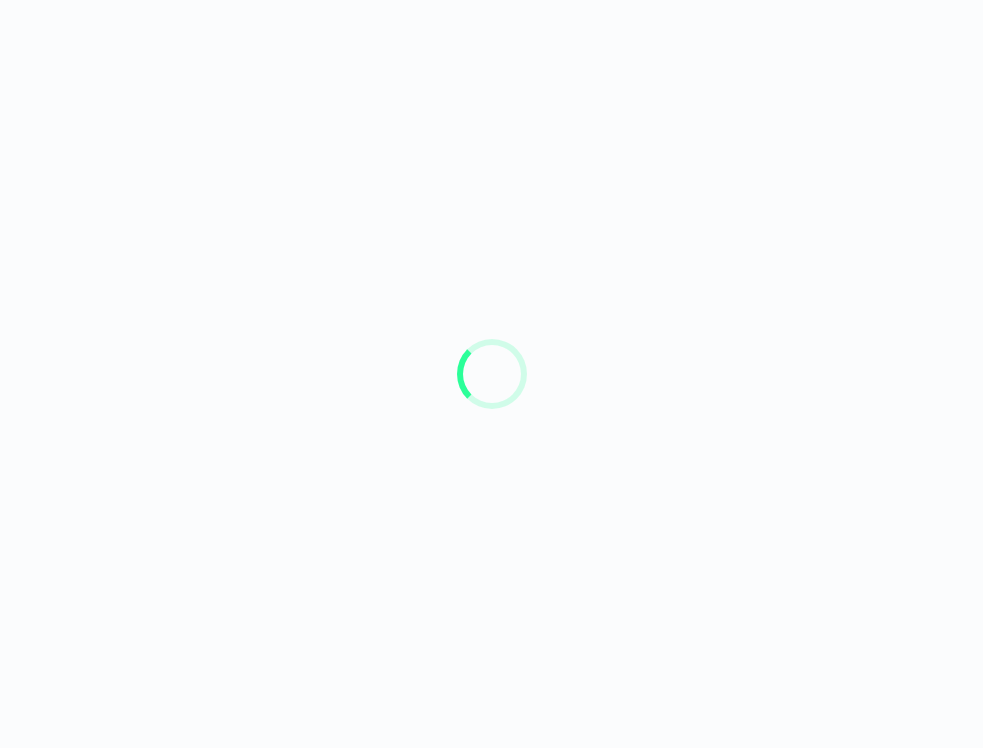 scroll, scrollTop: 0, scrollLeft: 0, axis: both 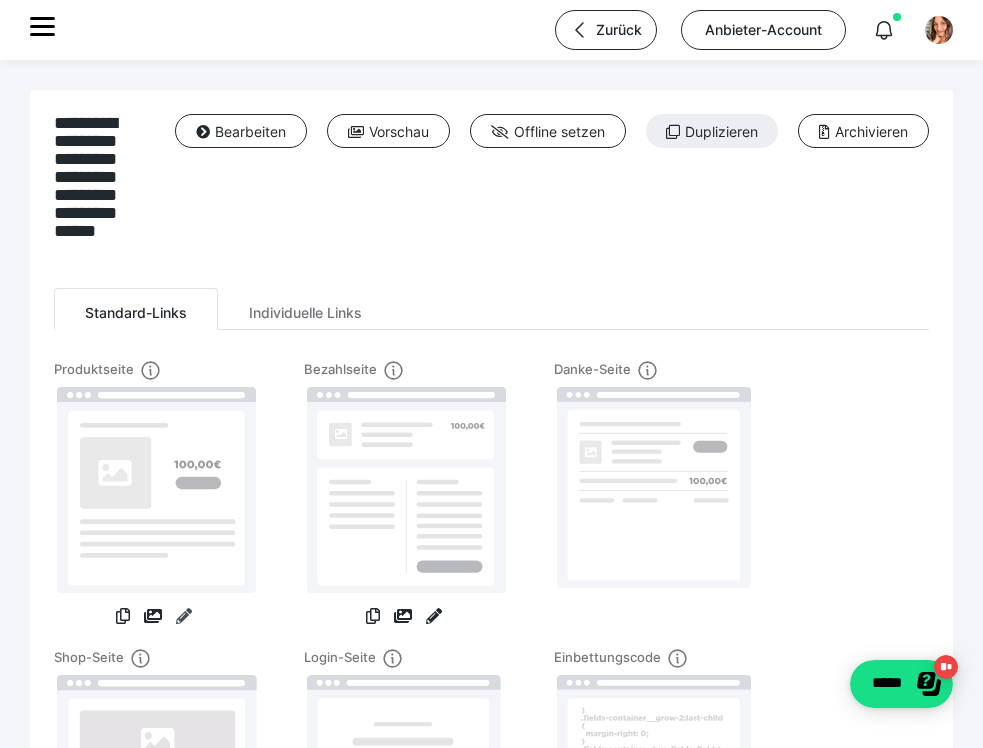 click at bounding box center (184, 616) 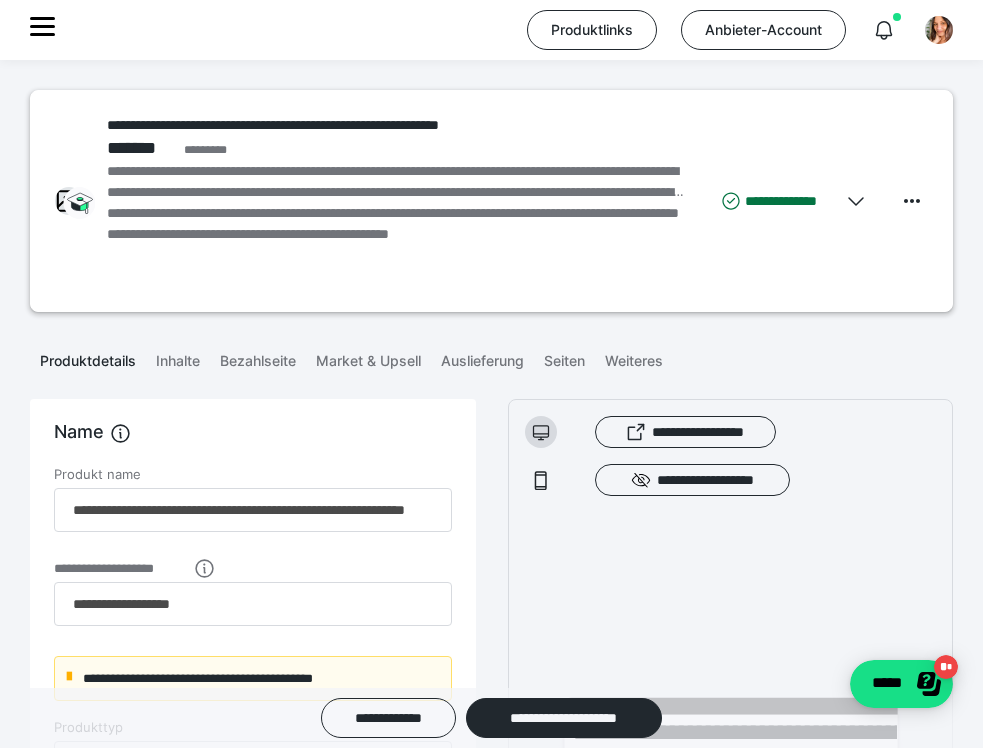 scroll, scrollTop: 1341, scrollLeft: 0, axis: vertical 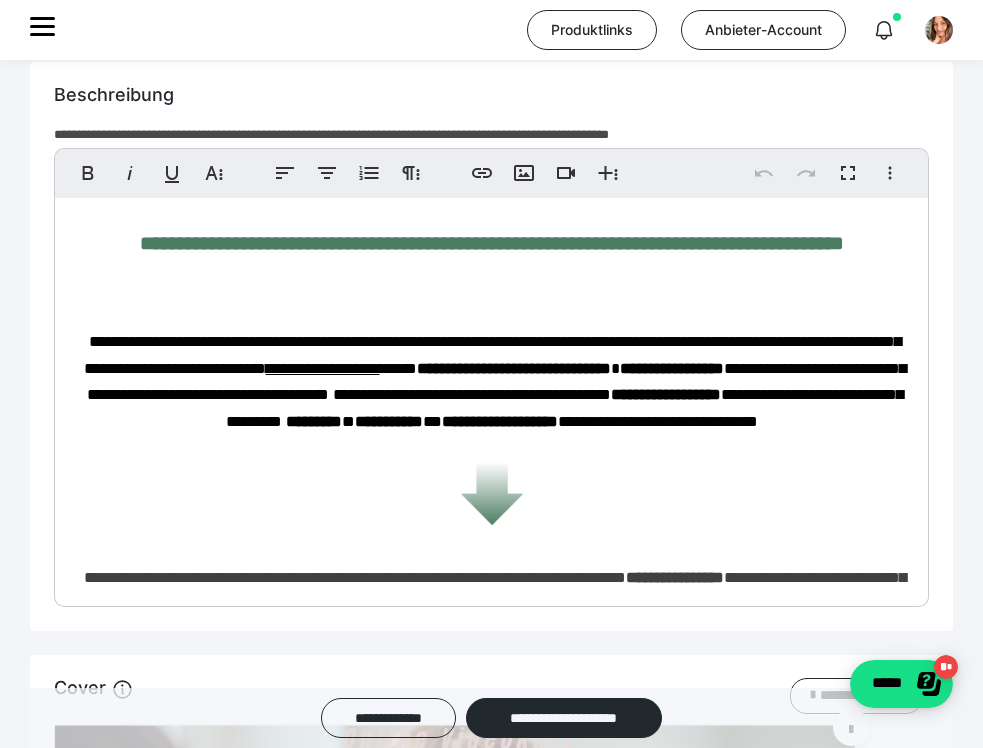 click on "**********" at bounding box center (495, 381) 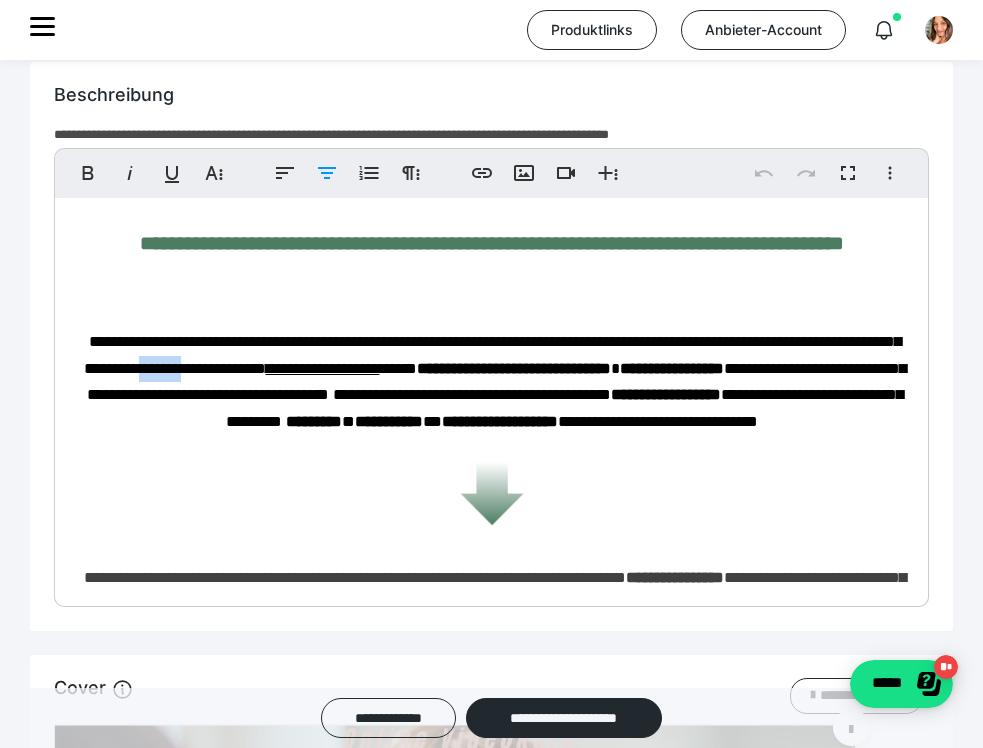 drag, startPoint x: 409, startPoint y: 389, endPoint x: 384, endPoint y: 389, distance: 25 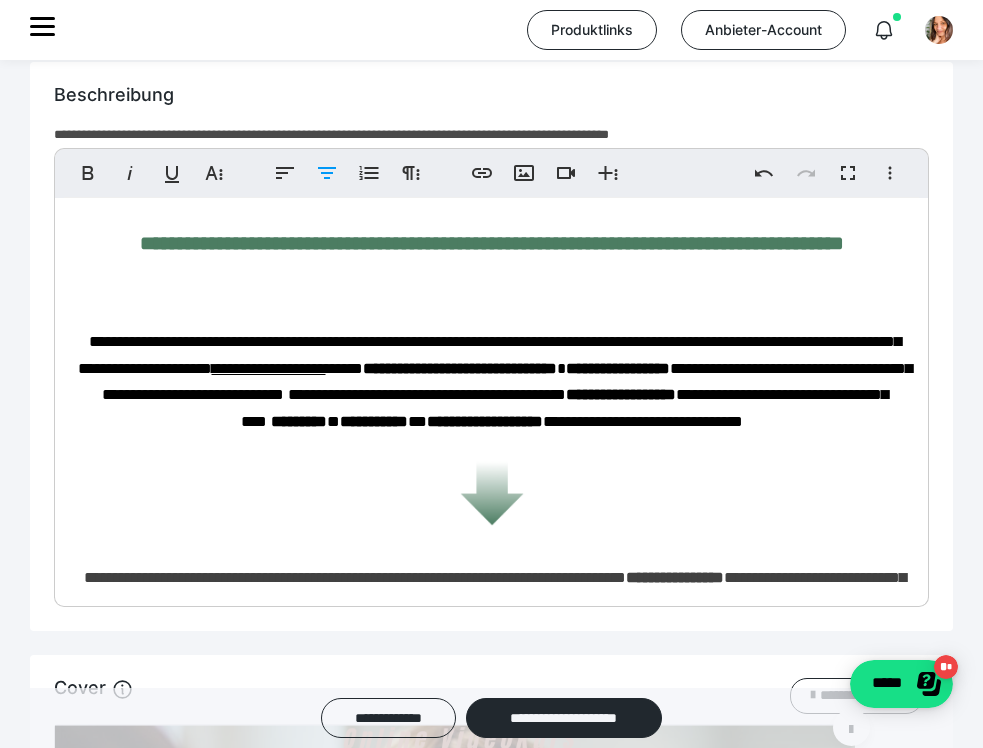 type 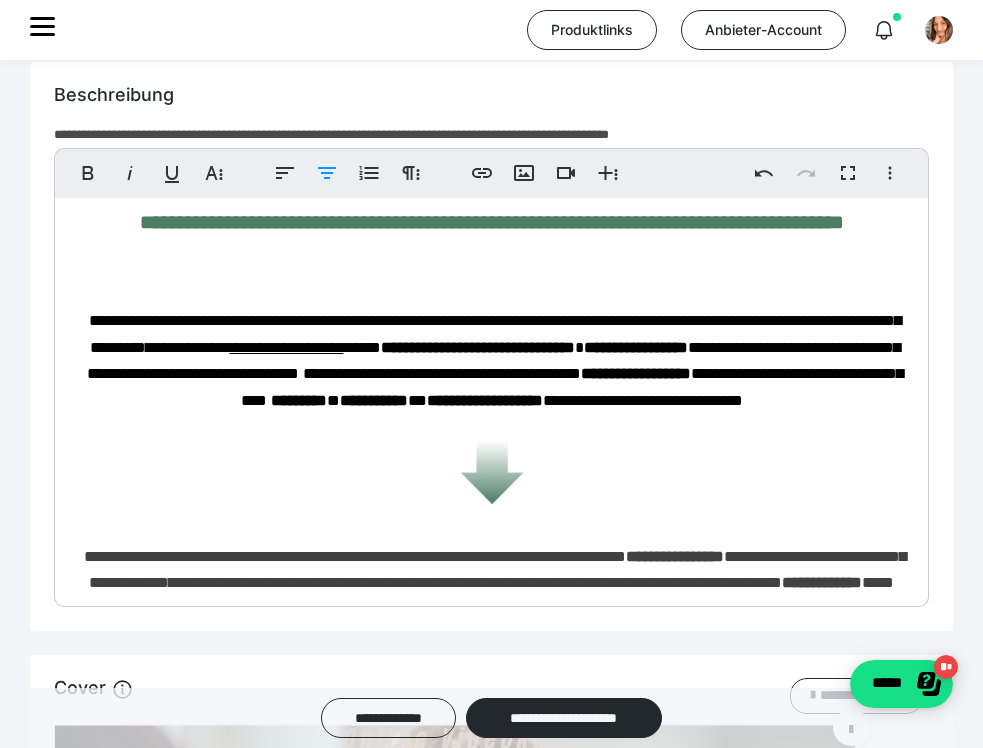 scroll, scrollTop: 862, scrollLeft: 0, axis: vertical 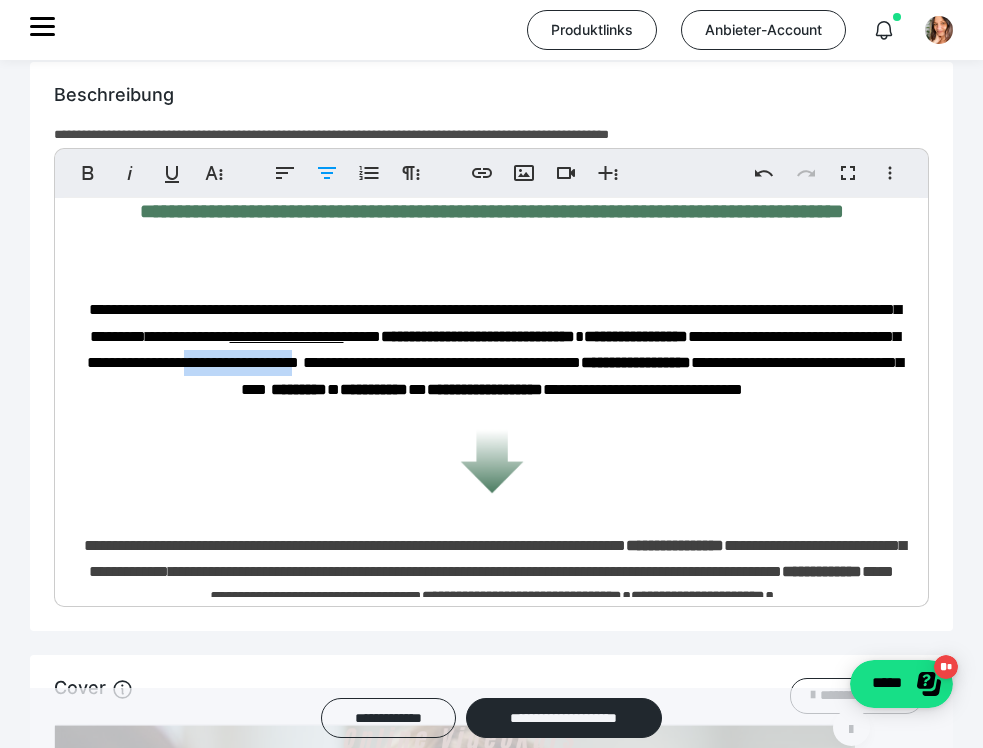 drag, startPoint x: 776, startPoint y: 385, endPoint x: 622, endPoint y: 392, distance: 154.15901 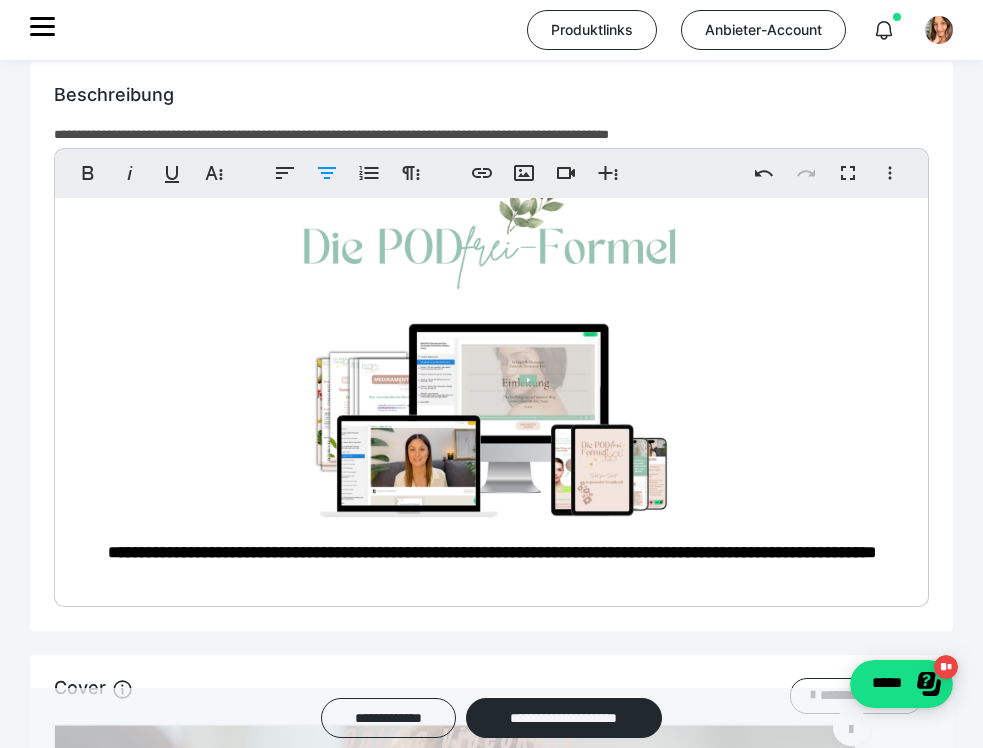 scroll, scrollTop: 3114, scrollLeft: 0, axis: vertical 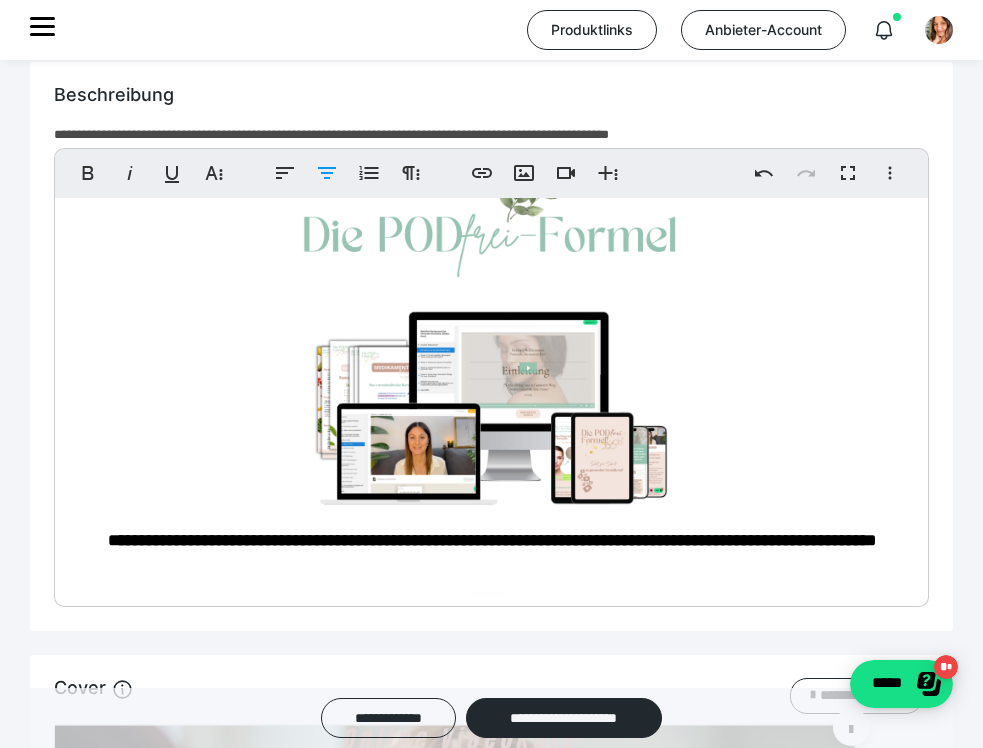 click on "**********" at bounding box center [491, 120] 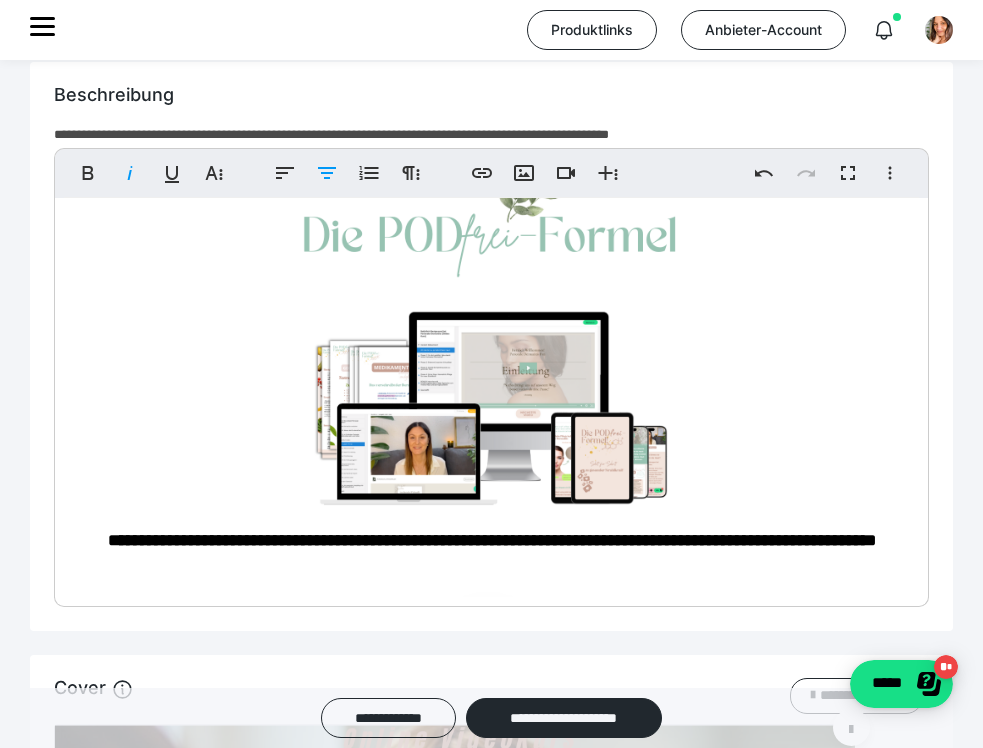 click on "**********" at bounding box center [491, 120] 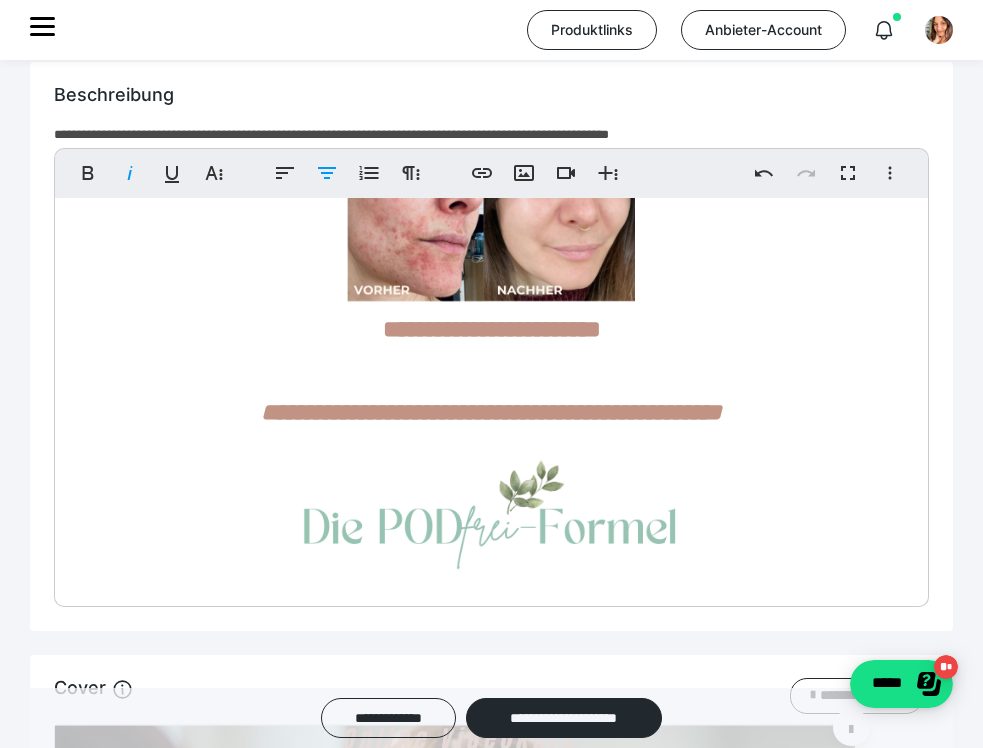 scroll, scrollTop: 2821, scrollLeft: 0, axis: vertical 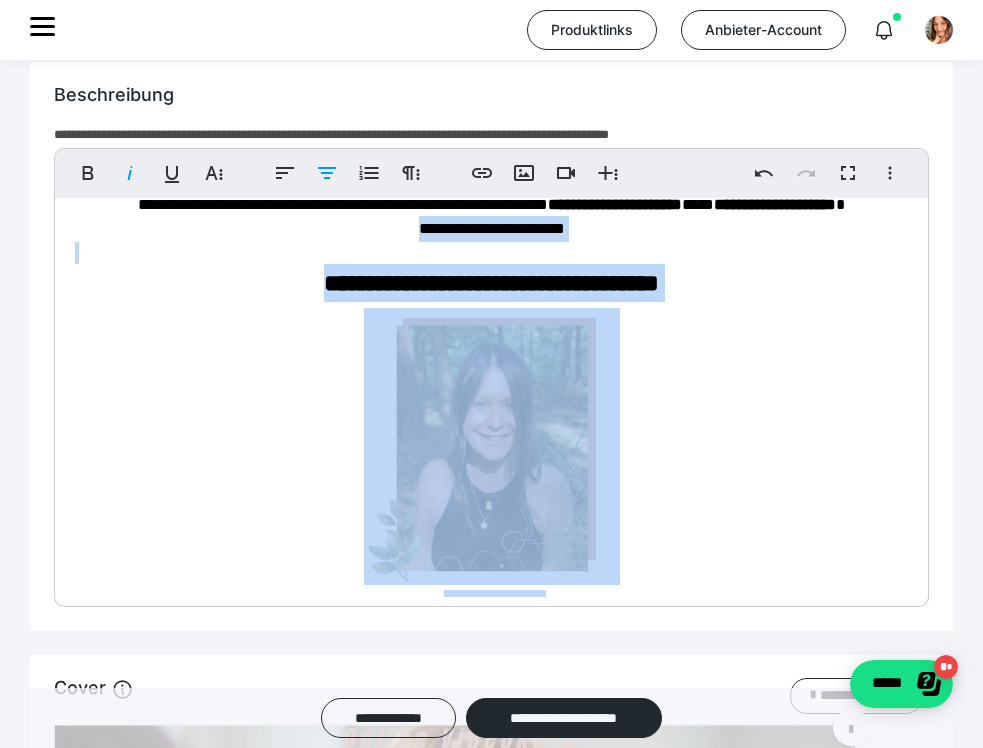 drag, startPoint x: 664, startPoint y: 444, endPoint x: 333, endPoint y: 397, distance: 334.32022 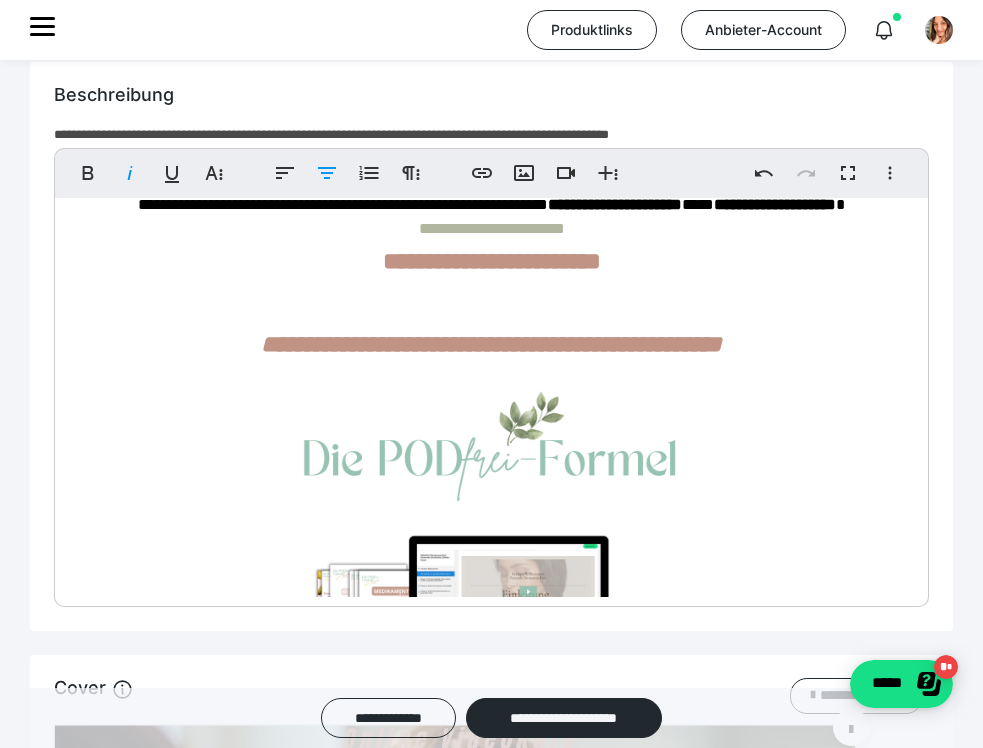 click on "**********" at bounding box center (492, 228) 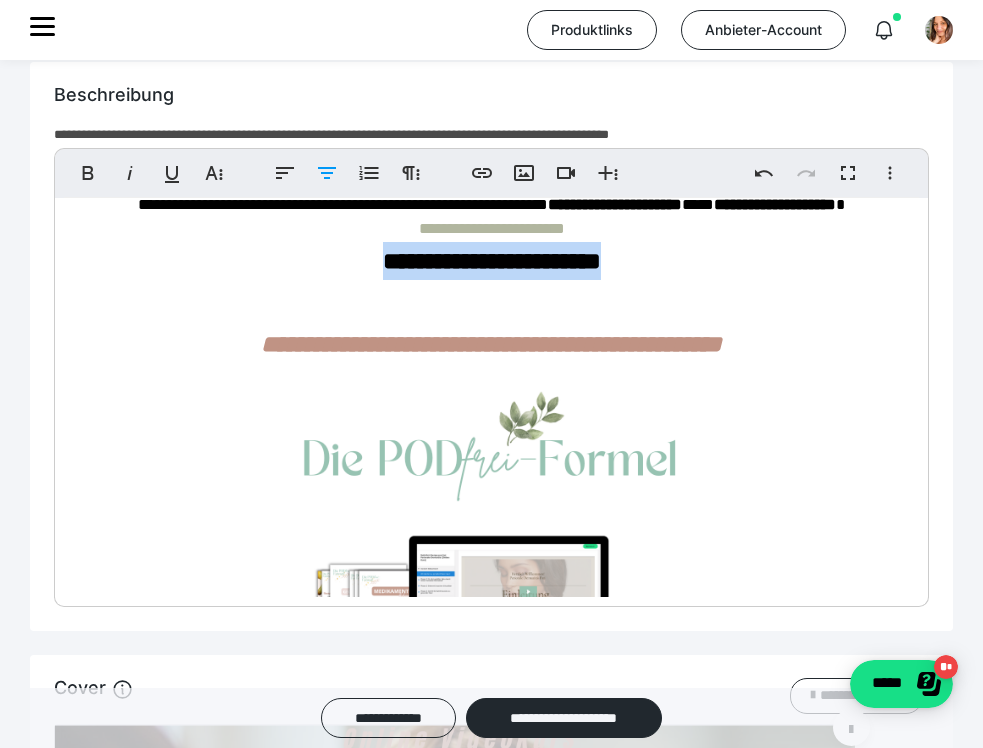 drag, startPoint x: 650, startPoint y: 399, endPoint x: 314, endPoint y: 395, distance: 336.0238 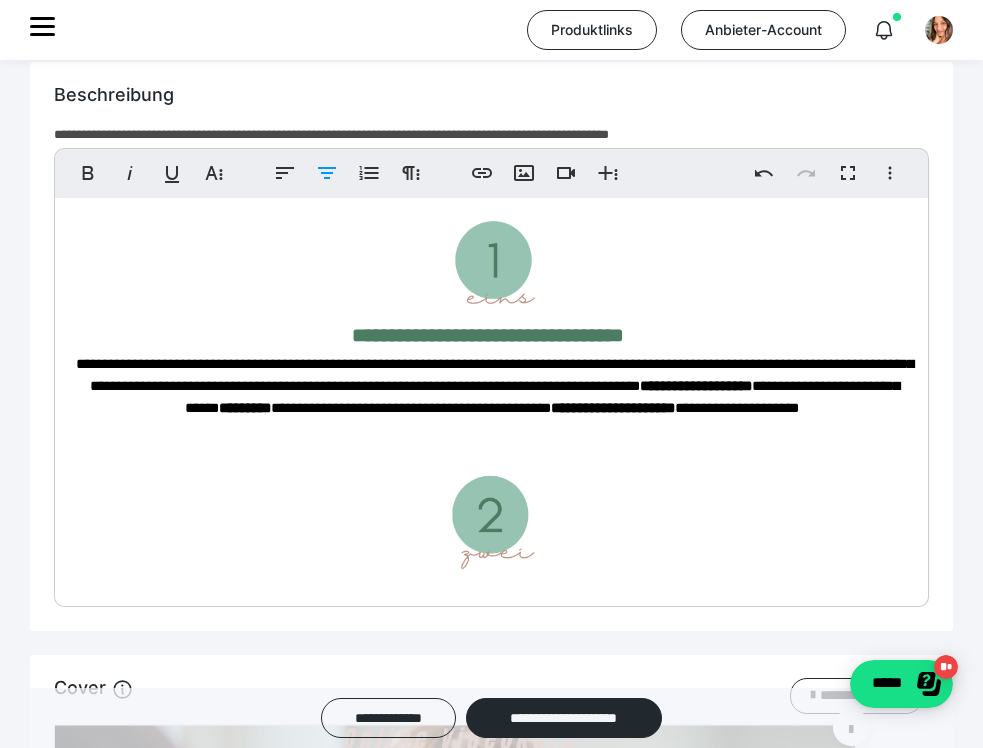 scroll, scrollTop: 4247, scrollLeft: 0, axis: vertical 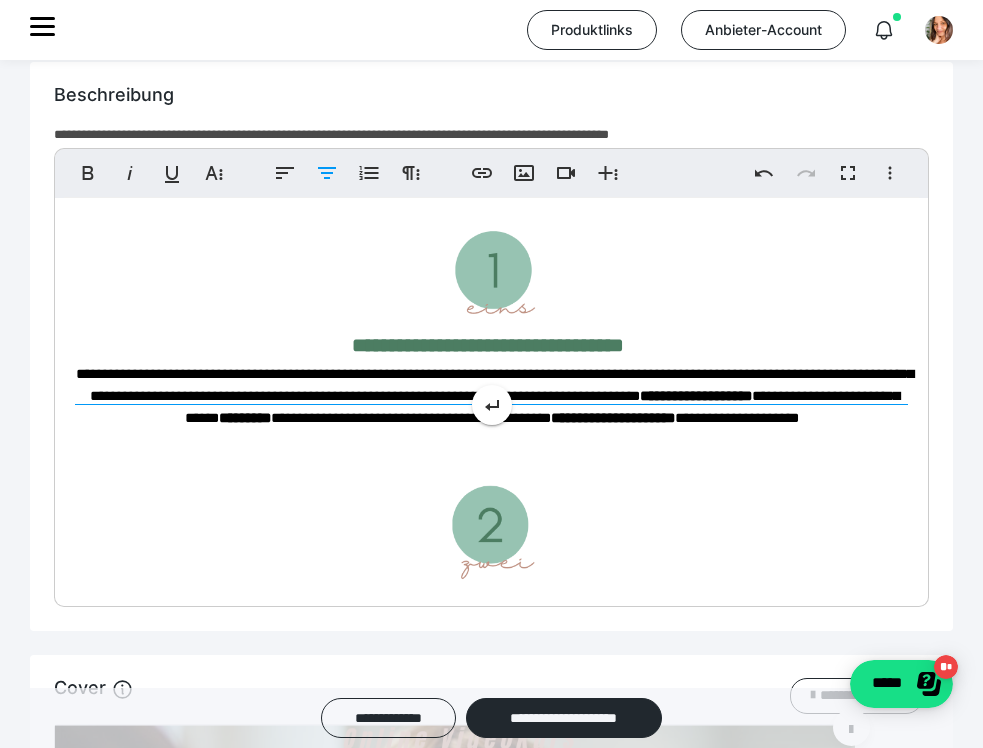 click on "**********" at bounding box center (491, 1237) 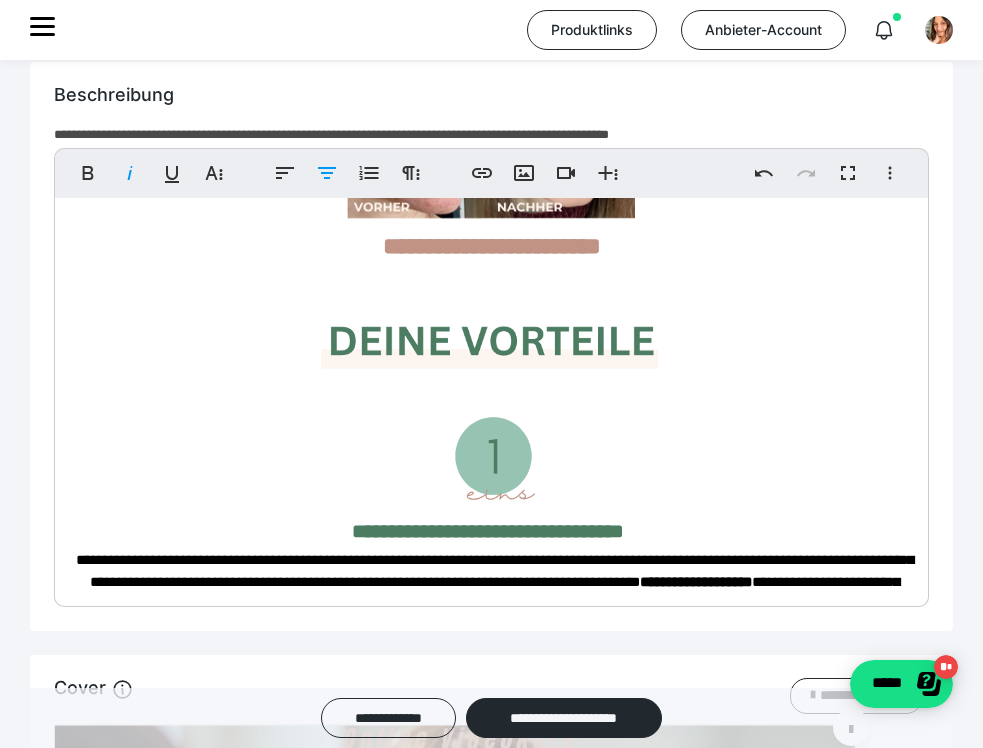 click on "**********" at bounding box center [491, 1330] 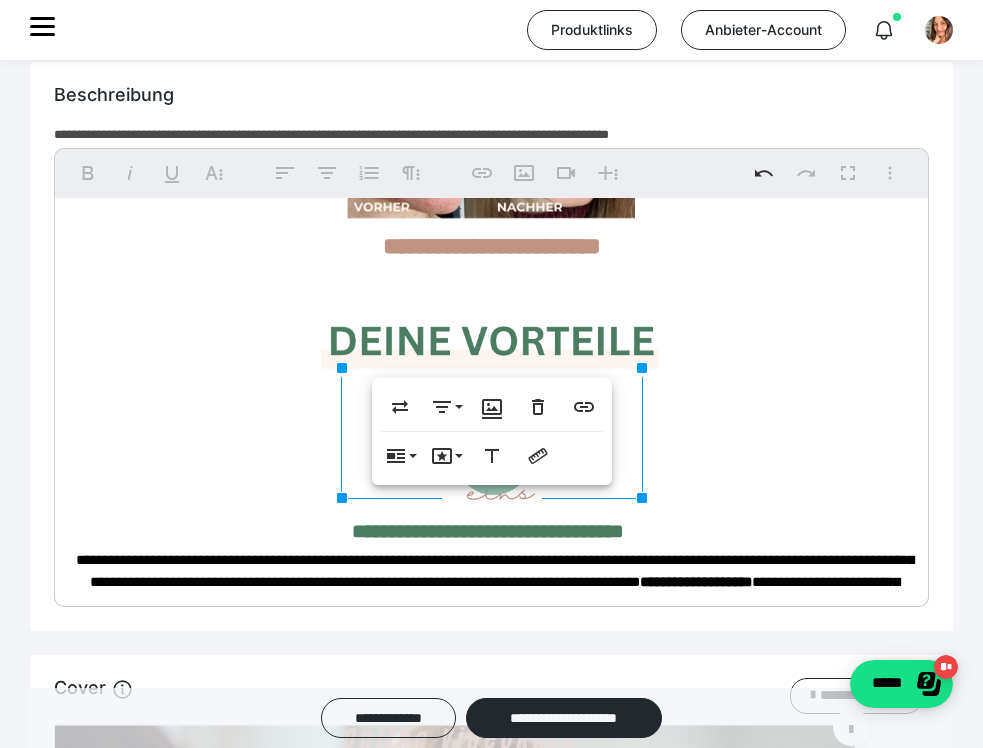 click on "**********" at bounding box center [491, 1330] 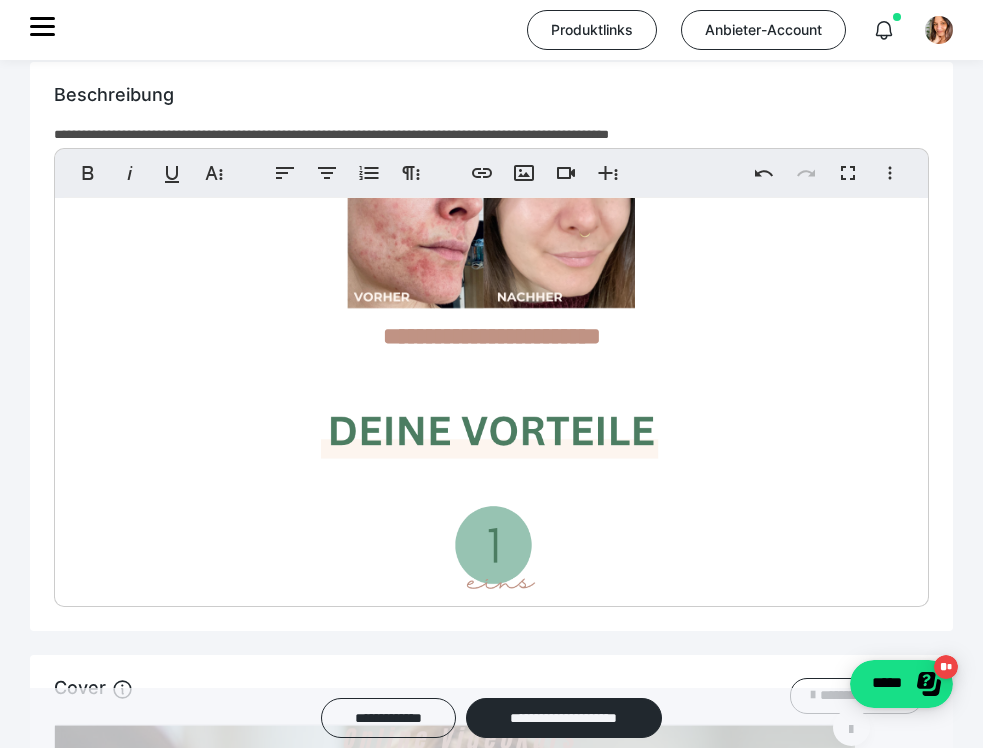 click on "**********" at bounding box center (491, 1374) 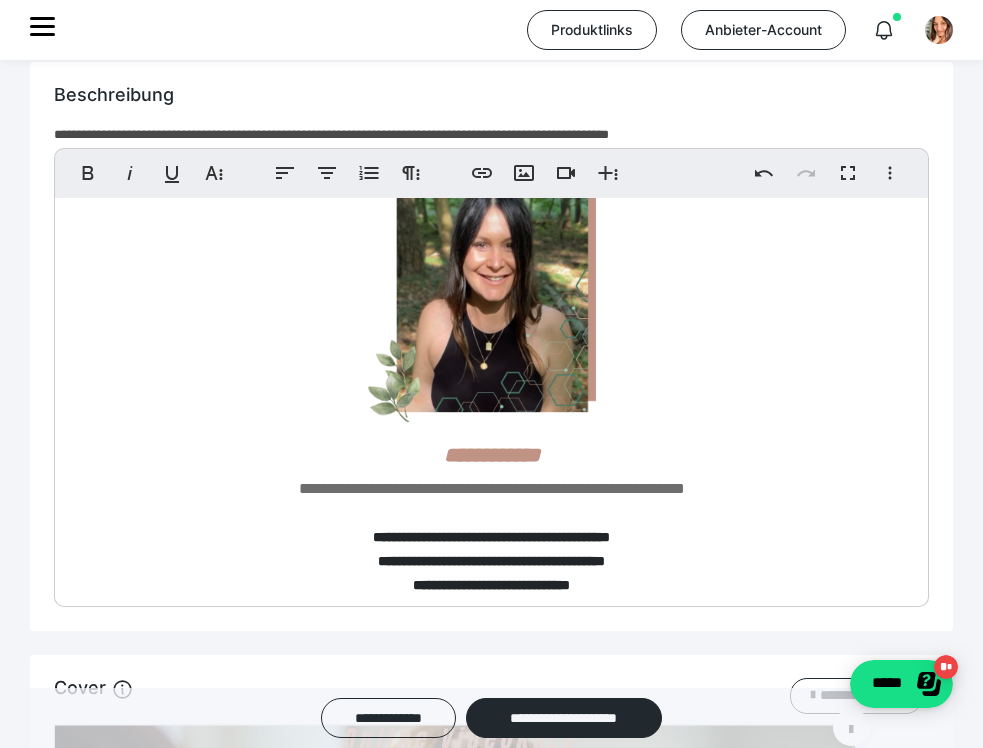 scroll, scrollTop: 4951, scrollLeft: 0, axis: vertical 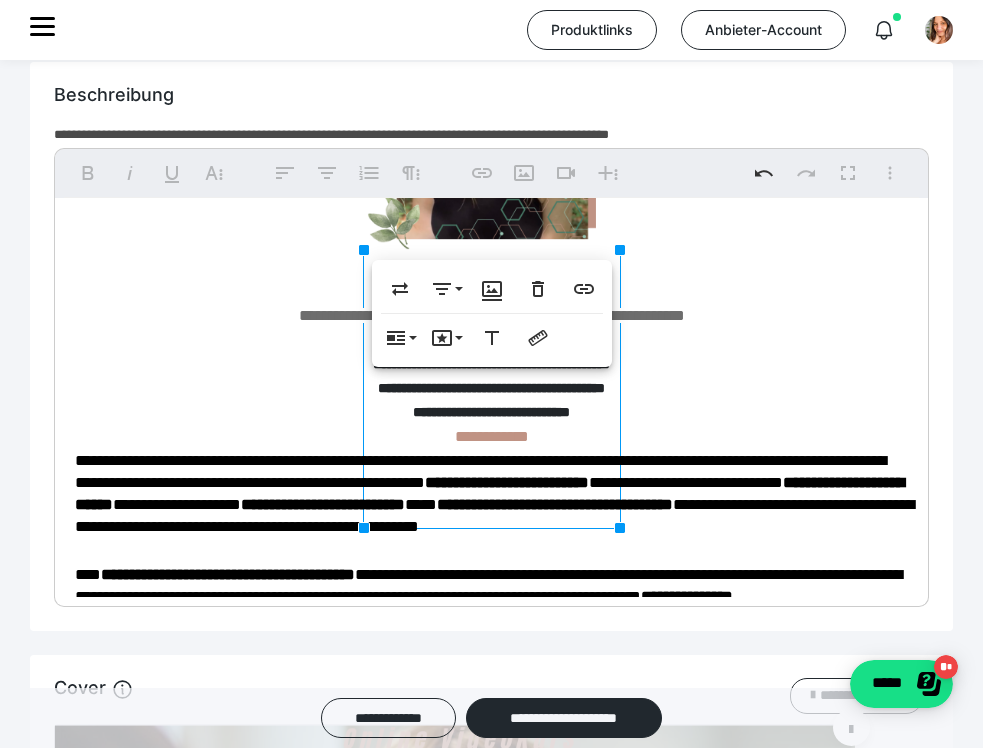 click at bounding box center [491, 114] 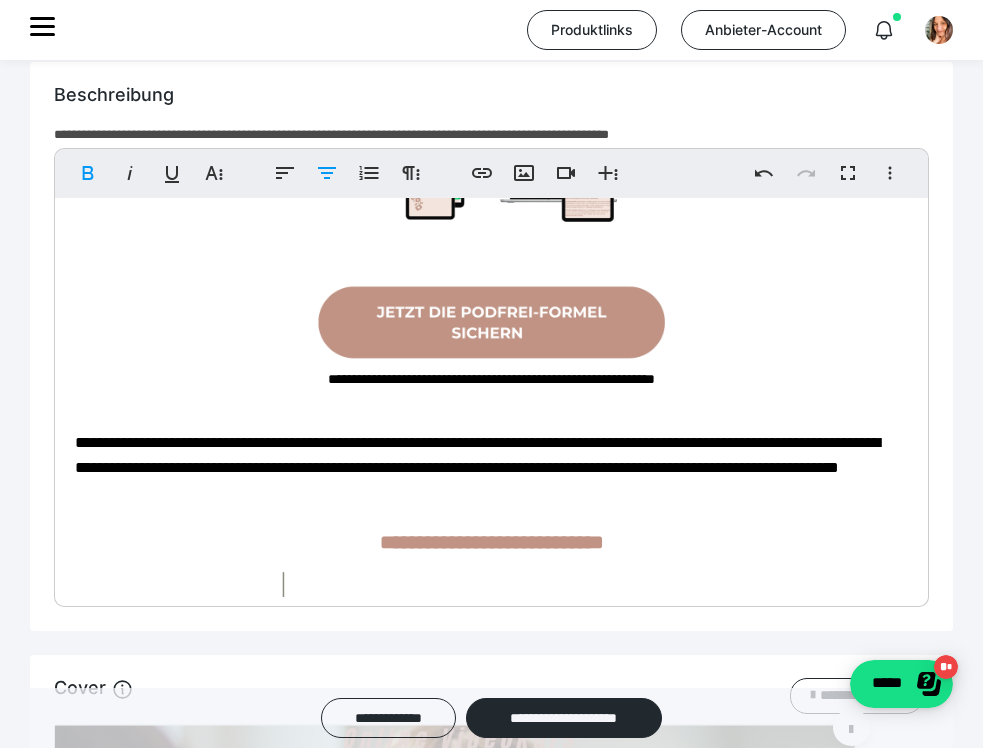 scroll, scrollTop: 8464, scrollLeft: 0, axis: vertical 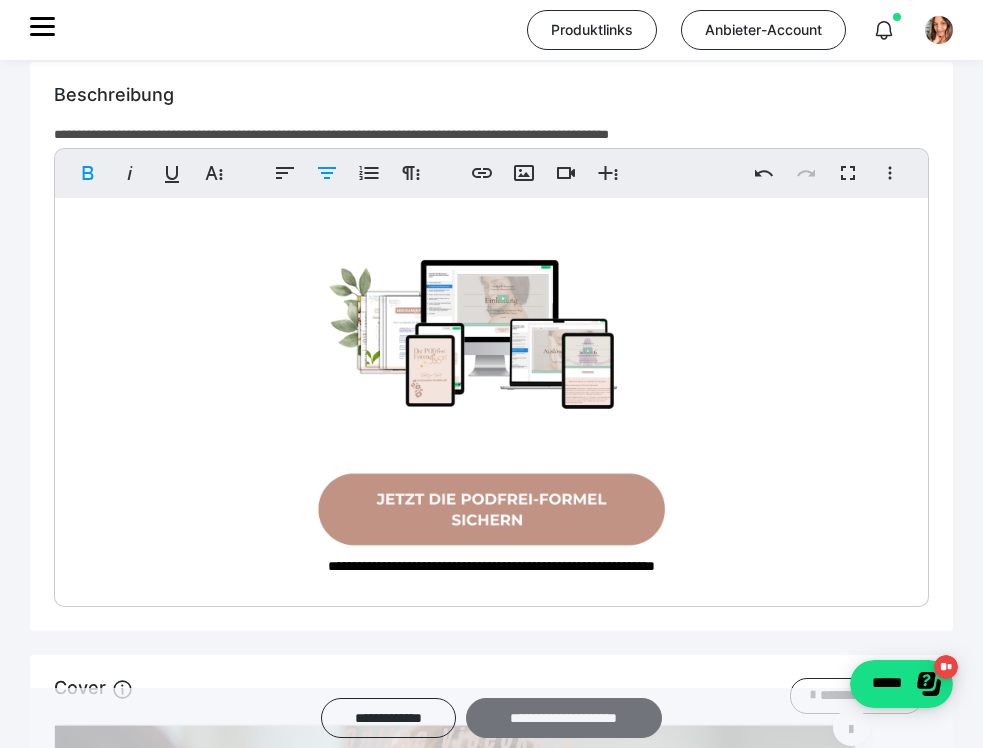 click on "**********" at bounding box center (564, 718) 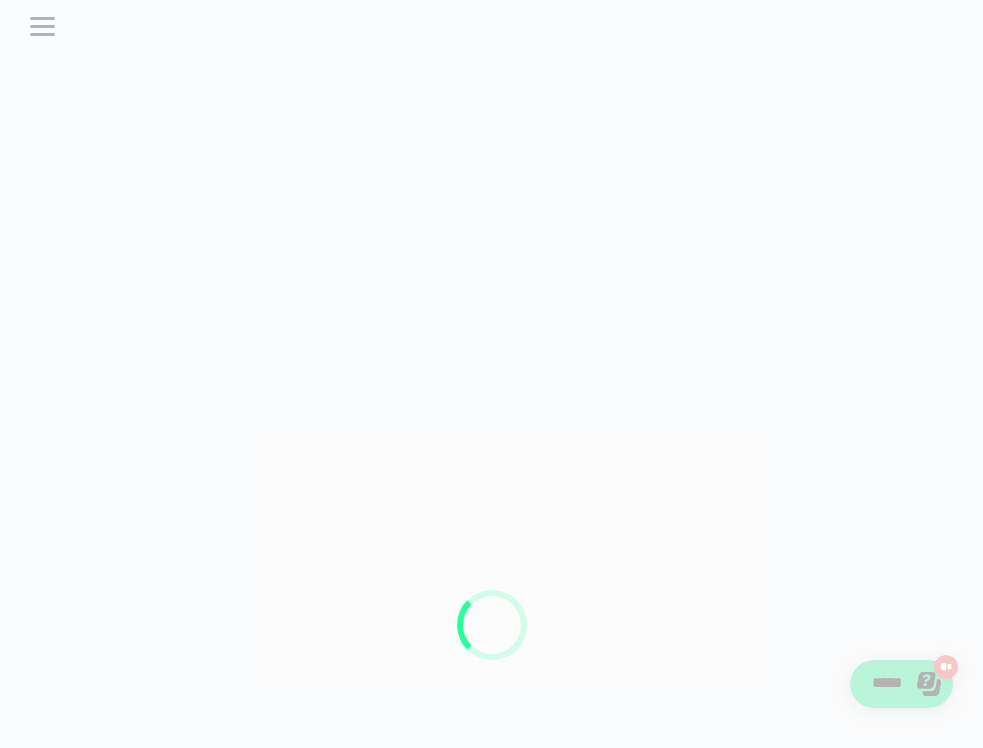 scroll, scrollTop: 0, scrollLeft: 0, axis: both 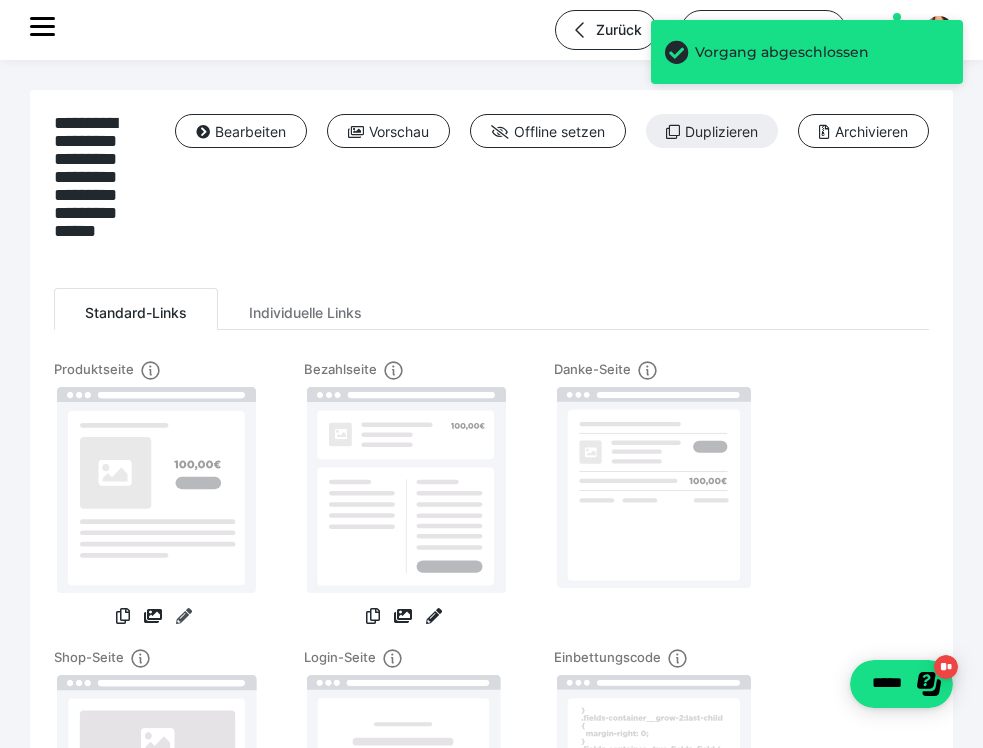 click at bounding box center [184, 616] 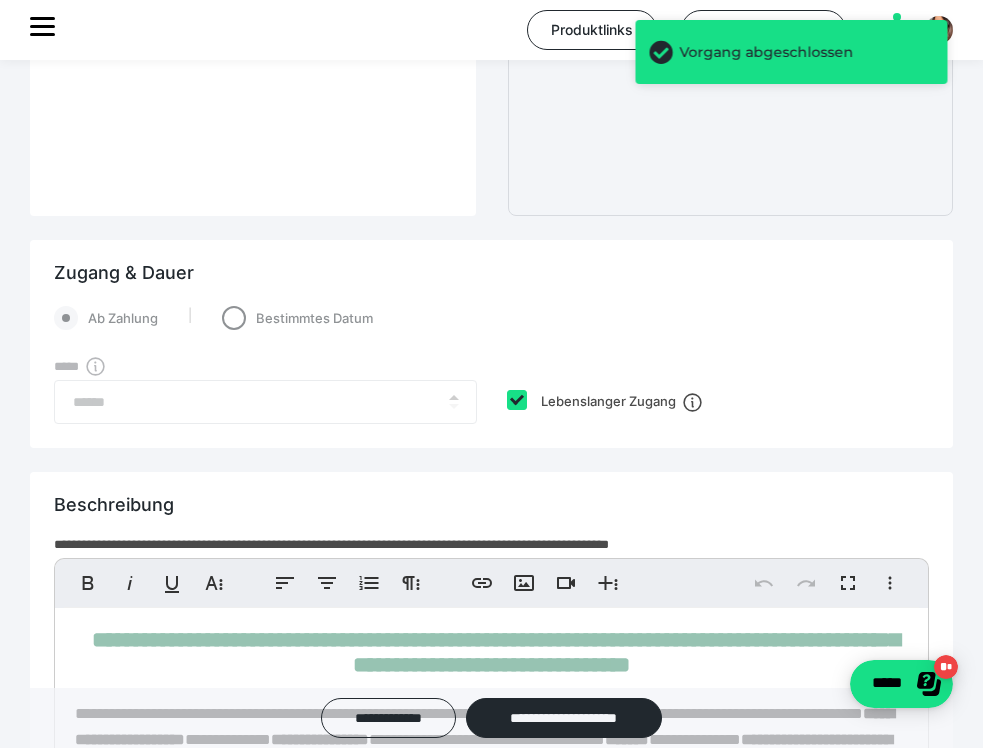 scroll, scrollTop: 1189, scrollLeft: 0, axis: vertical 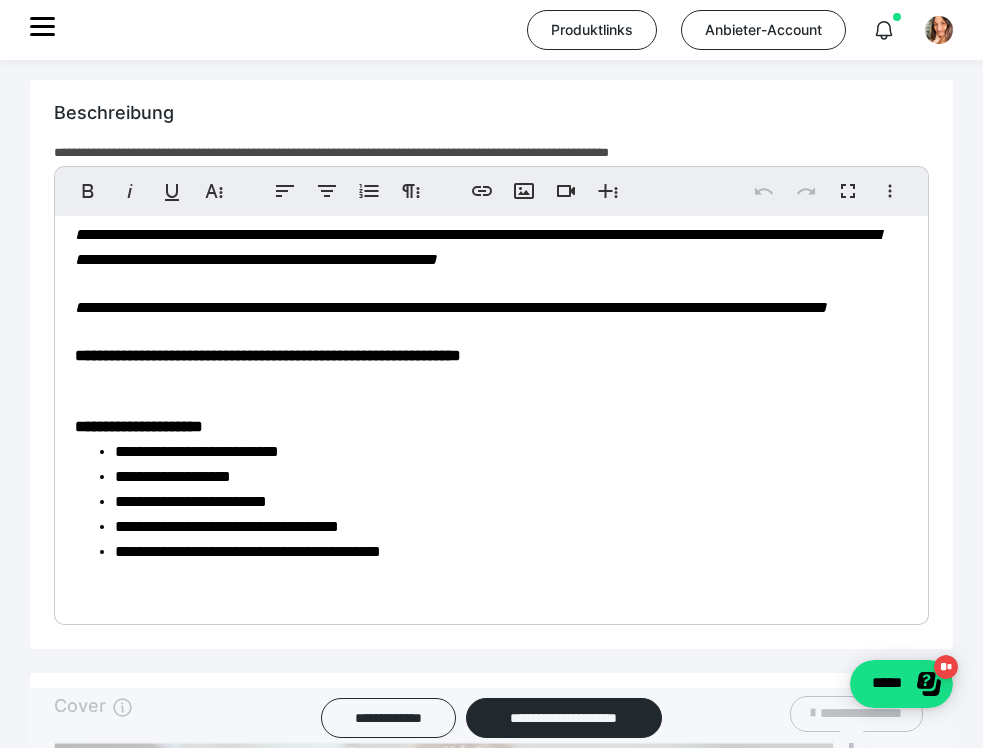click on "**********" 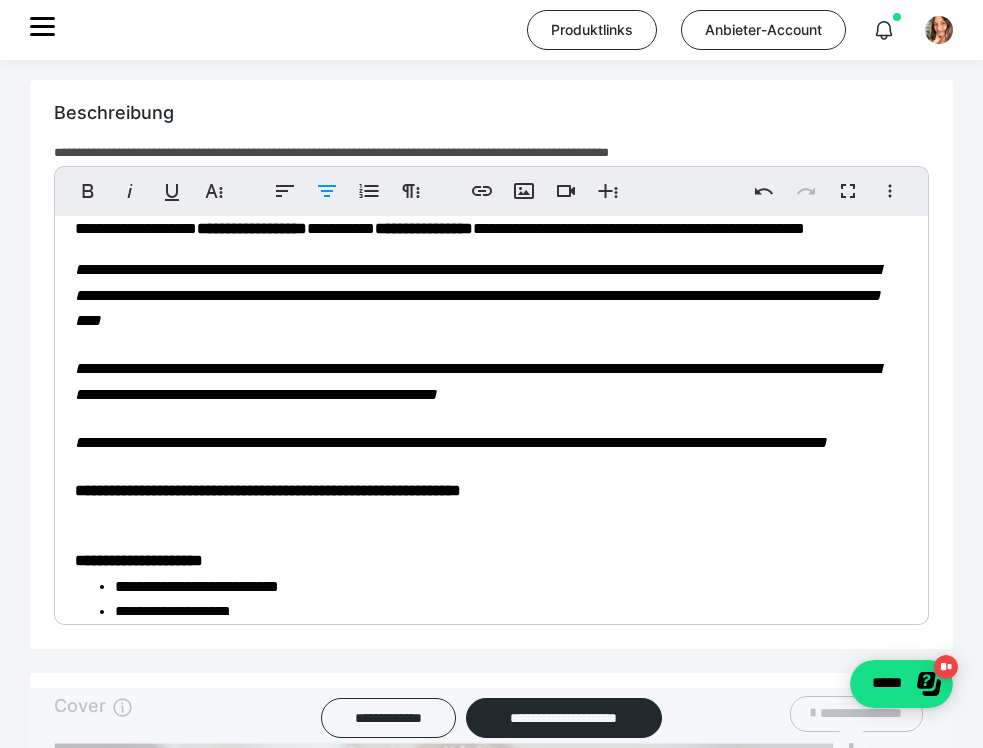 click on "**********" at bounding box center (491, -1939) 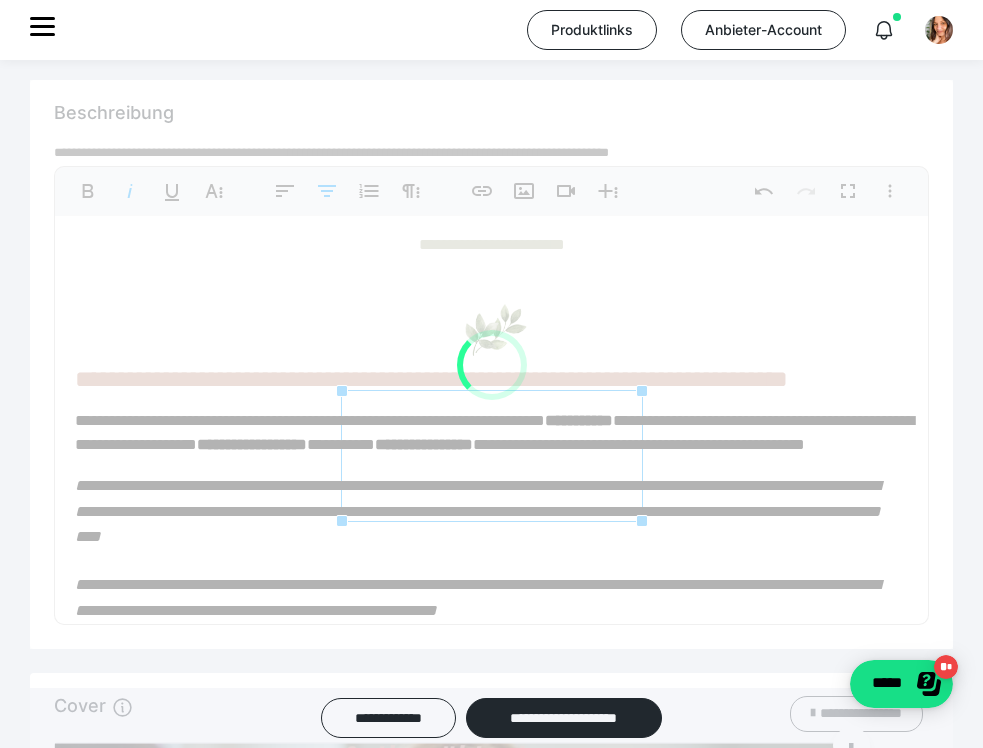 scroll, scrollTop: 8312, scrollLeft: 0, axis: vertical 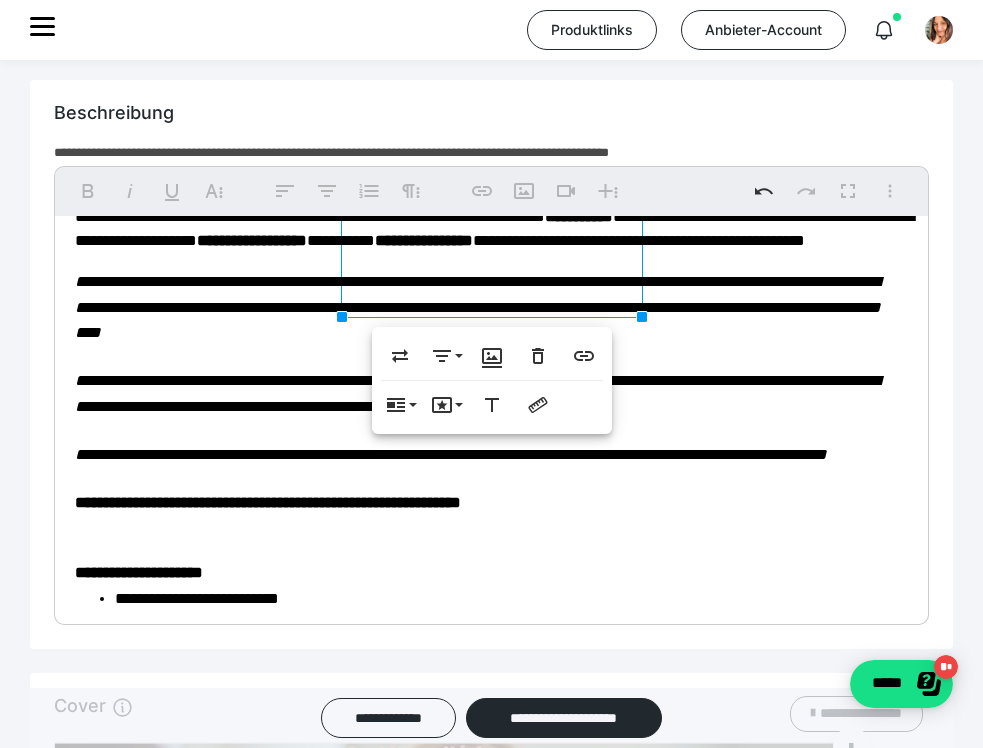 click on "**********" at bounding box center [491, -2035] 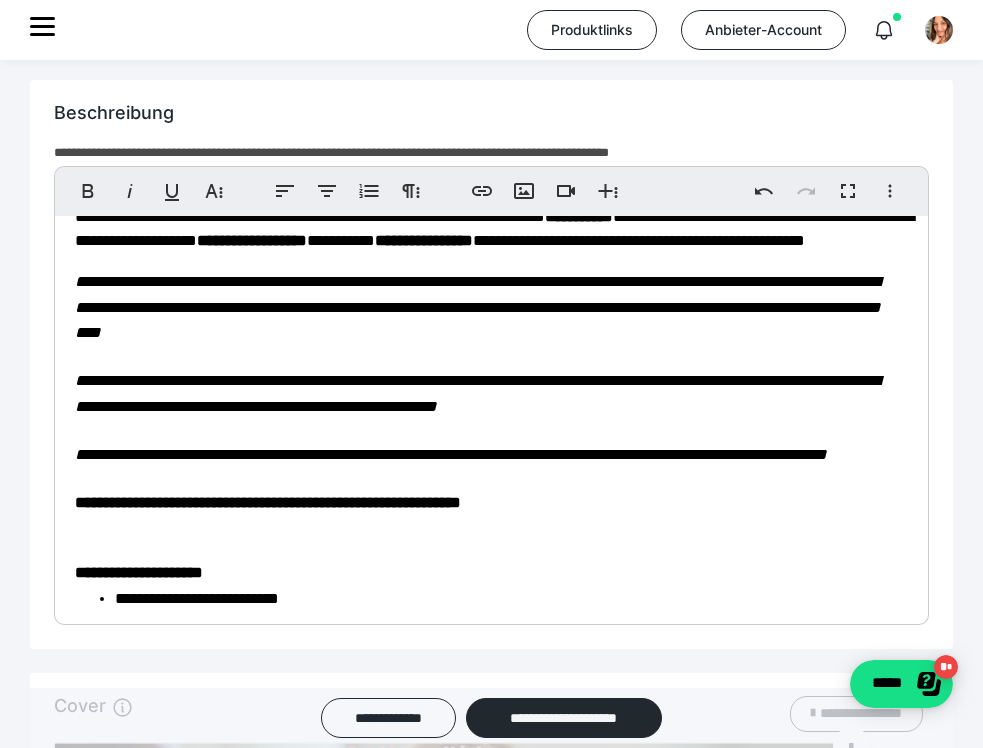 drag, startPoint x: 621, startPoint y: 437, endPoint x: 366, endPoint y: 426, distance: 255.23715 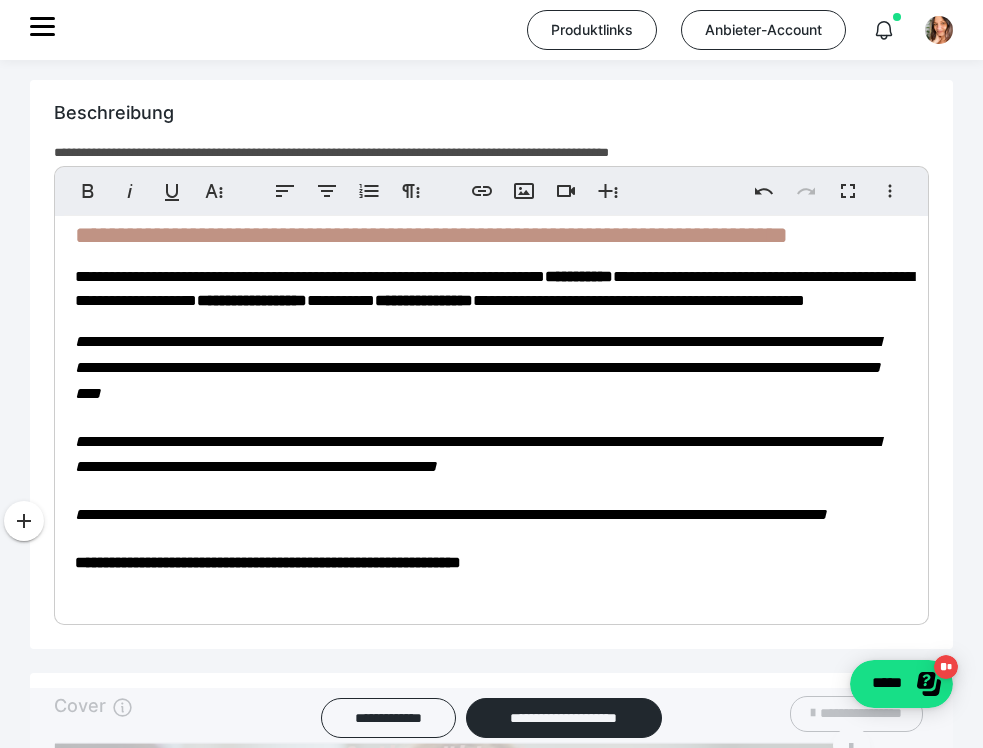 scroll, scrollTop: 8159, scrollLeft: 0, axis: vertical 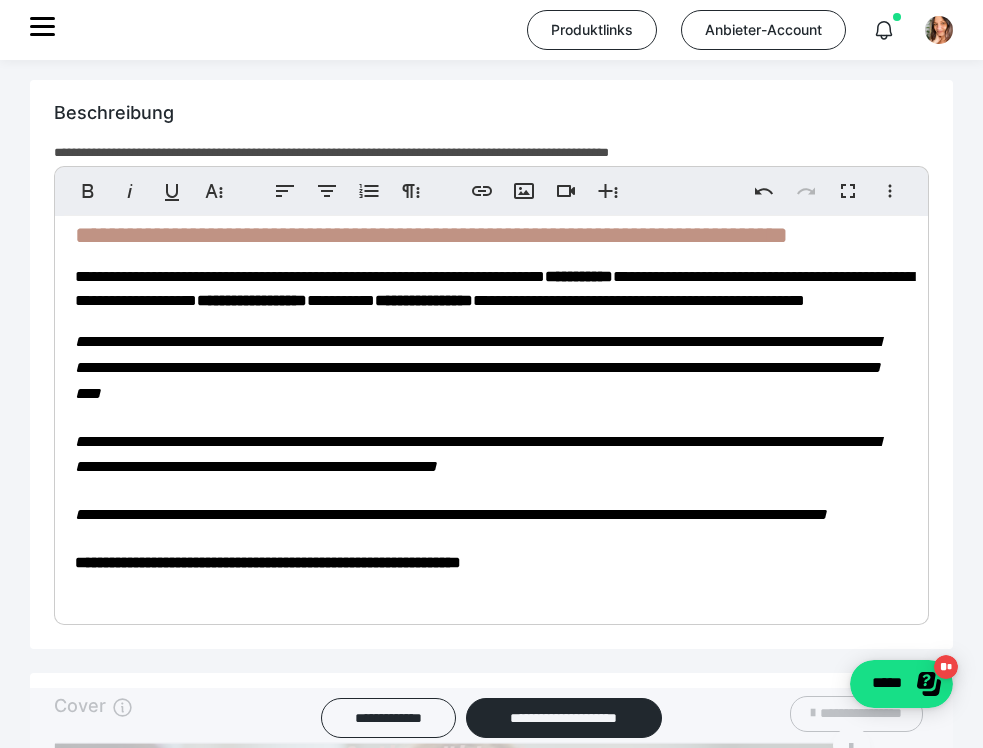click on "**********" at bounding box center [491, -1928] 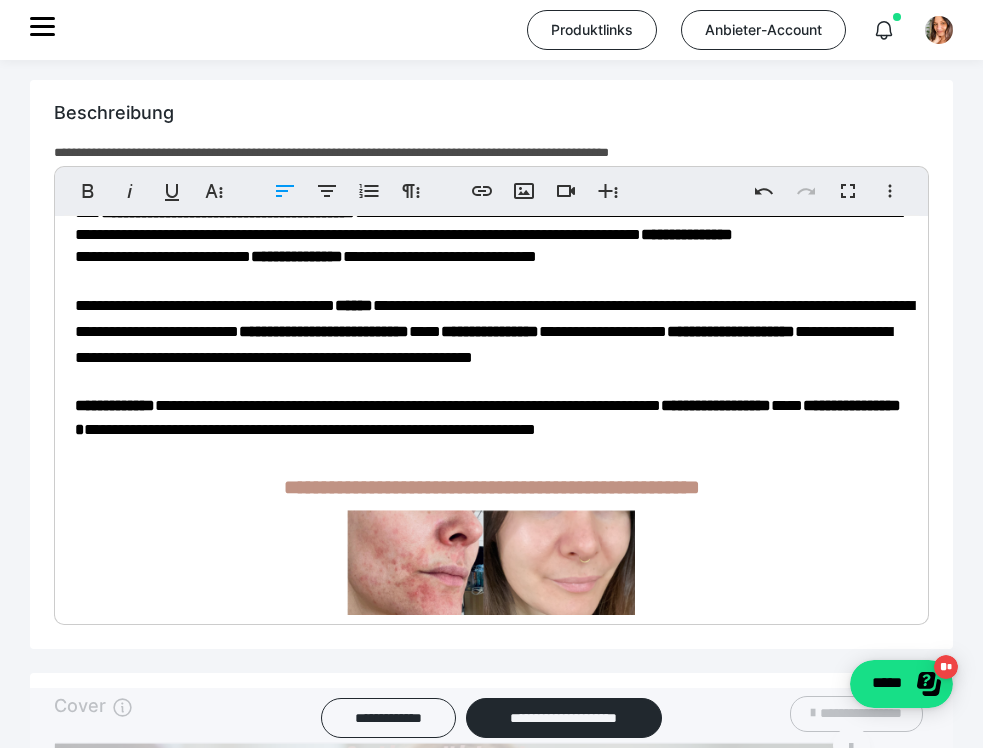 scroll, scrollTop: 8409, scrollLeft: 0, axis: vertical 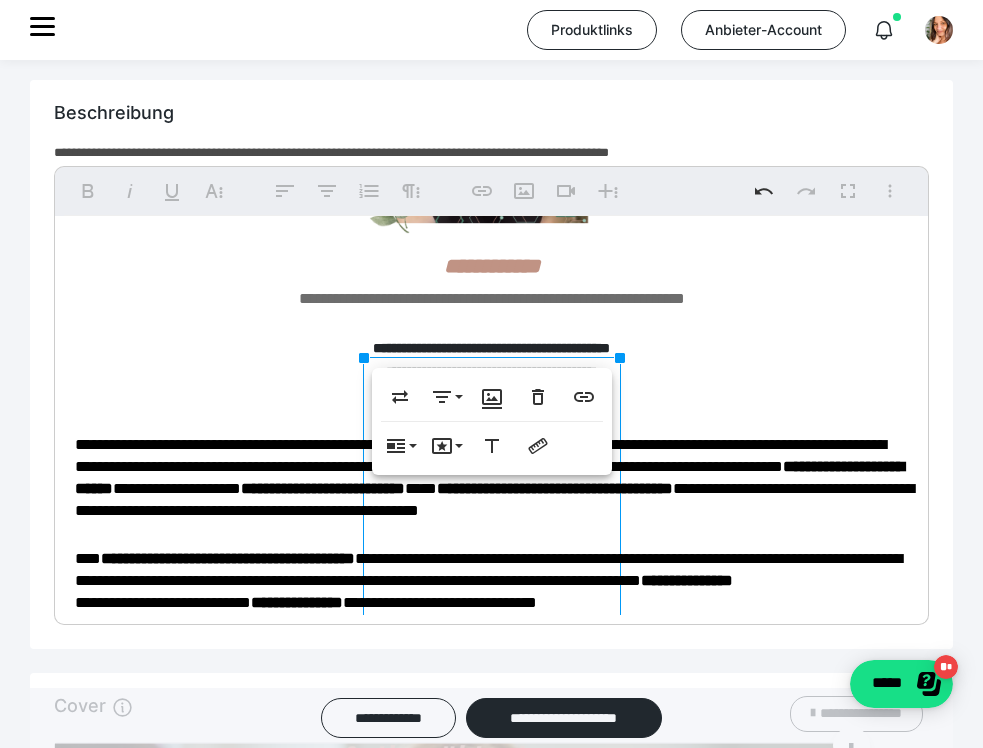 click at bounding box center [491, 98] 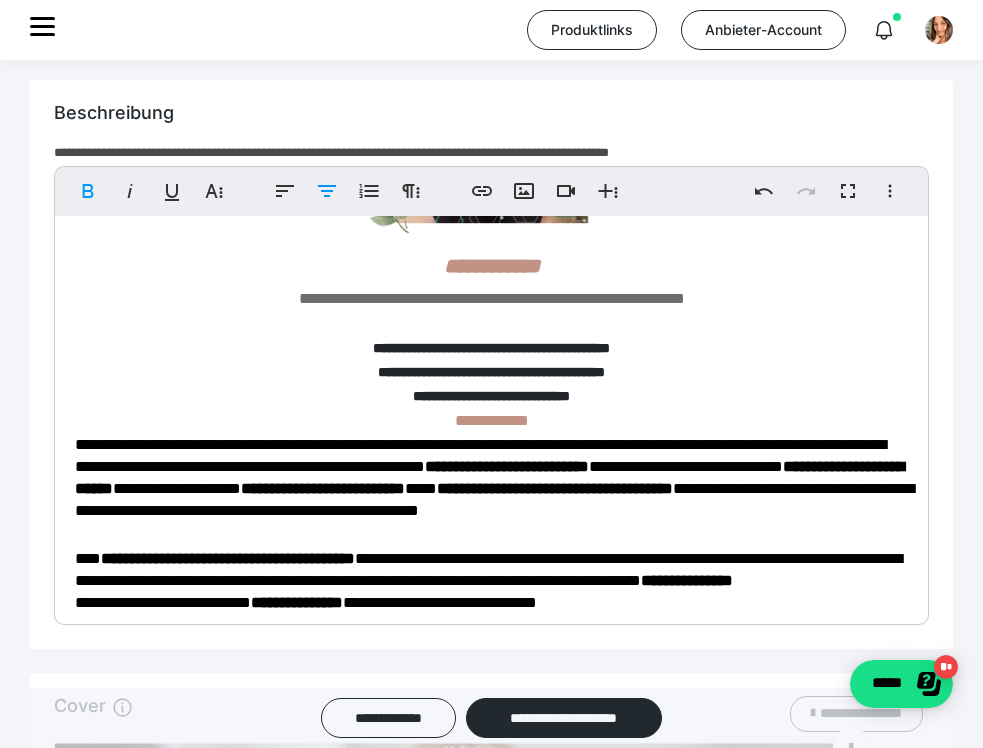scroll, scrollTop: 8087, scrollLeft: 0, axis: vertical 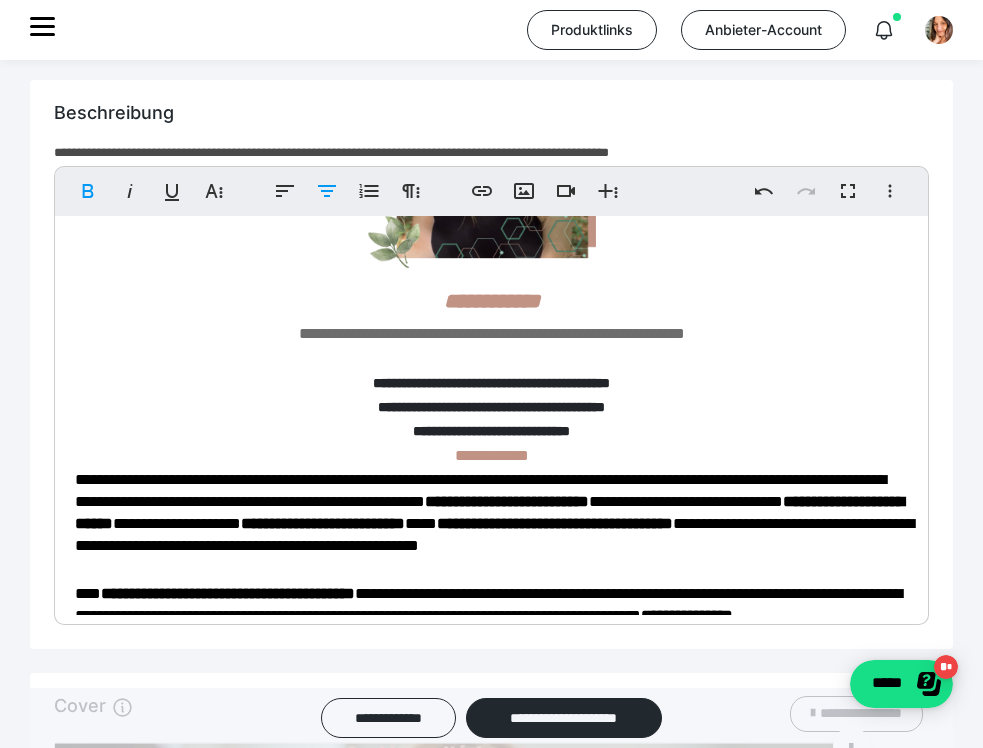 click on "**********" at bounding box center (491, -1392) 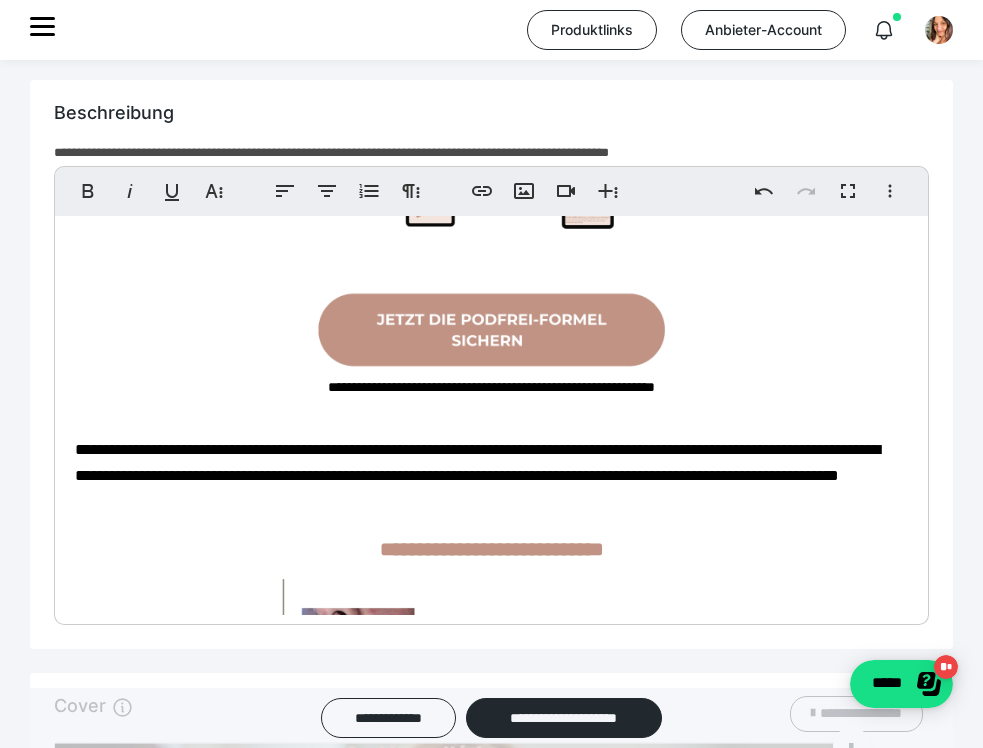 scroll, scrollTop: 9849, scrollLeft: 0, axis: vertical 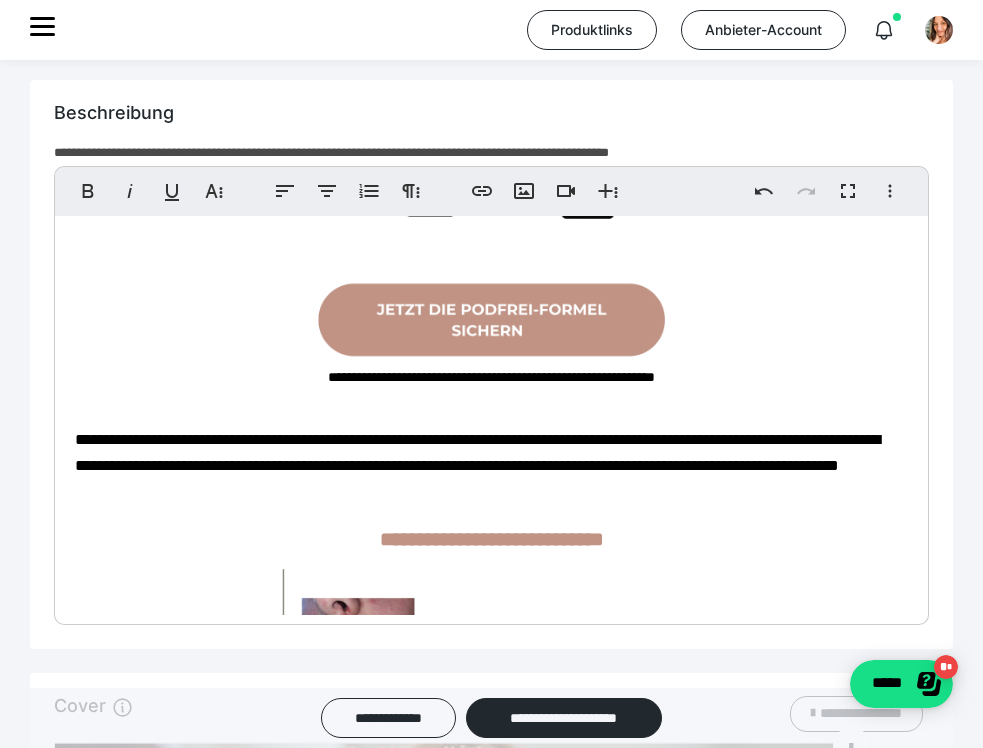 drag, startPoint x: 433, startPoint y: 508, endPoint x: 61, endPoint y: 372, distance: 396.0808 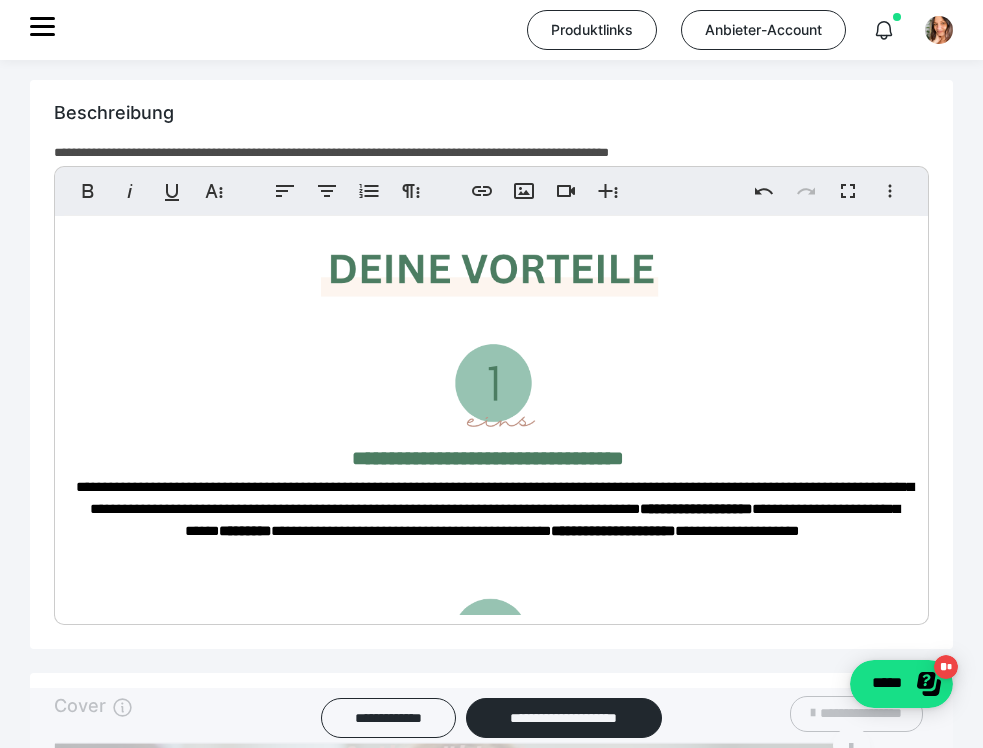 scroll, scrollTop: 5308, scrollLeft: 0, axis: vertical 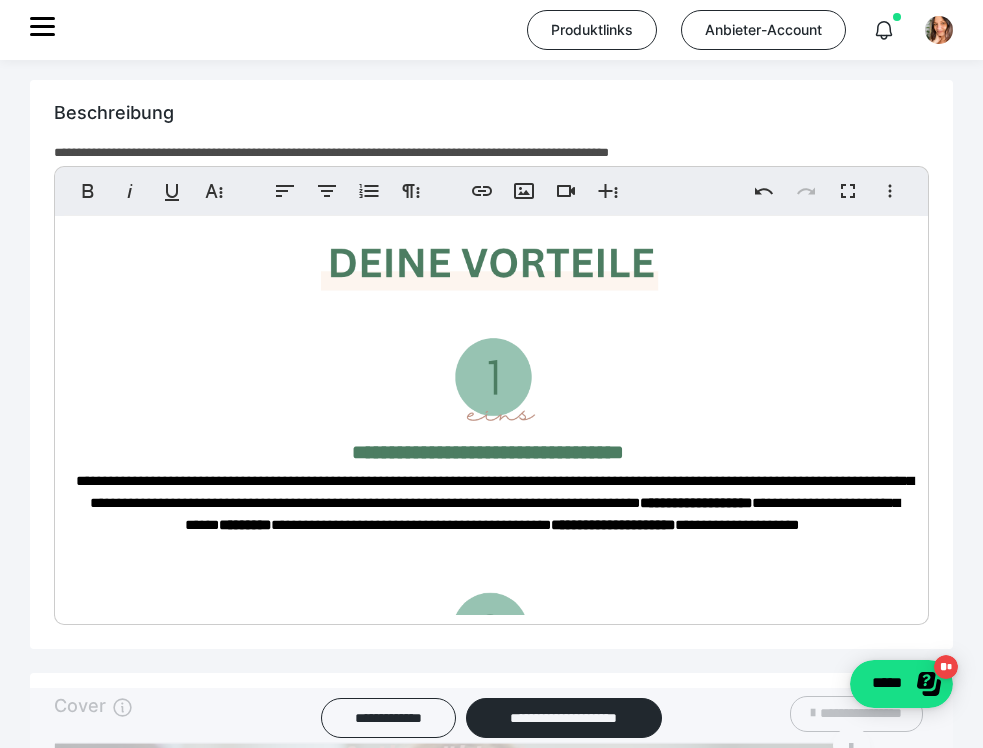 drag, startPoint x: 647, startPoint y: 453, endPoint x: 333, endPoint y: 293, distance: 352.41452 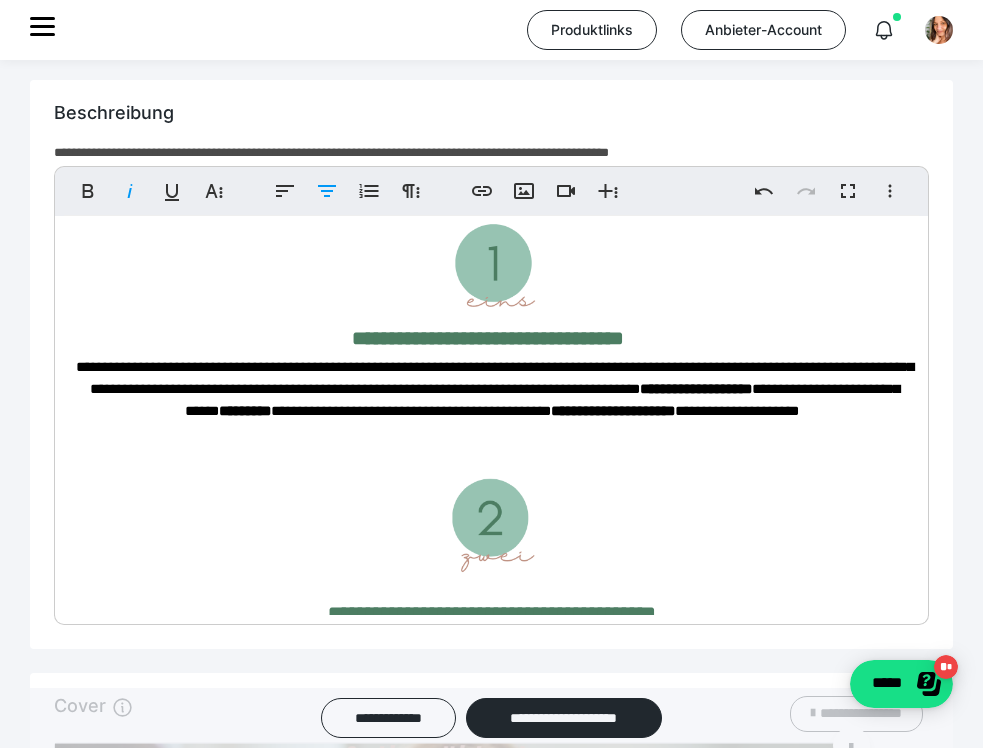 scroll, scrollTop: 5163, scrollLeft: 0, axis: vertical 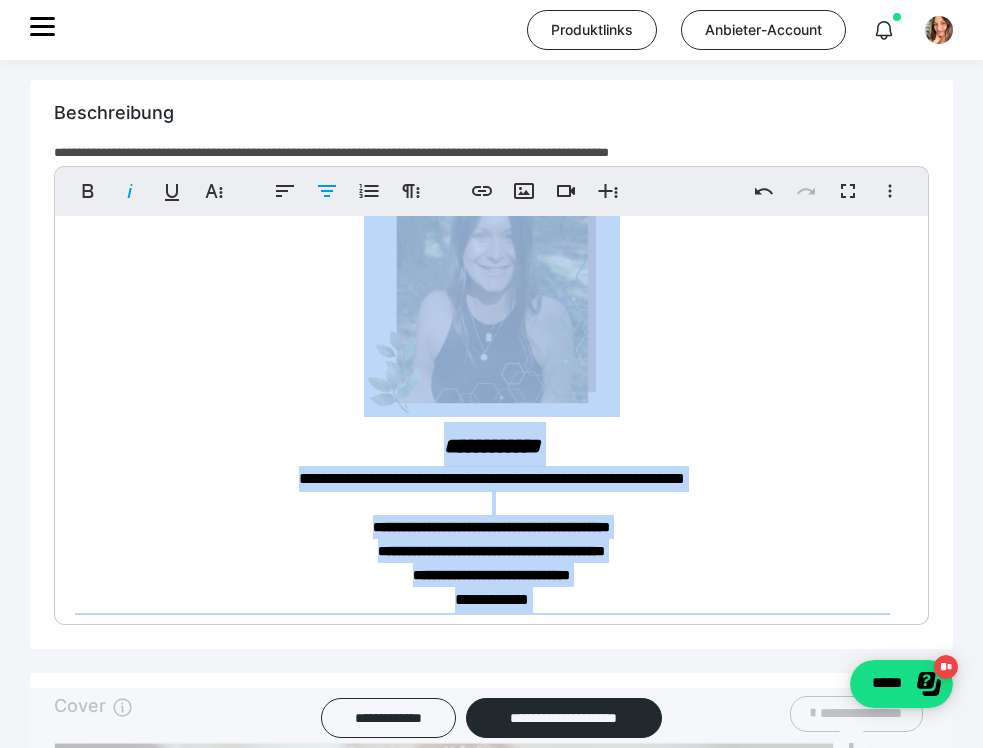 drag, startPoint x: 876, startPoint y: 394, endPoint x: 118, endPoint y: 352, distance: 759.1627 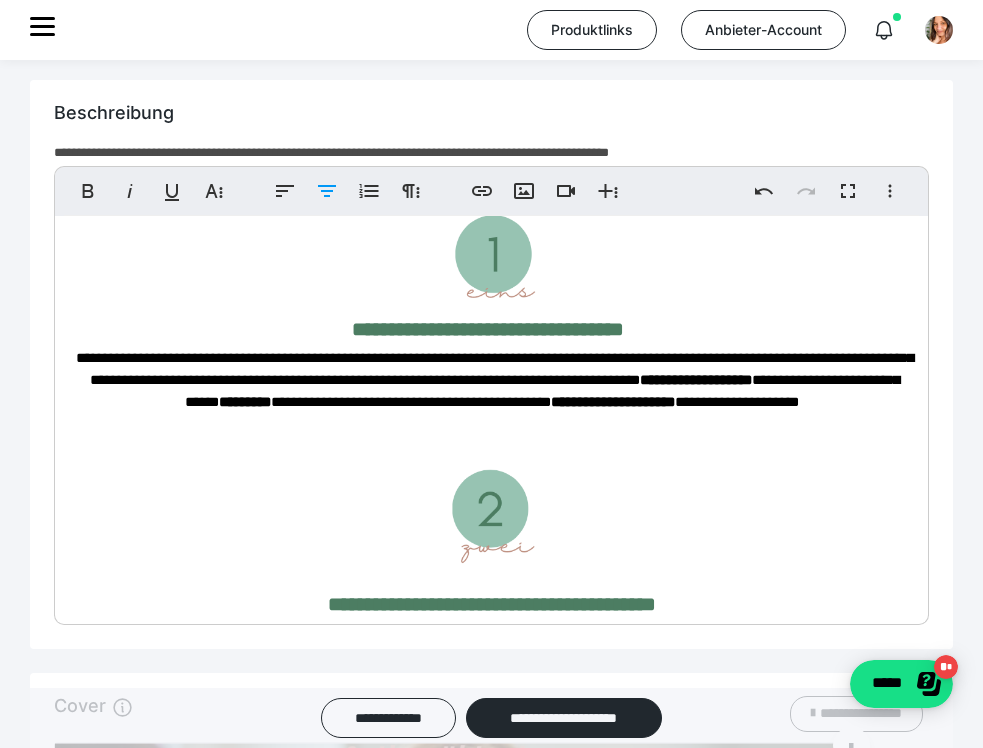 scroll, scrollTop: 4322, scrollLeft: 0, axis: vertical 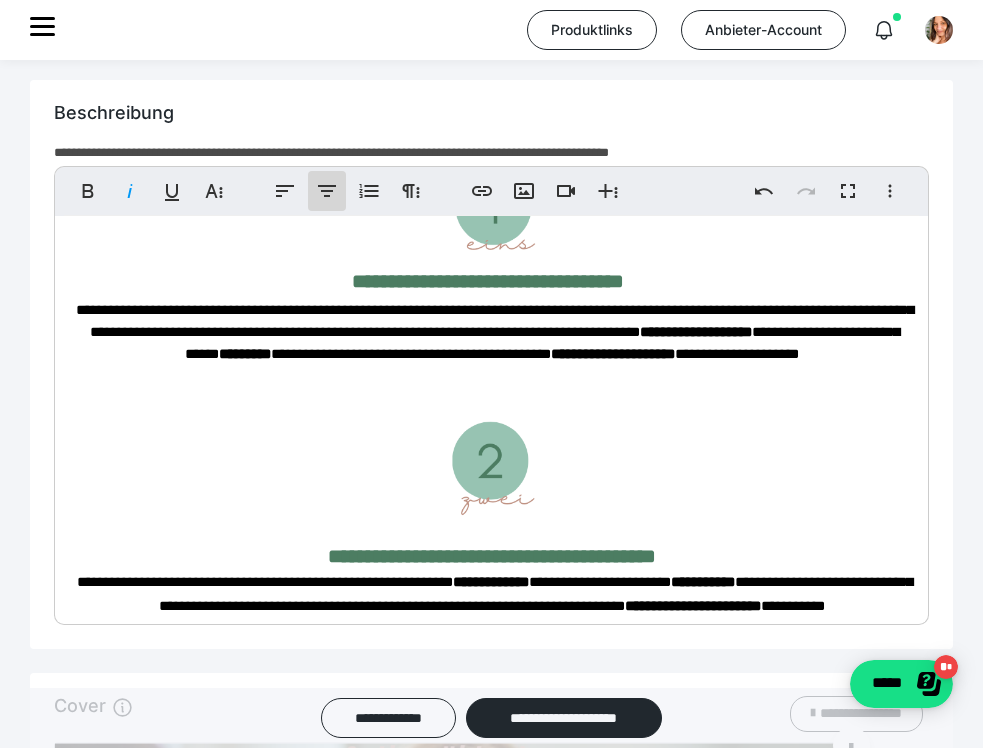 click 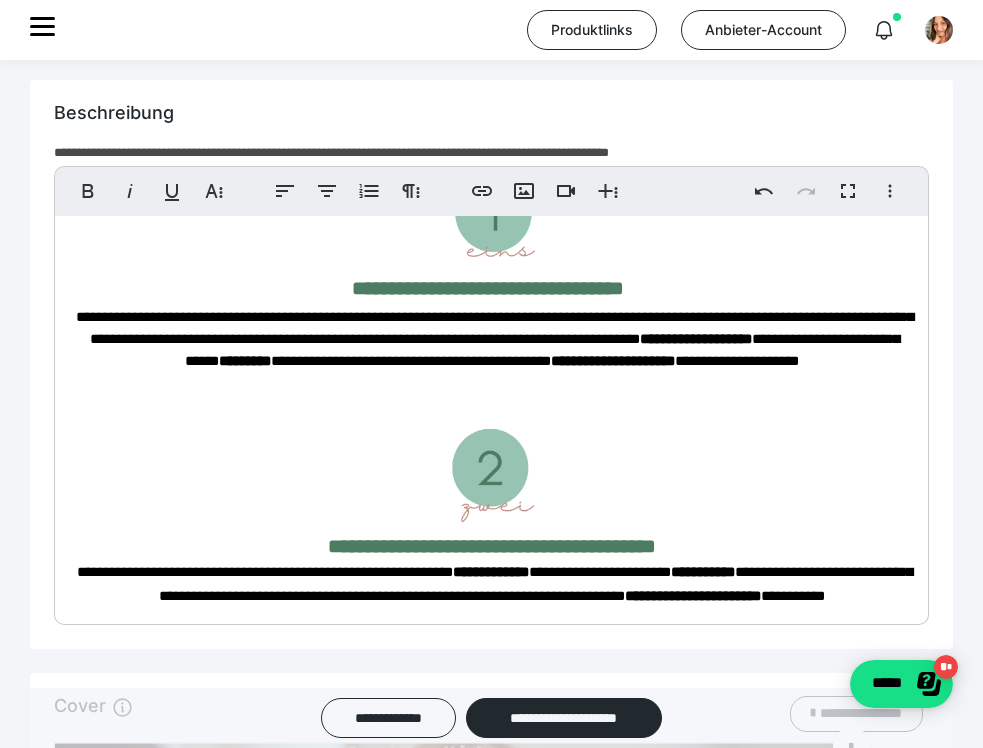 scroll, scrollTop: 4134, scrollLeft: 0, axis: vertical 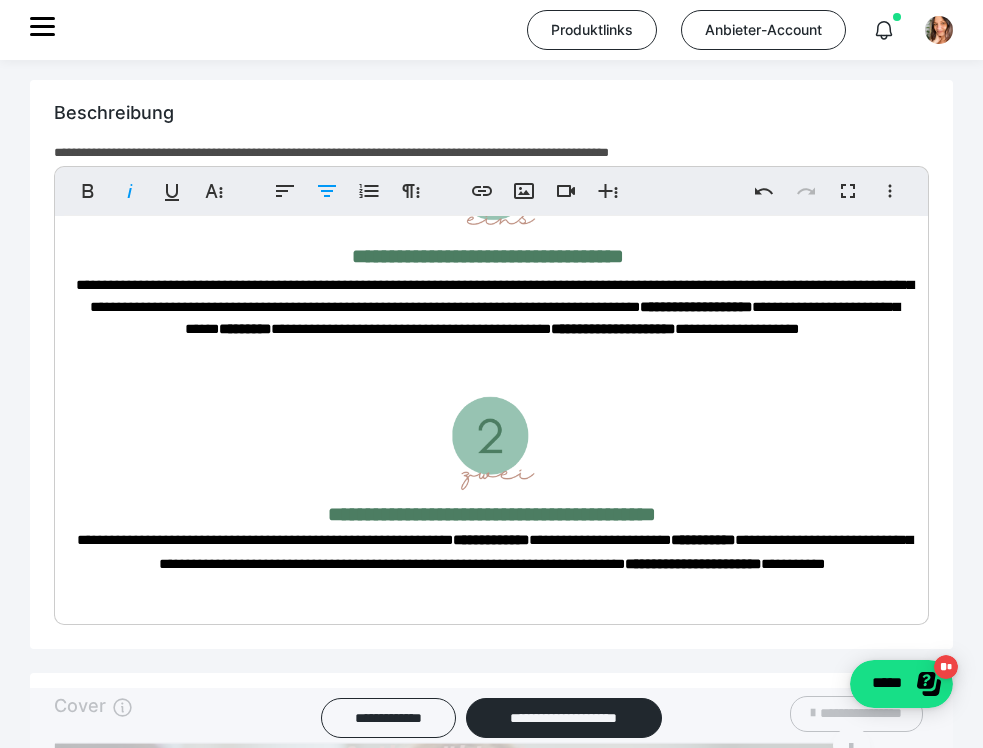 drag, startPoint x: 597, startPoint y: 351, endPoint x: 386, endPoint y: 350, distance: 211.00237 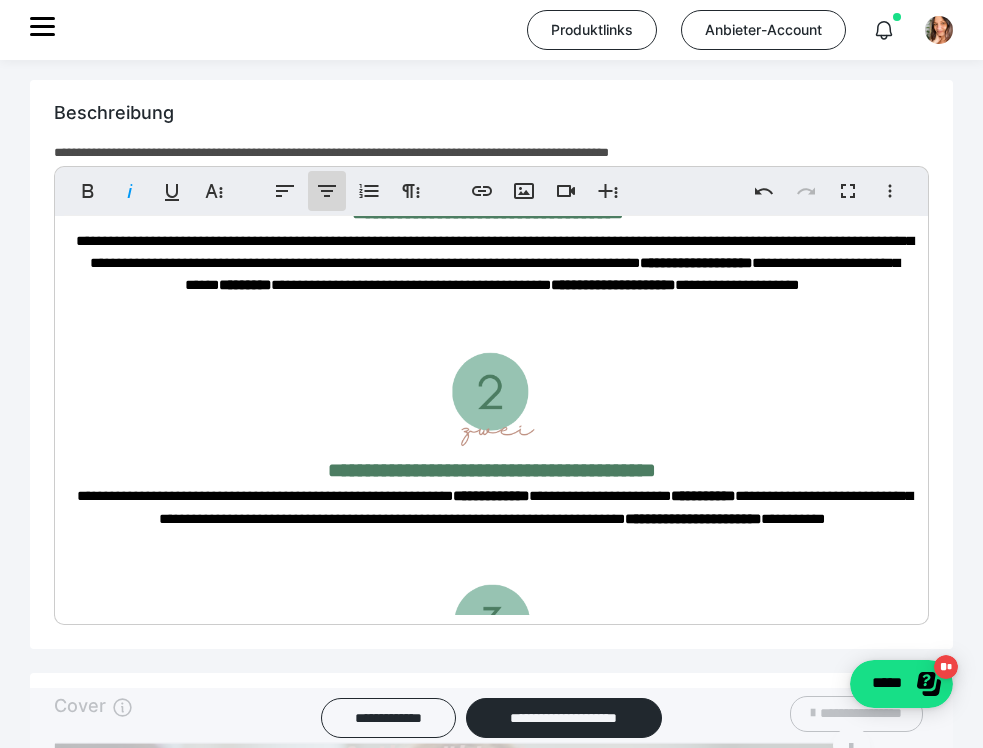 click 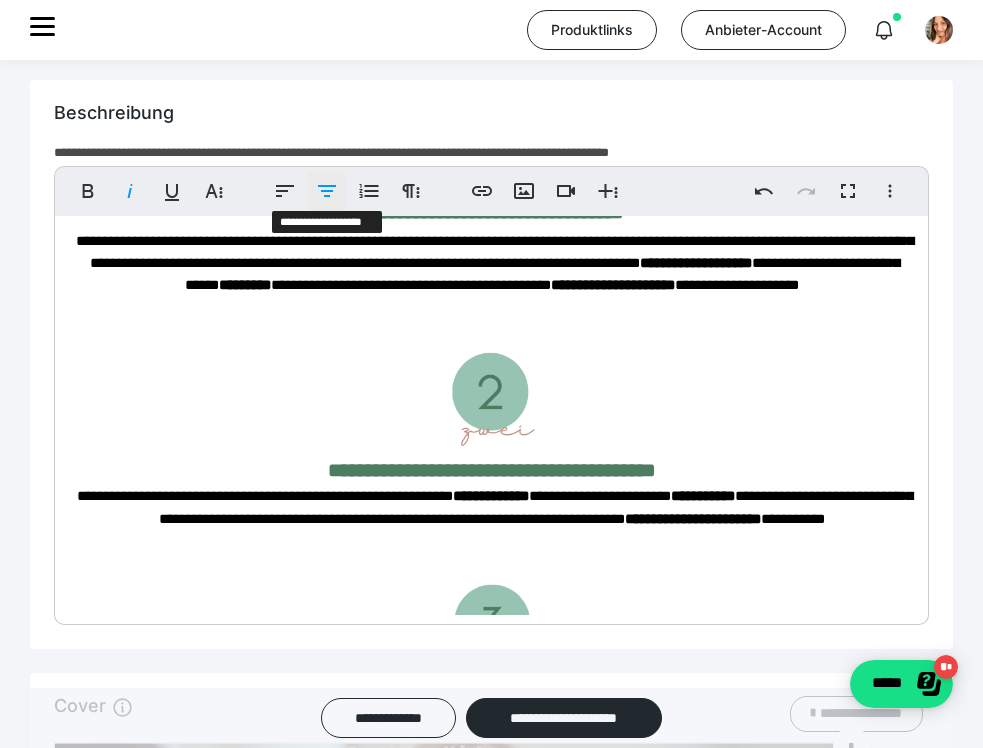 click 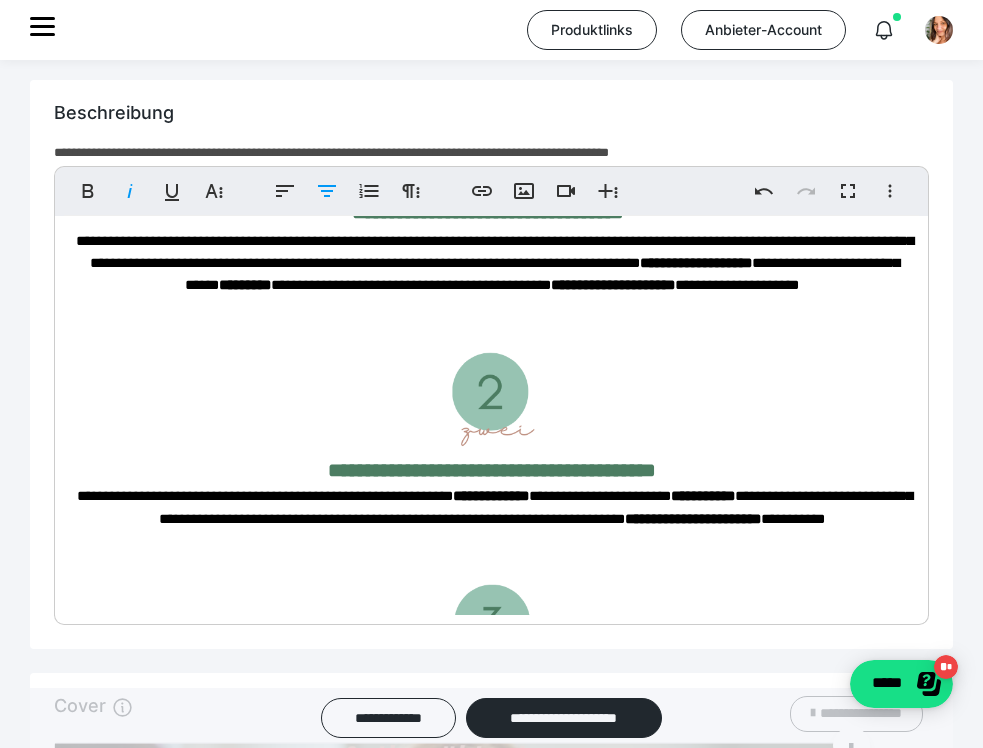 click on "**********" at bounding box center (491, -48) 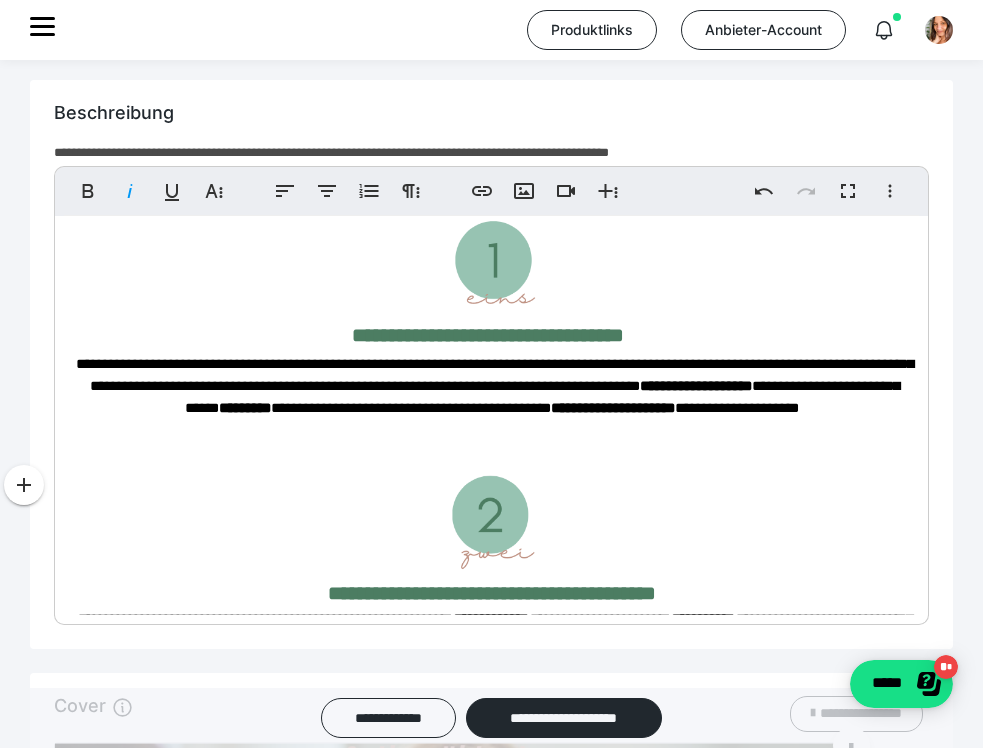 scroll, scrollTop: 4167, scrollLeft: 0, axis: vertical 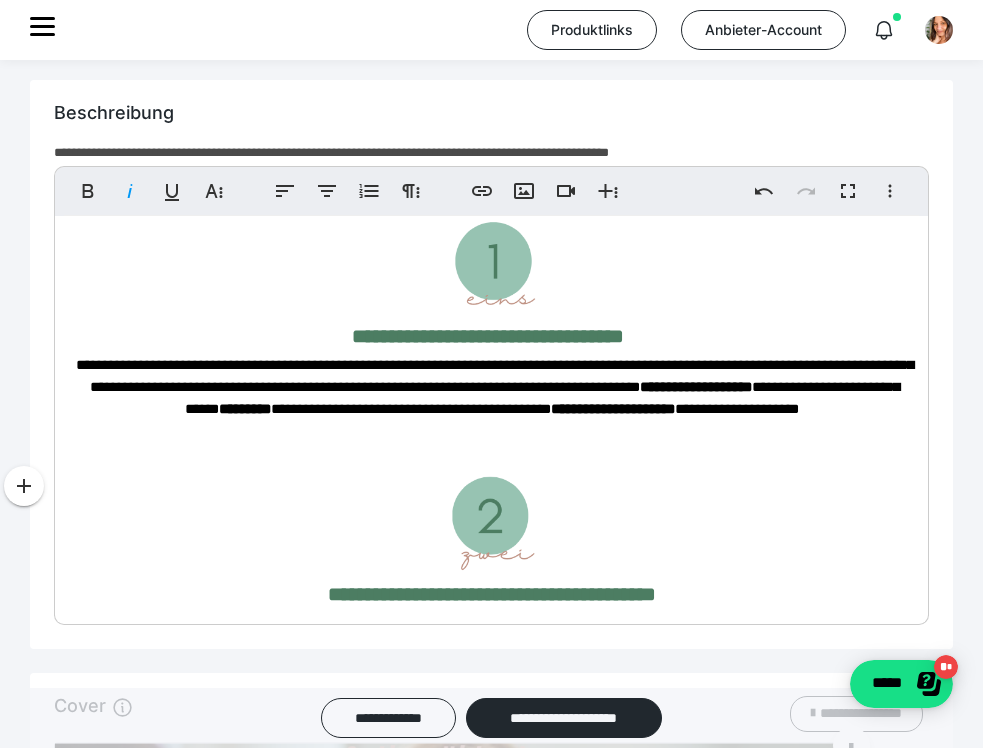 click on "**********" at bounding box center (491, 38) 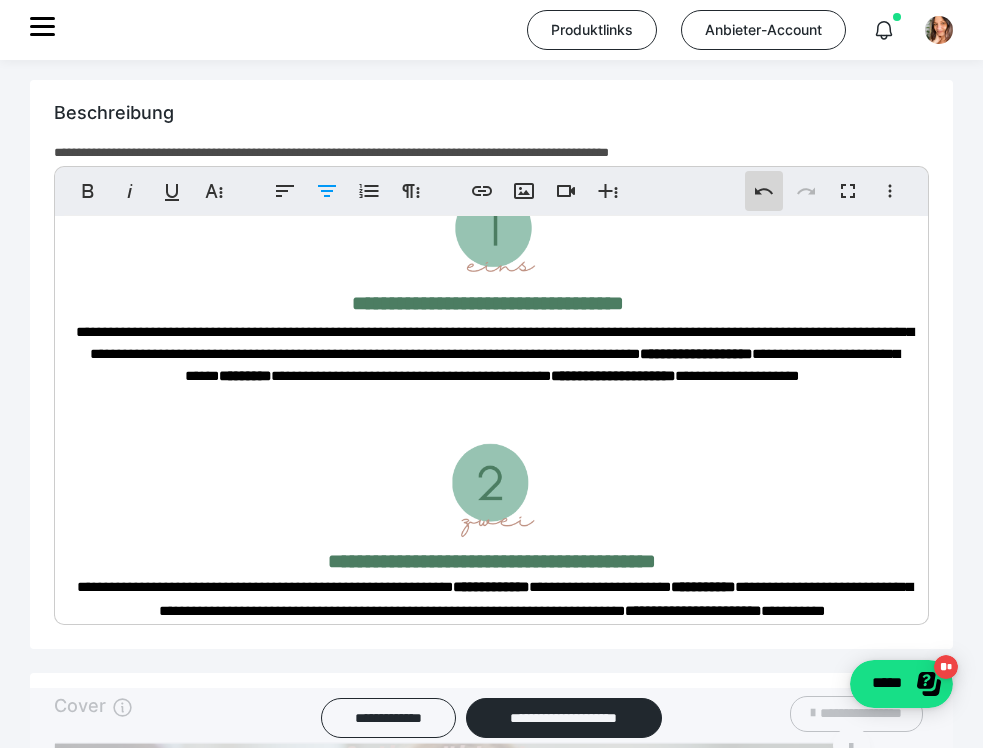 click 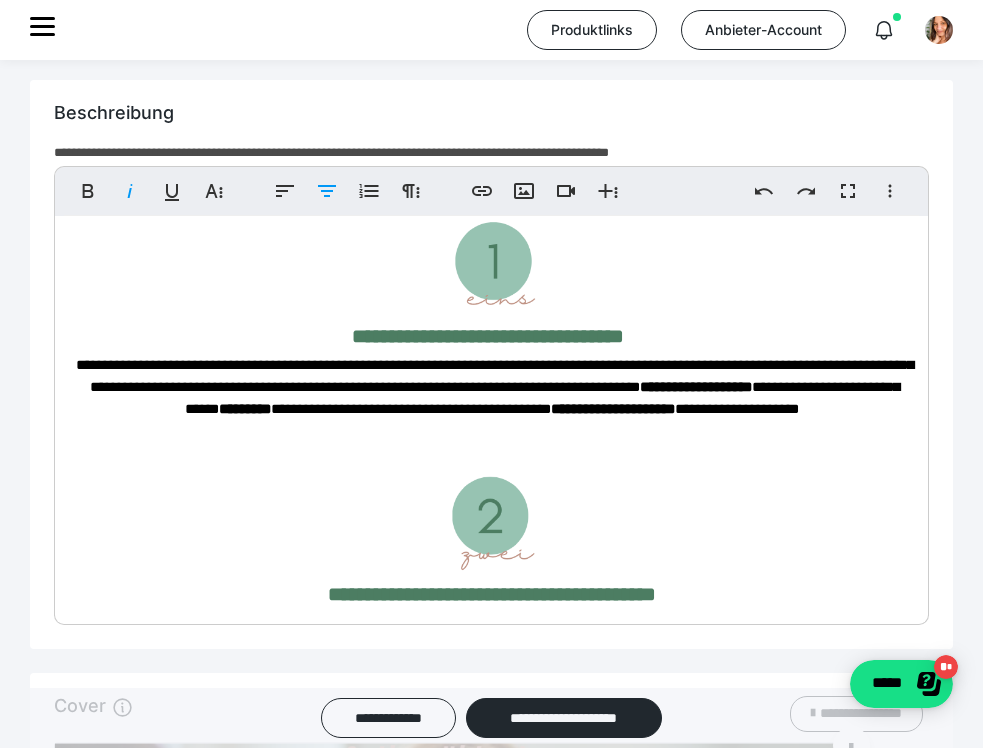 click on "**********" at bounding box center (492, 57) 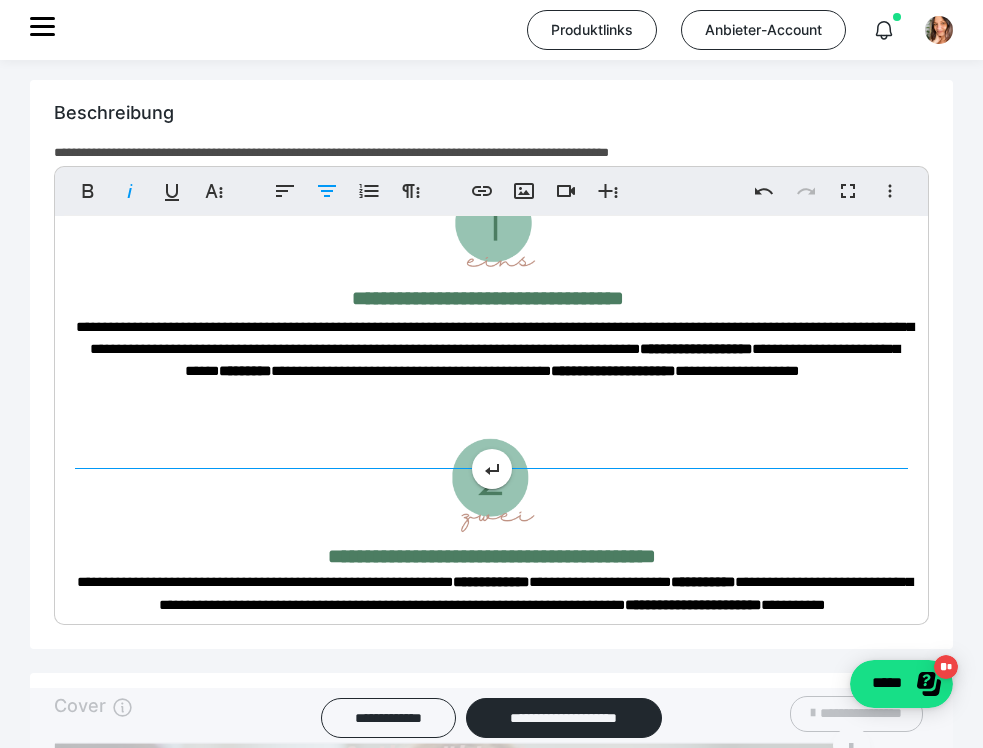 click at bounding box center (491, 113) 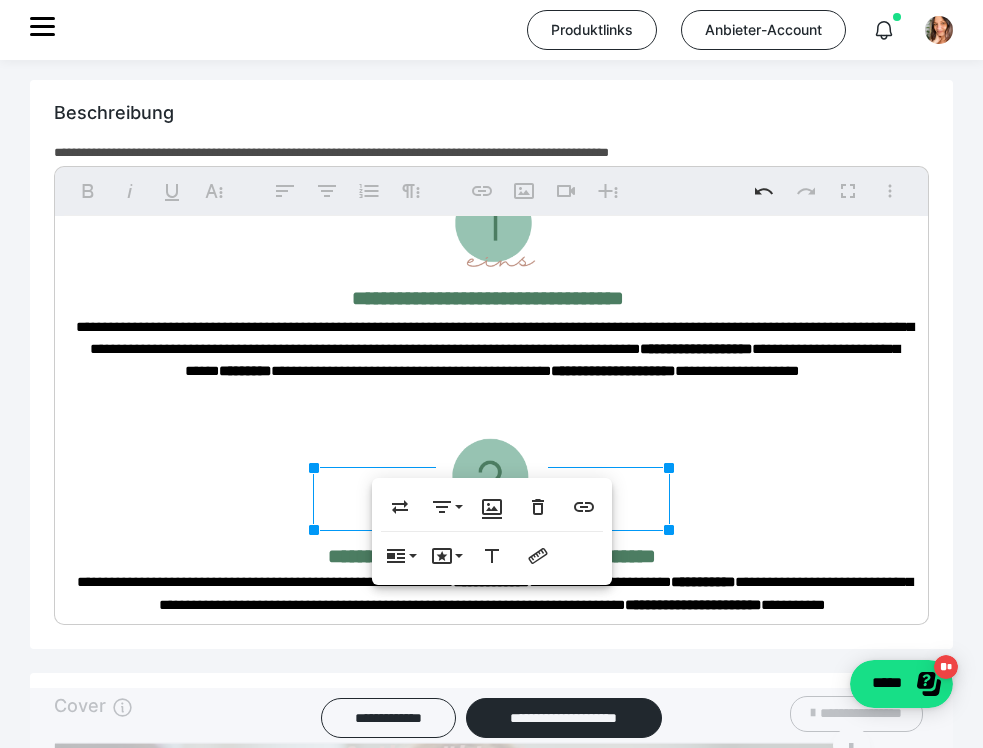 click on "**********" at bounding box center [491, 1835] 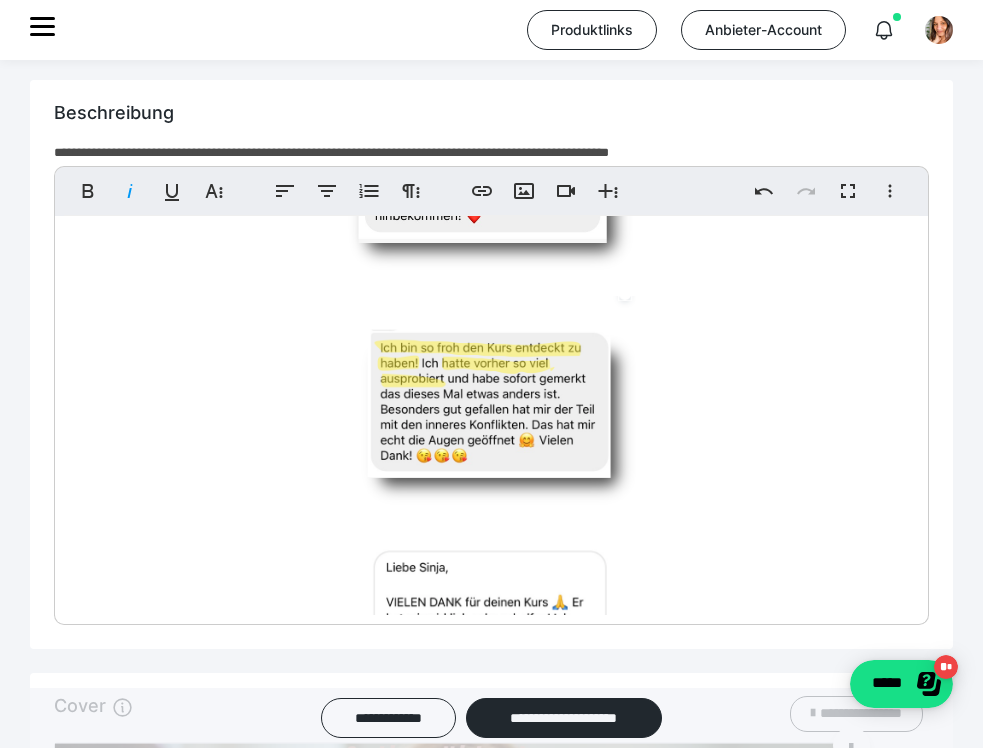 scroll, scrollTop: 9607, scrollLeft: 0, axis: vertical 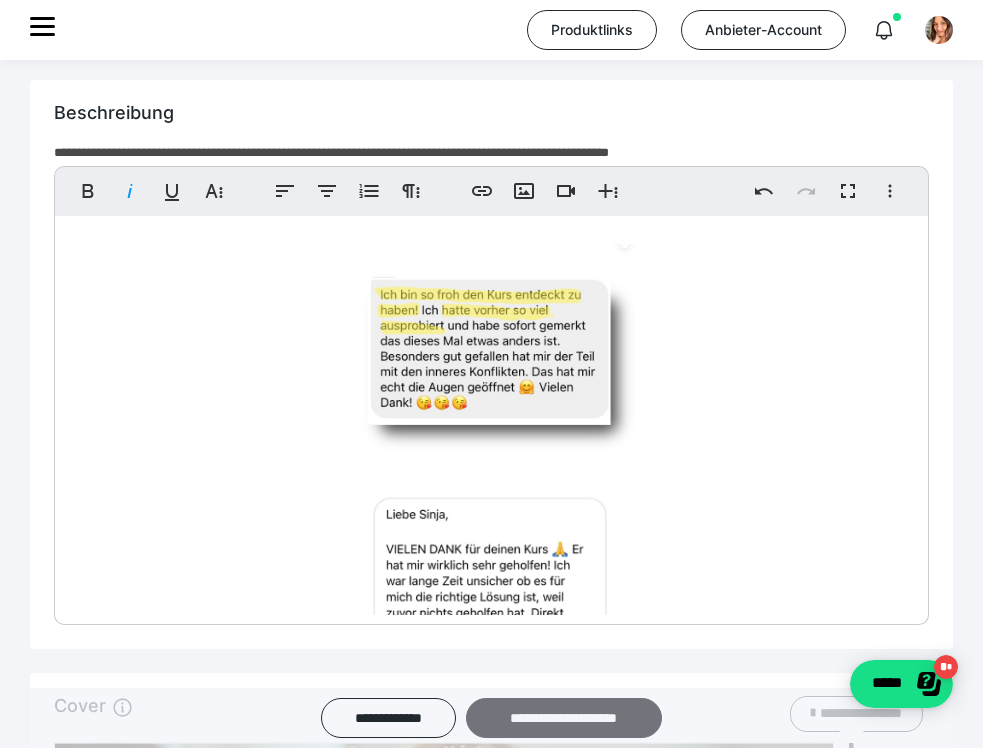click on "**********" at bounding box center [564, 718] 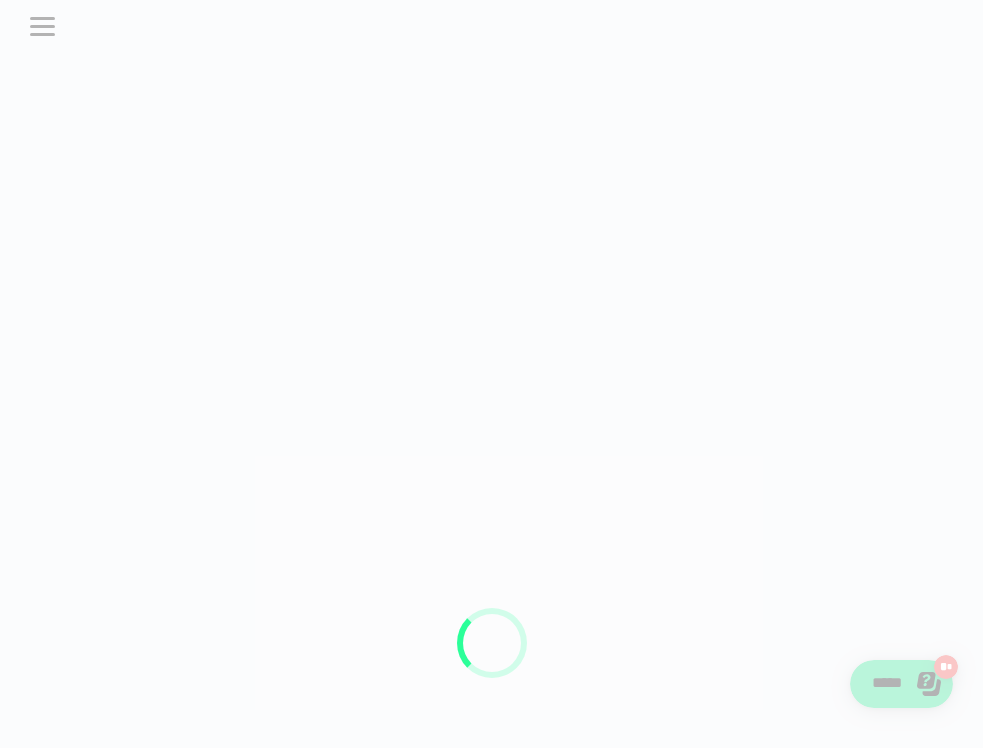 scroll, scrollTop: 0, scrollLeft: 0, axis: both 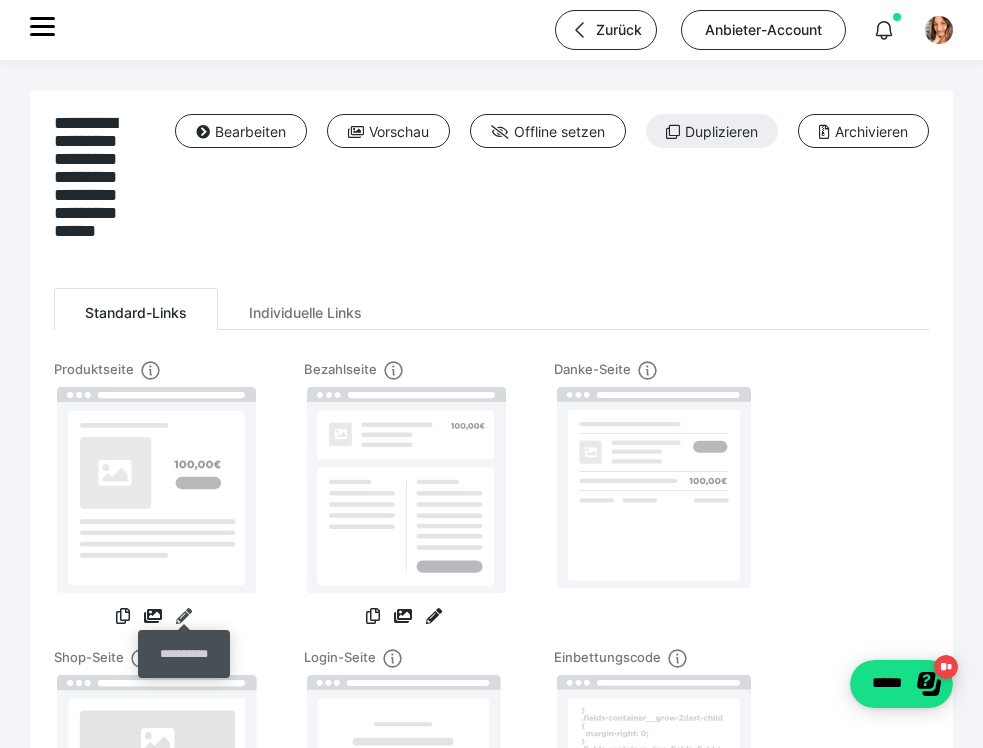 click at bounding box center (184, 616) 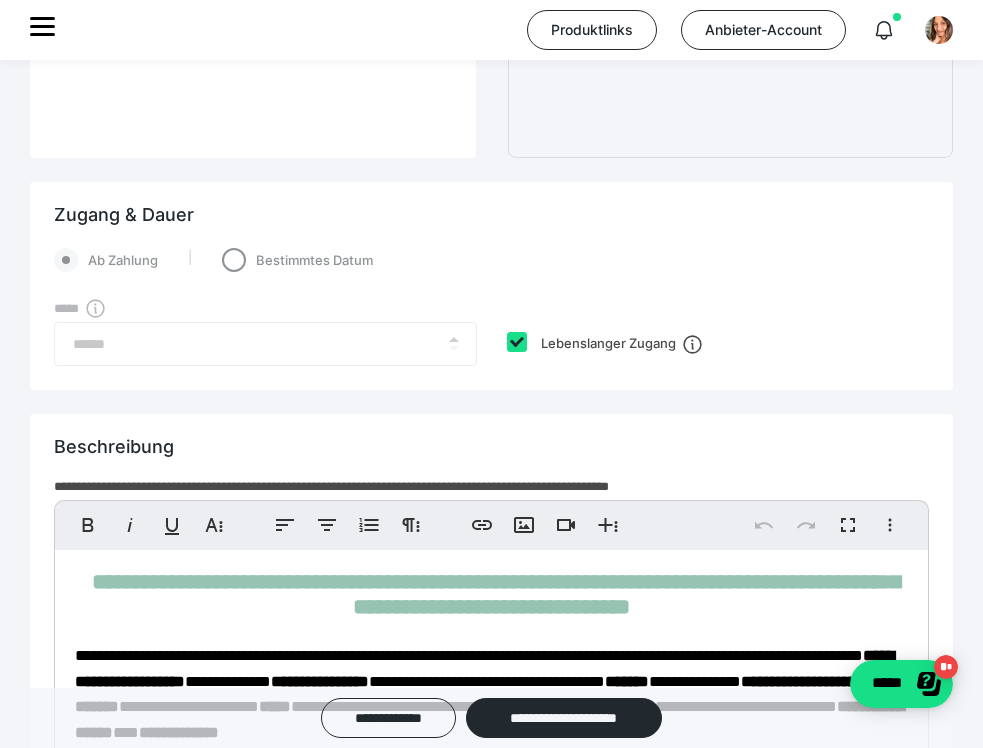 scroll, scrollTop: 1016, scrollLeft: 0, axis: vertical 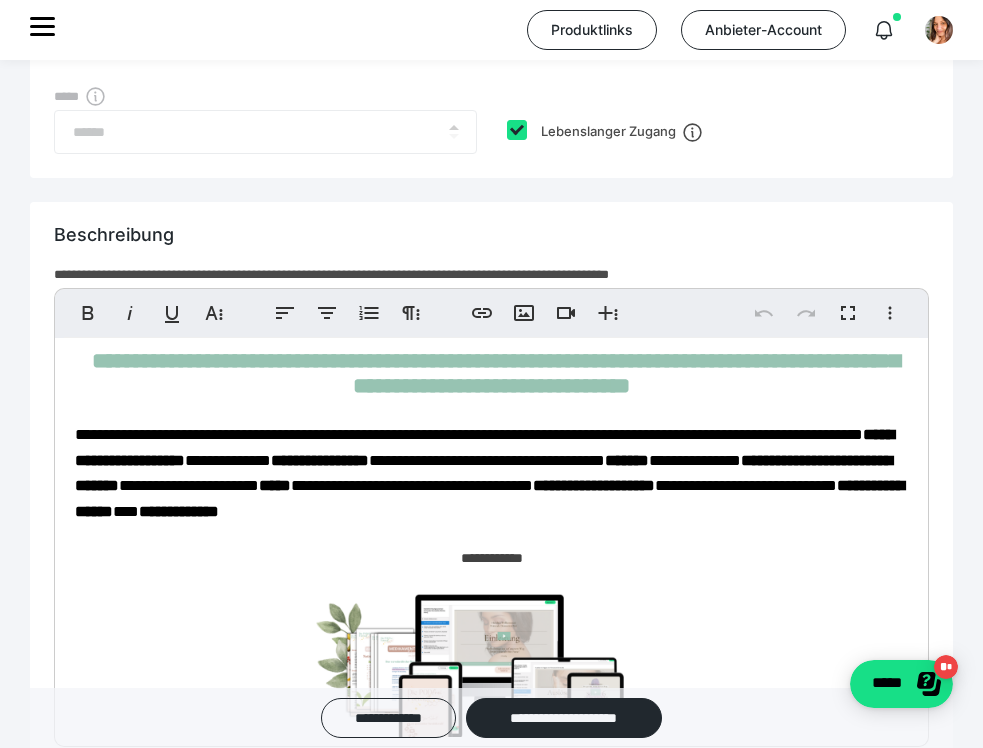 click on "**********" at bounding box center [495, 4722] 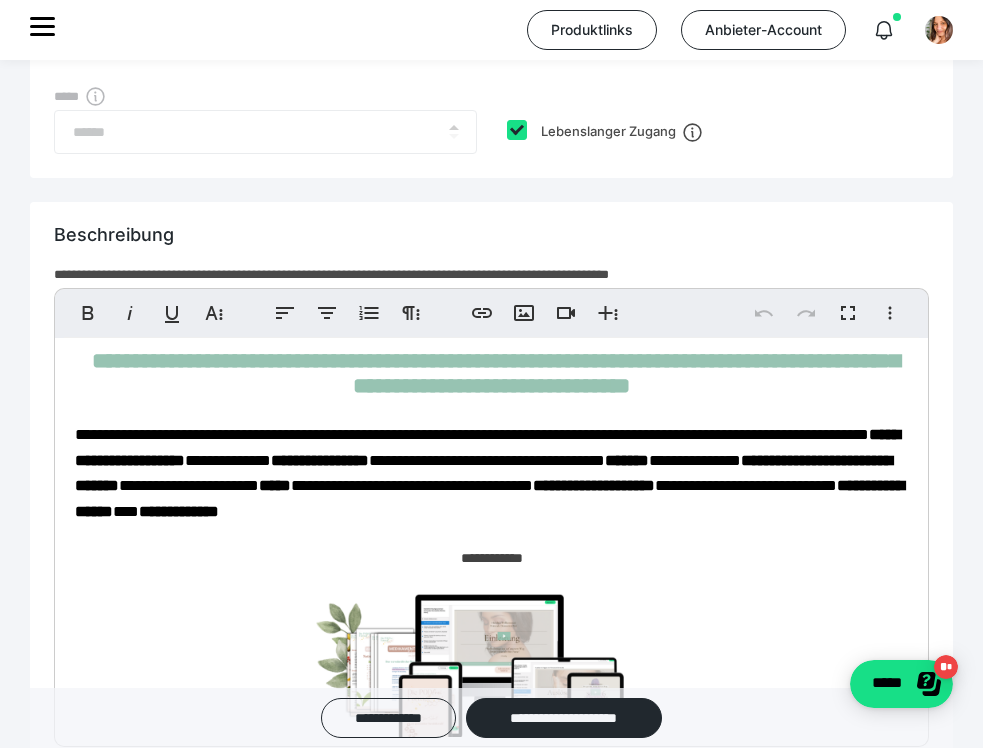 type 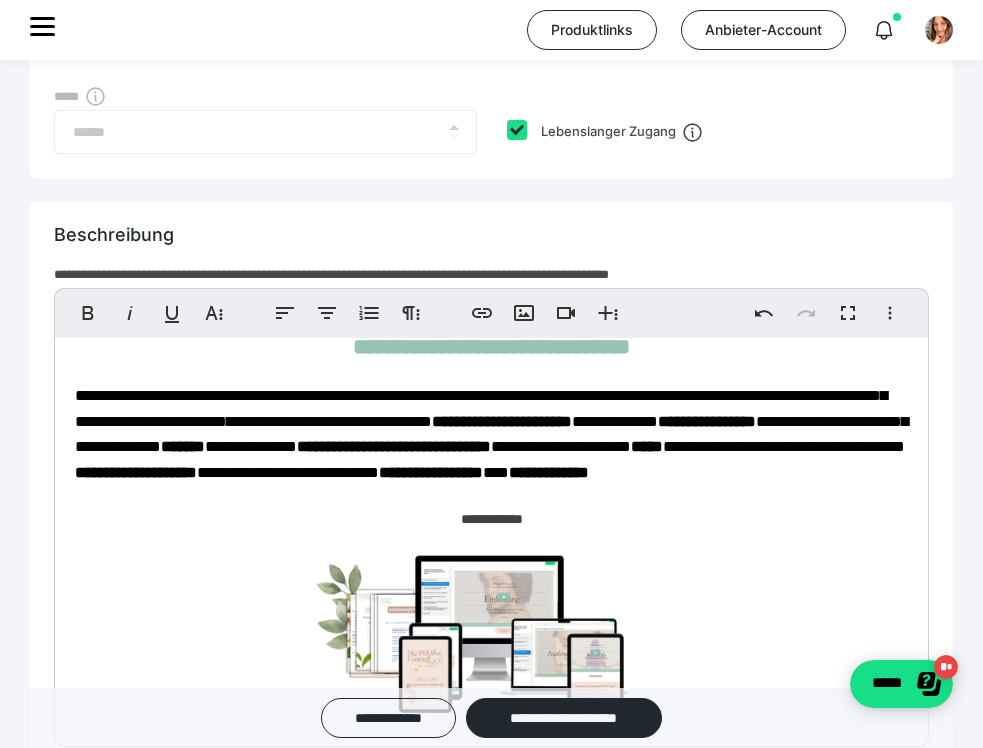 scroll, scrollTop: 50, scrollLeft: 0, axis: vertical 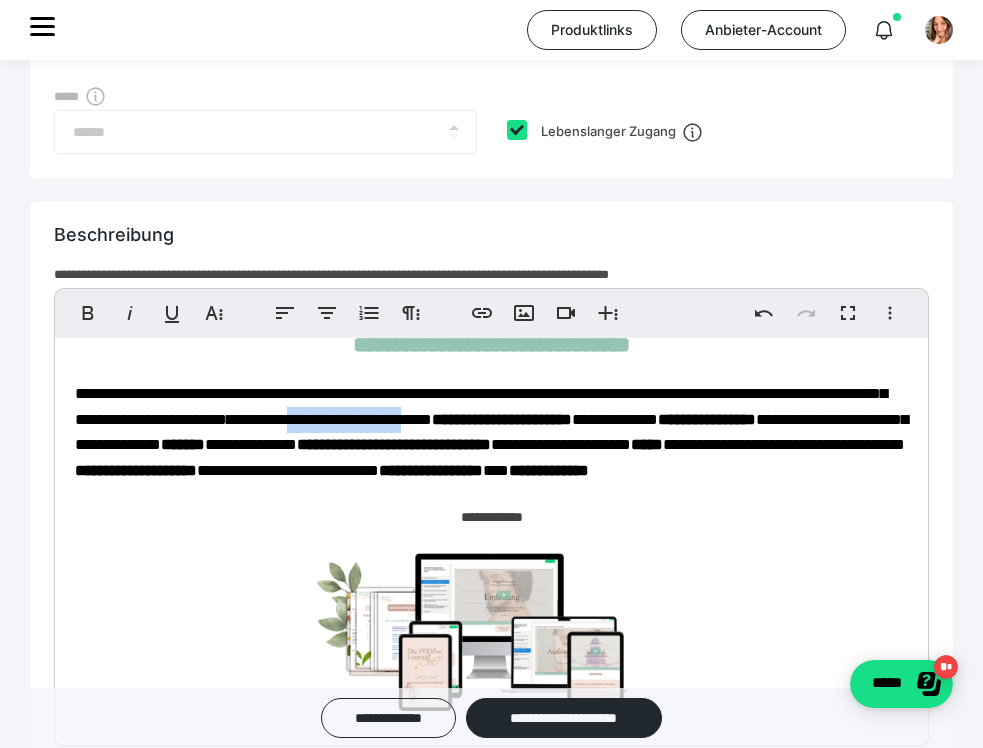 drag, startPoint x: 685, startPoint y: 417, endPoint x: 537, endPoint y: 415, distance: 148.01352 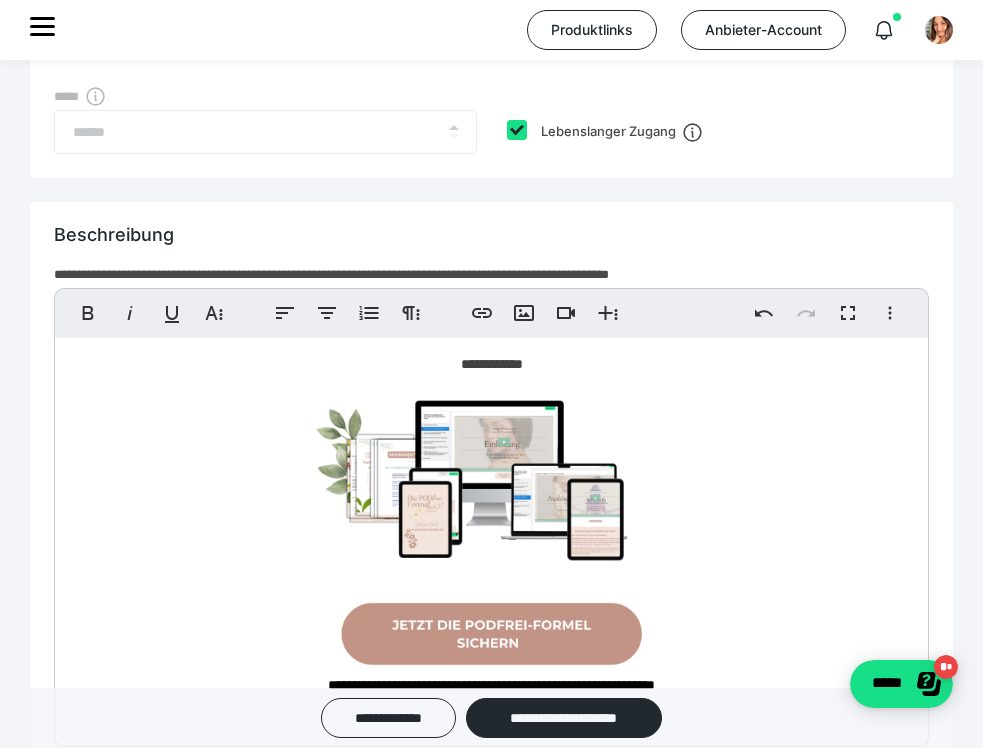 scroll, scrollTop: 208, scrollLeft: 0, axis: vertical 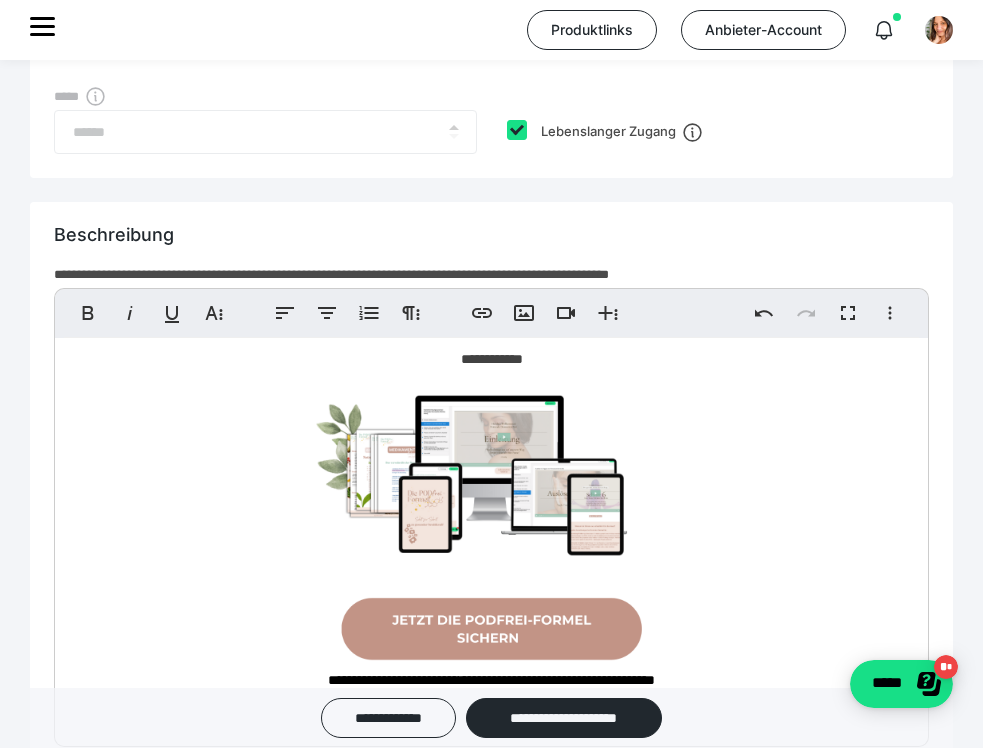 click on "**********" at bounding box center [491, 359] 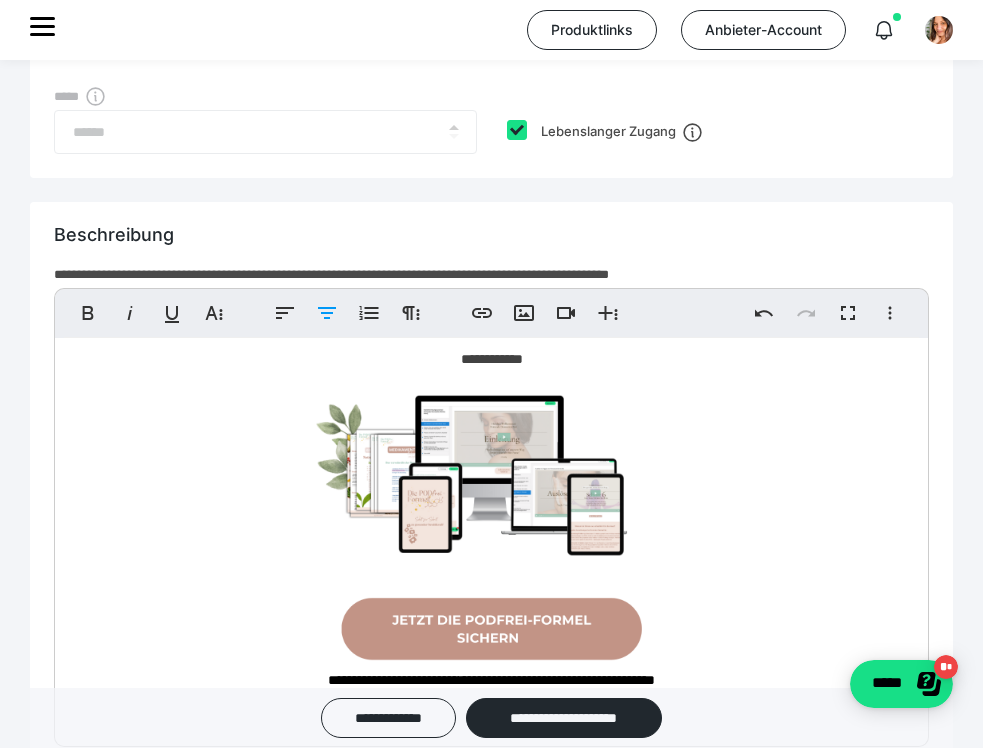 click on "**********" at bounding box center [491, 359] 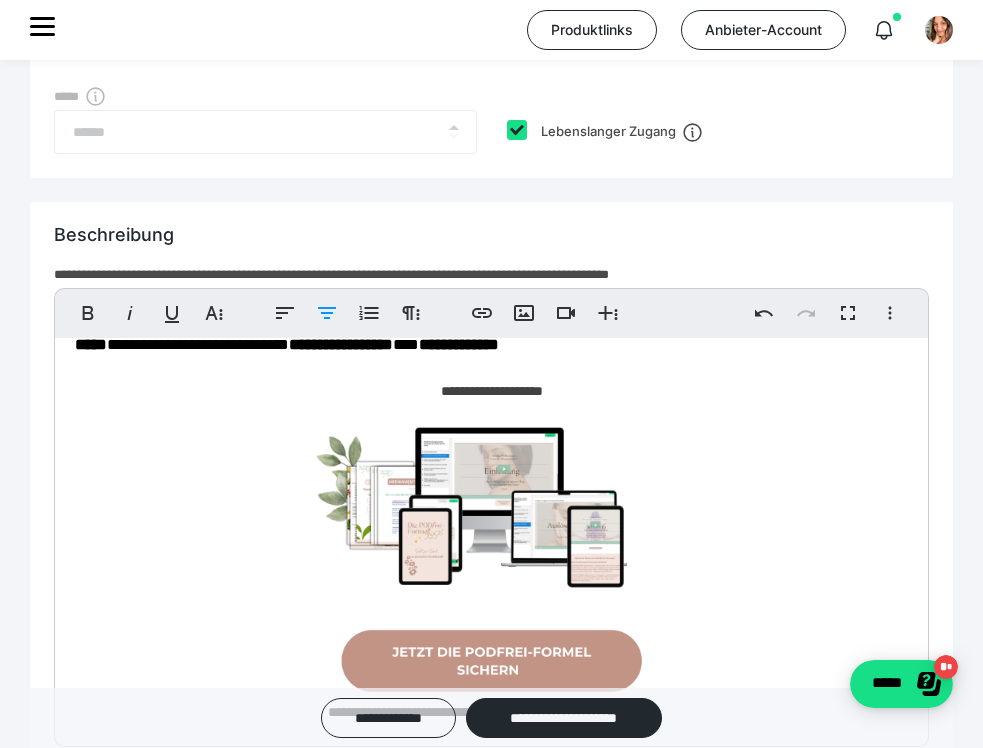 scroll, scrollTop: 182, scrollLeft: 0, axis: vertical 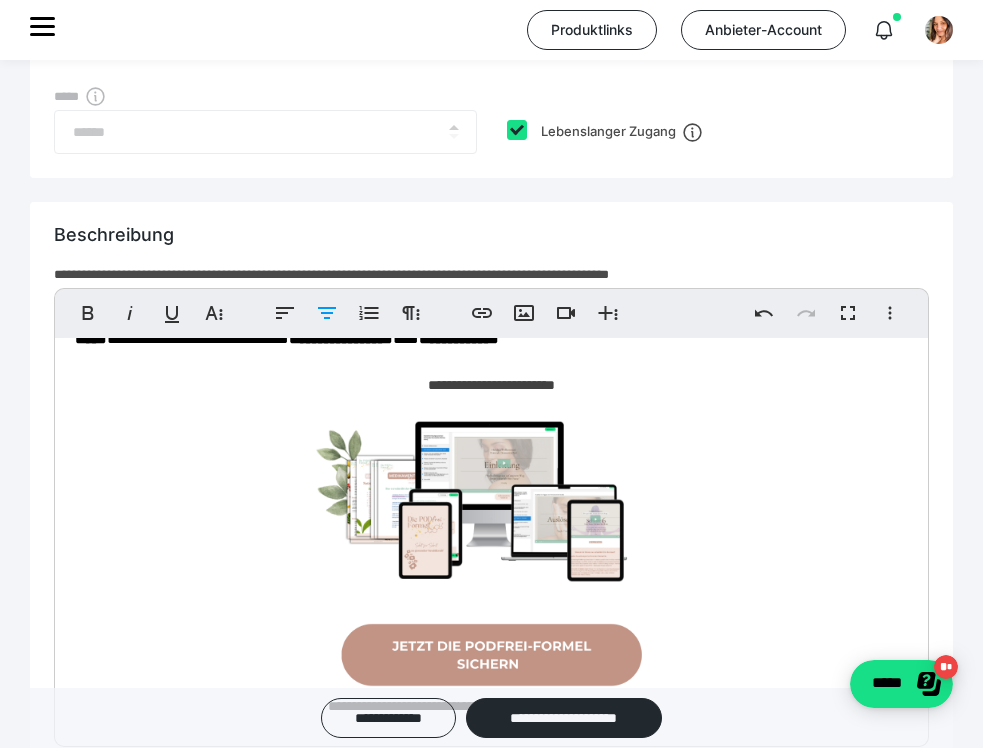 click on "**********" at bounding box center [491, 385] 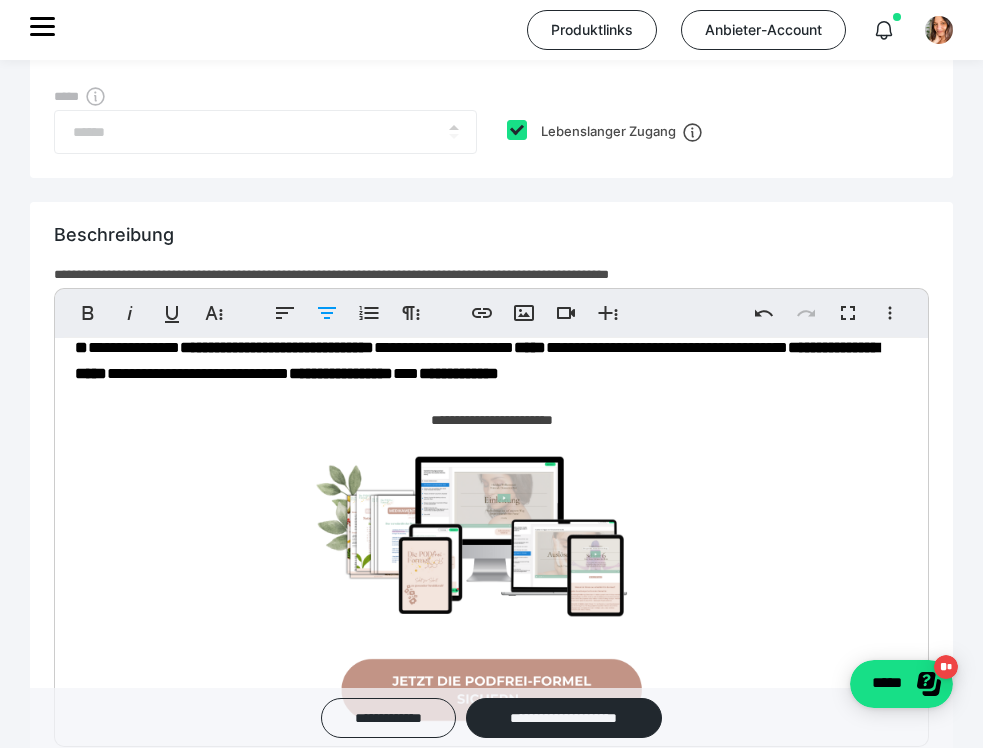 scroll, scrollTop: 145, scrollLeft: 0, axis: vertical 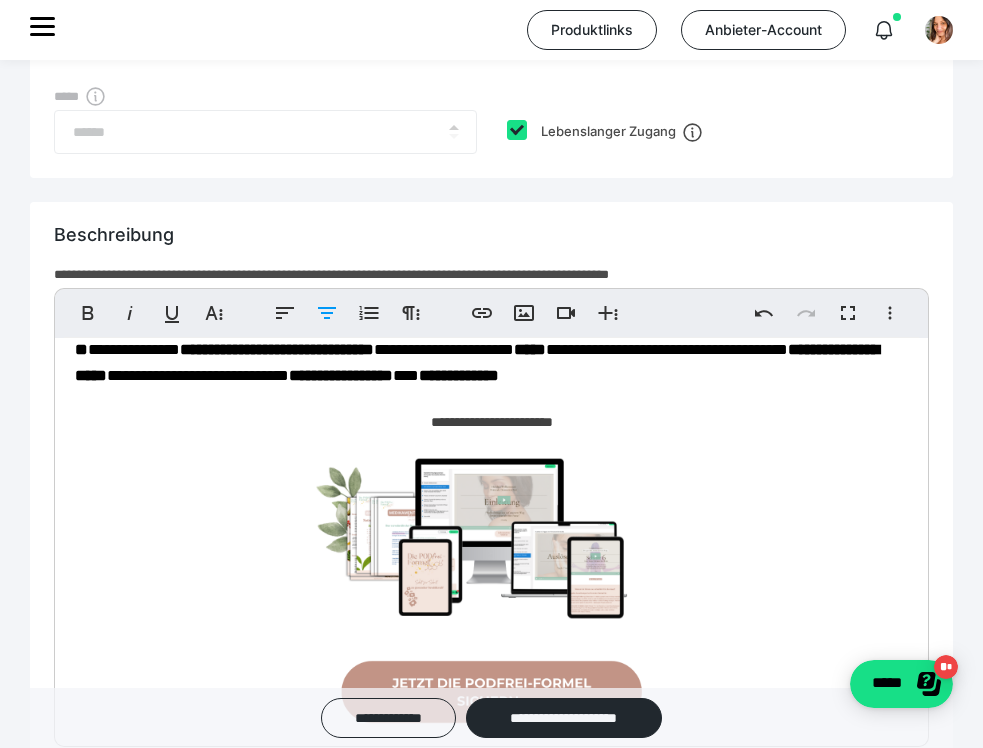 click on "**********" at bounding box center (491, 422) 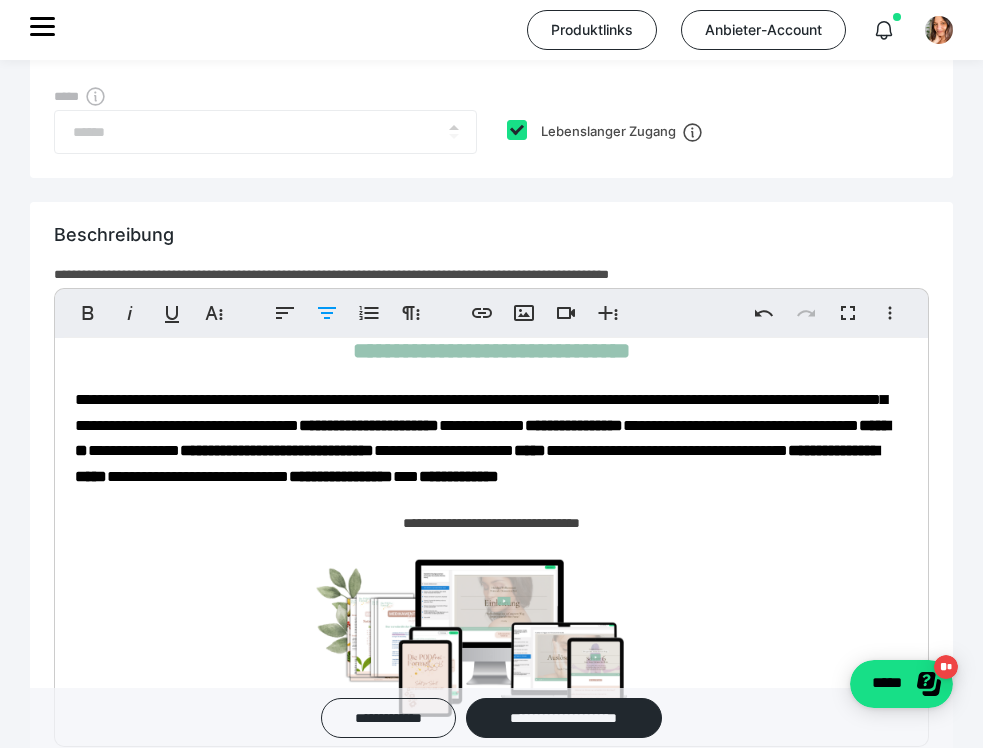 scroll, scrollTop: 0, scrollLeft: 0, axis: both 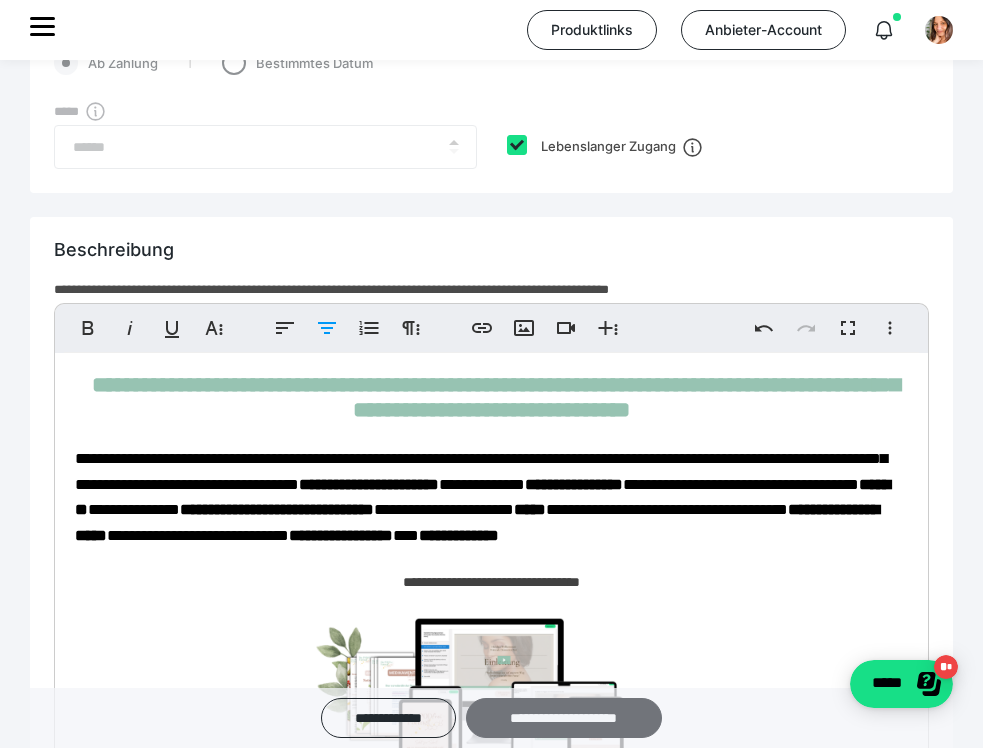 click on "**********" at bounding box center [564, 718] 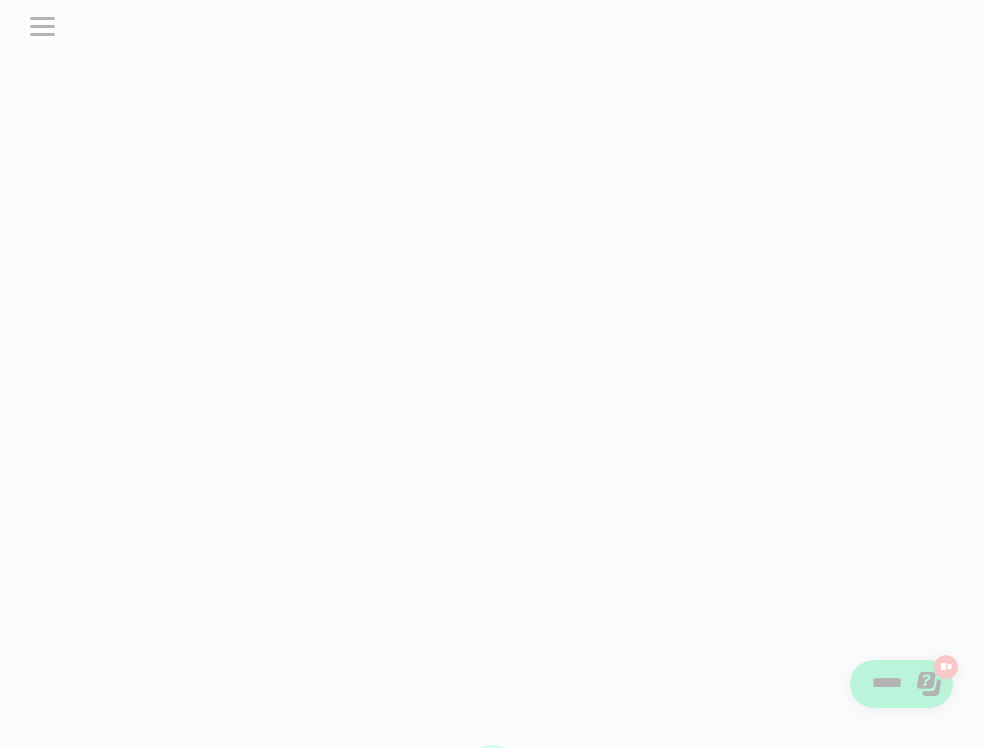 scroll, scrollTop: 0, scrollLeft: 0, axis: both 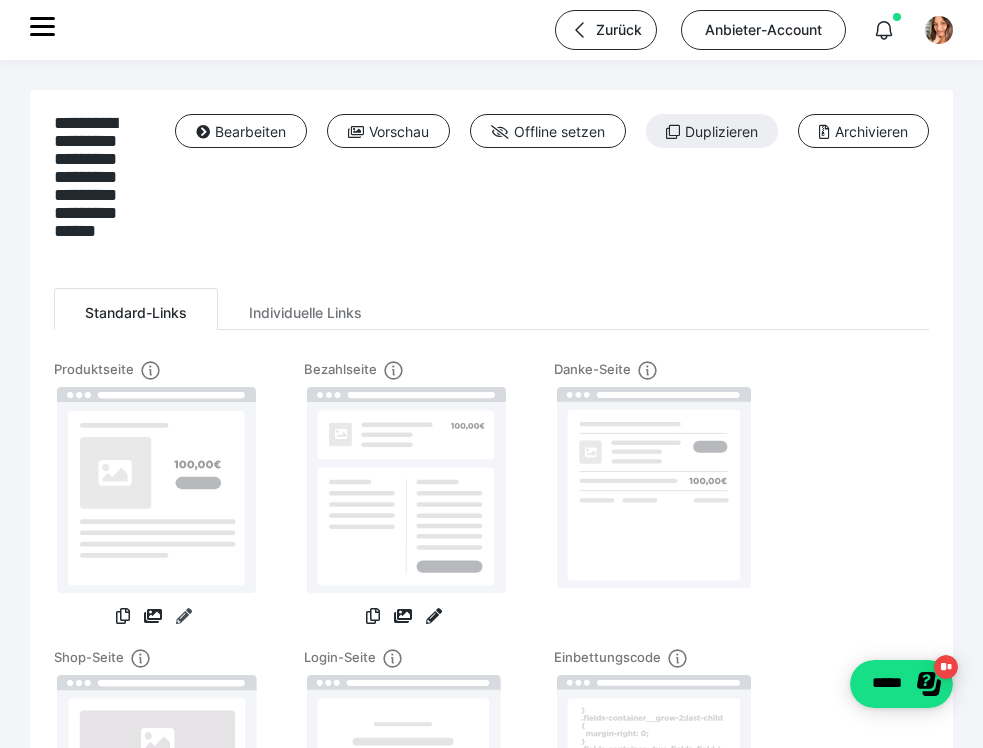 click at bounding box center (184, 616) 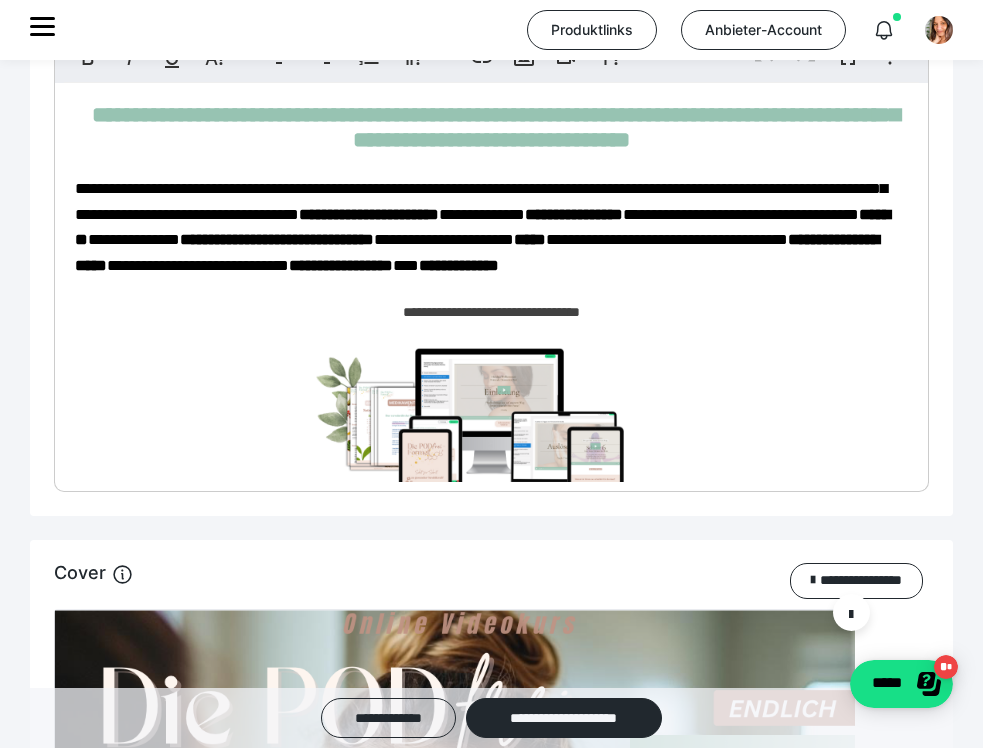scroll, scrollTop: 1325, scrollLeft: 0, axis: vertical 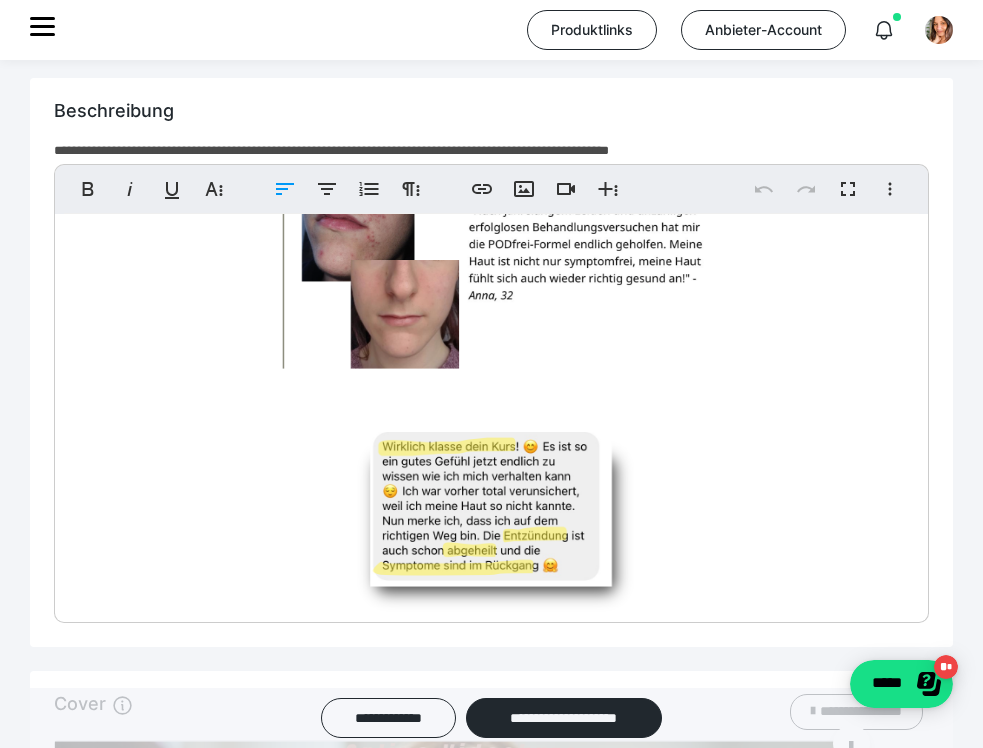 drag, startPoint x: 431, startPoint y: 544, endPoint x: 67, endPoint y: 476, distance: 370.29718 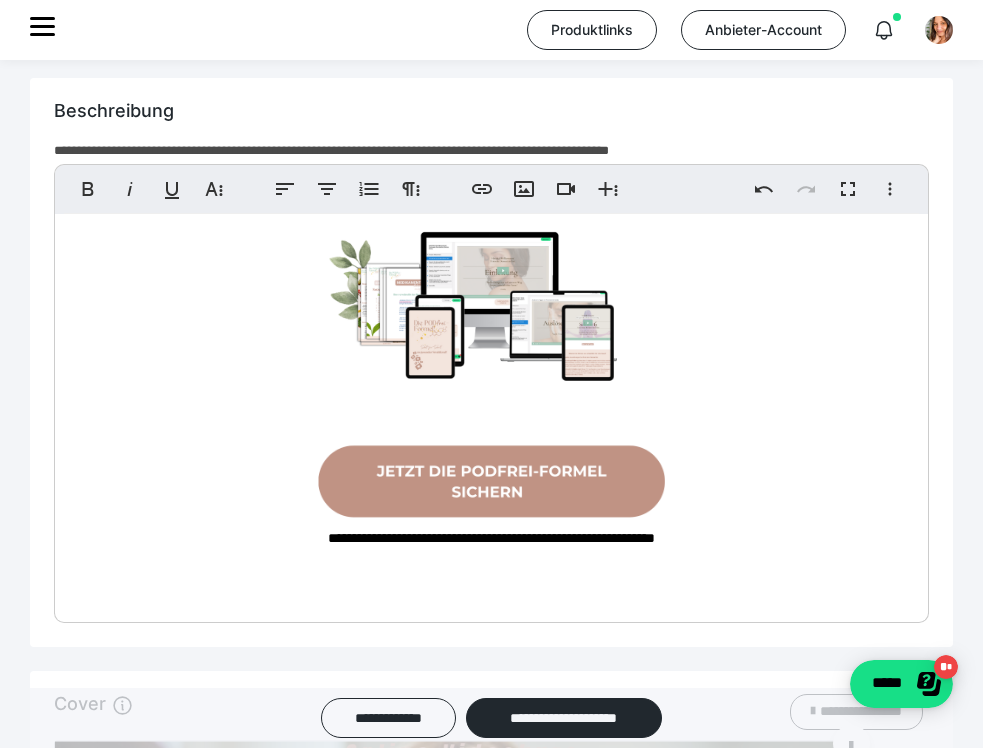 scroll, scrollTop: 8272, scrollLeft: 0, axis: vertical 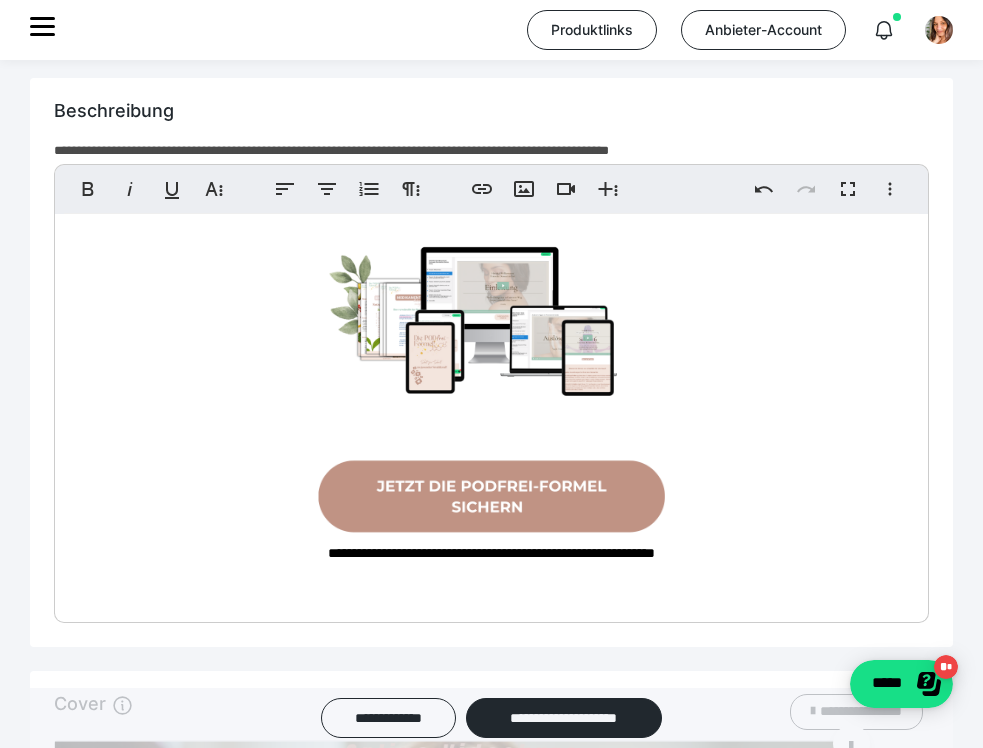 drag, startPoint x: 226, startPoint y: 420, endPoint x: 64, endPoint y: 399, distance: 163.35544 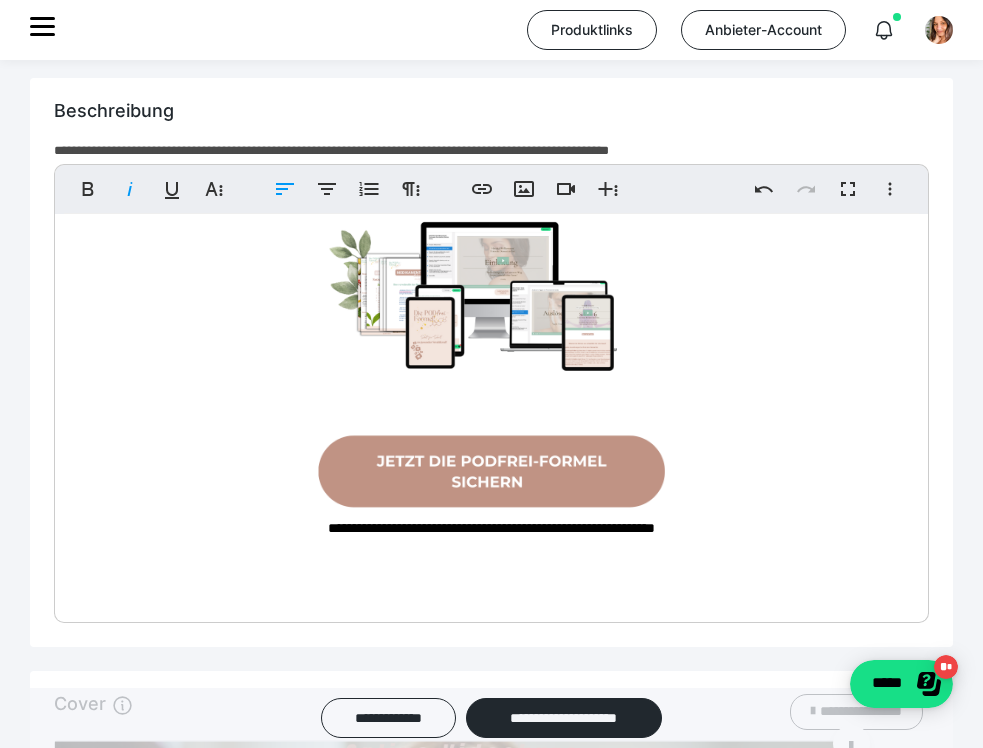 drag, startPoint x: 652, startPoint y: 470, endPoint x: 362, endPoint y: 414, distance: 295.35742 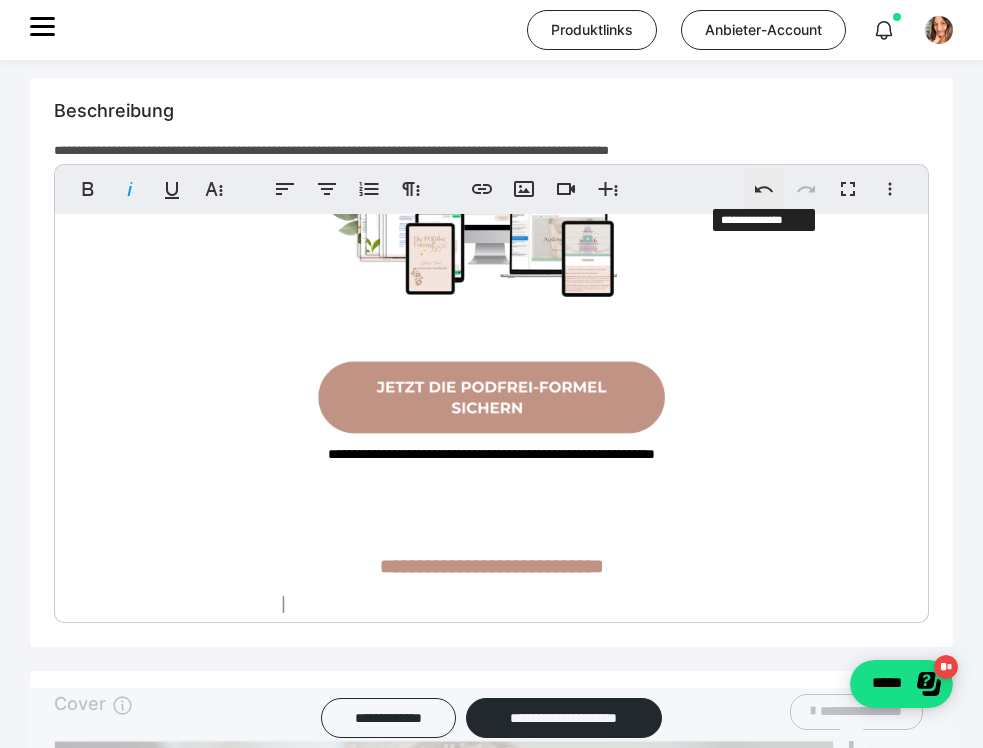 click 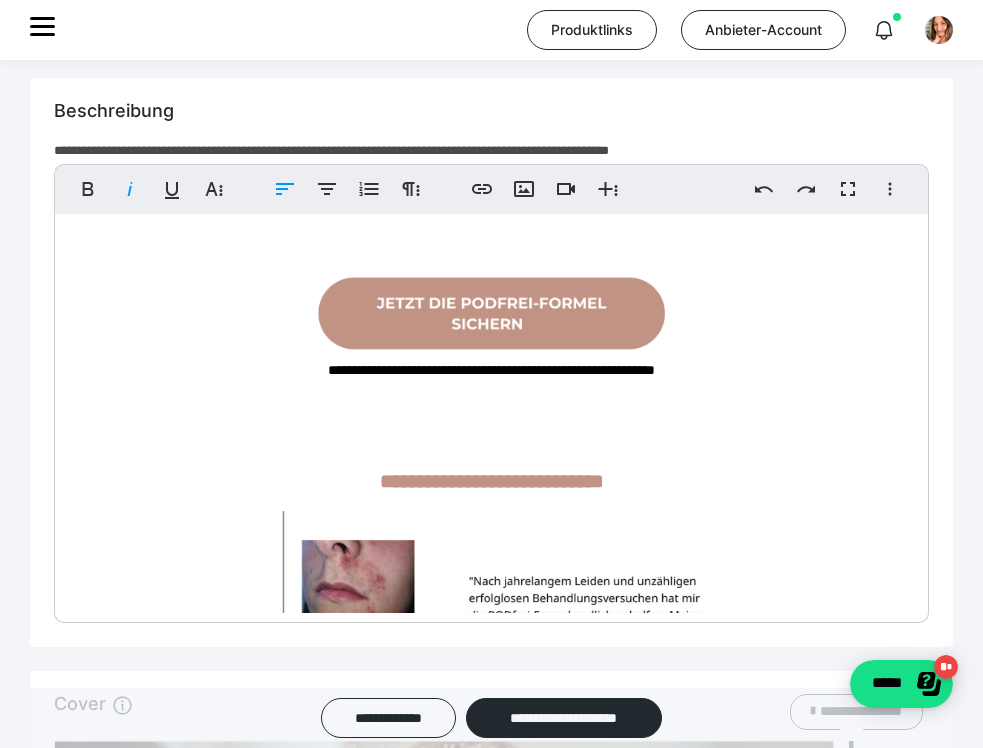 click on "**********" at bounding box center (491, -127) 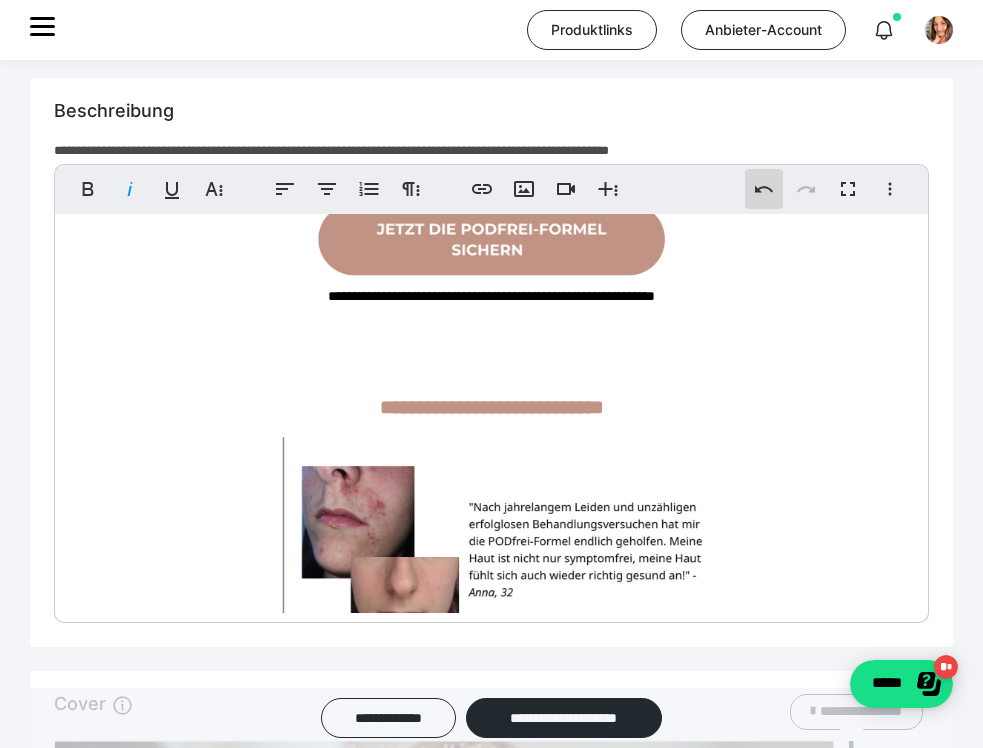 click 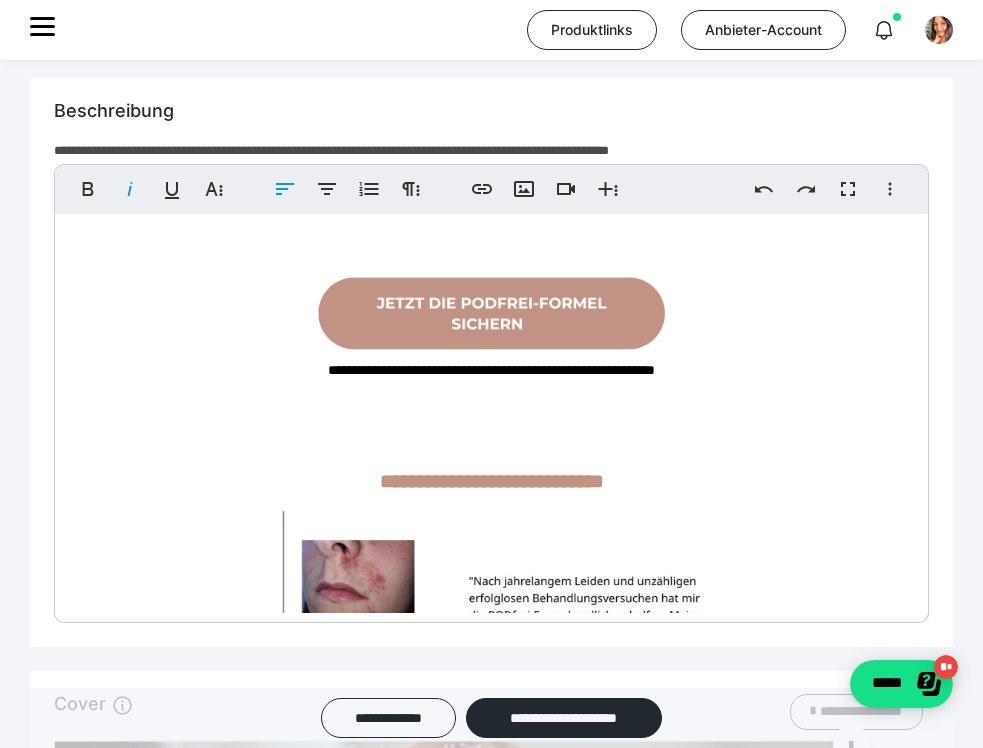 click on "**********" at bounding box center [477, -127] 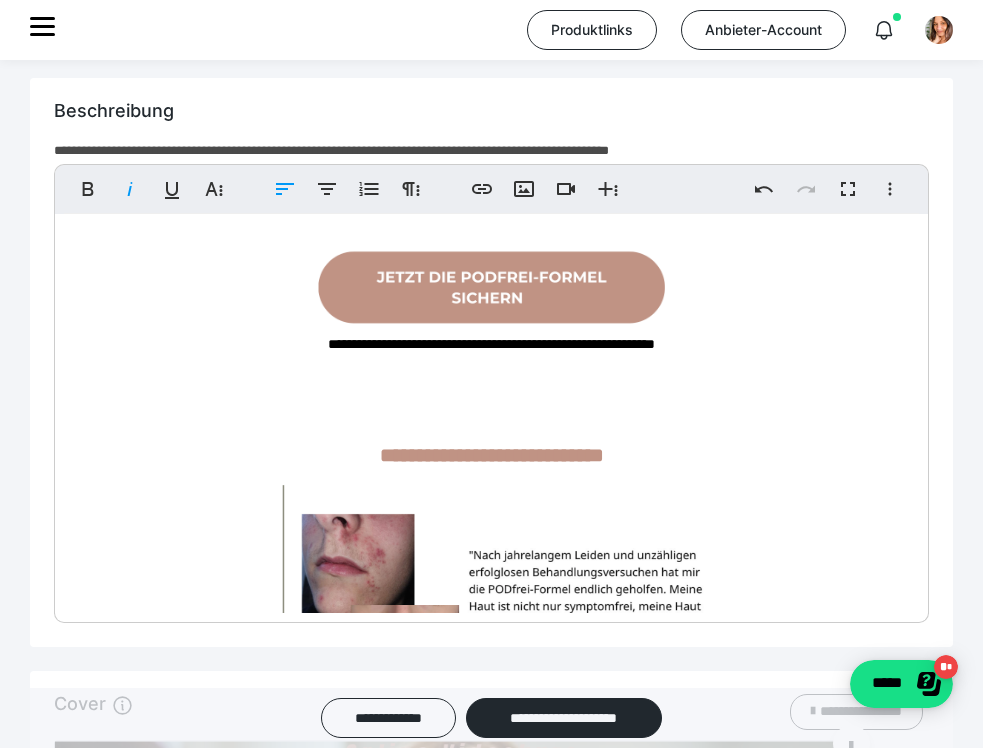 drag, startPoint x: 161, startPoint y: 573, endPoint x: 69, endPoint y: 539, distance: 98.0816 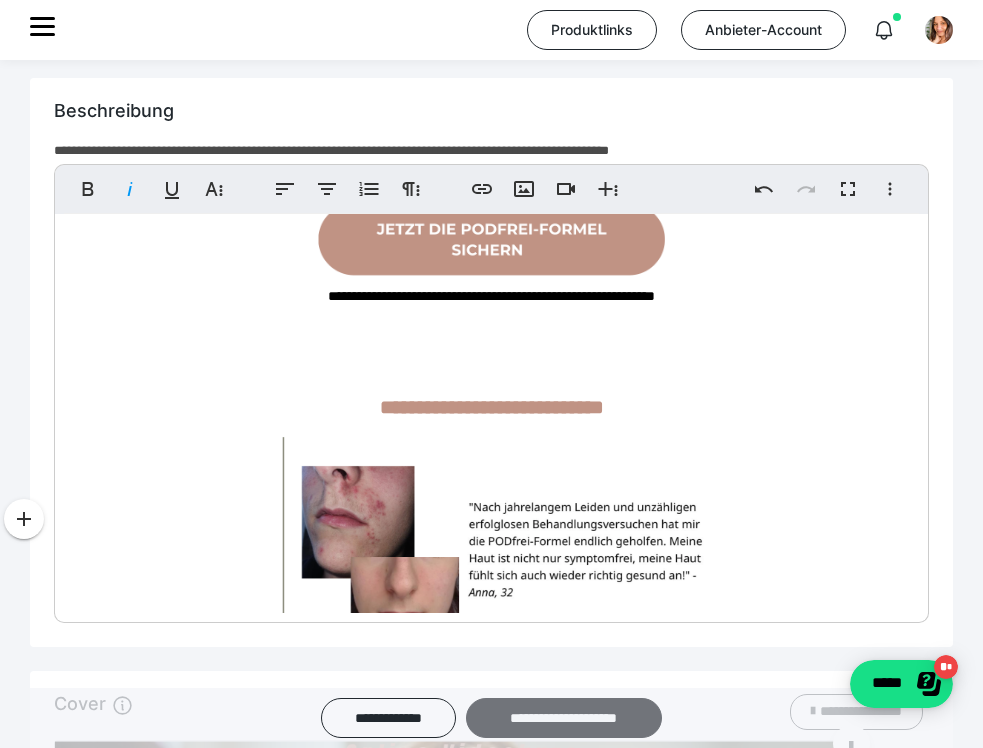 click on "**********" at bounding box center [564, 718] 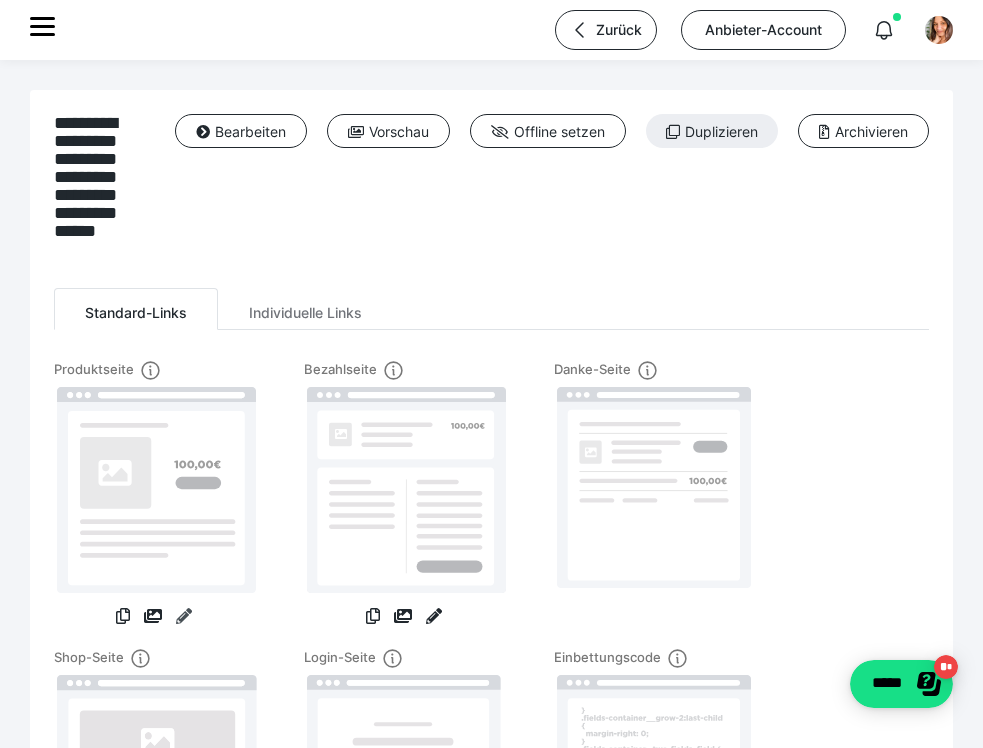 click at bounding box center [184, 616] 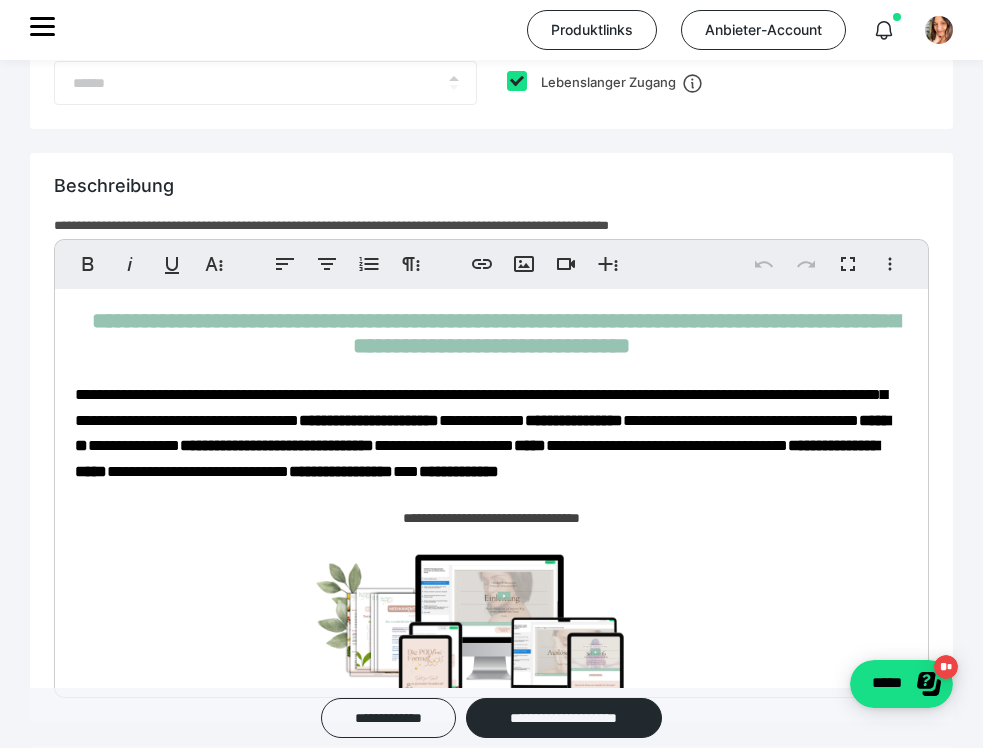 scroll, scrollTop: 1248, scrollLeft: 0, axis: vertical 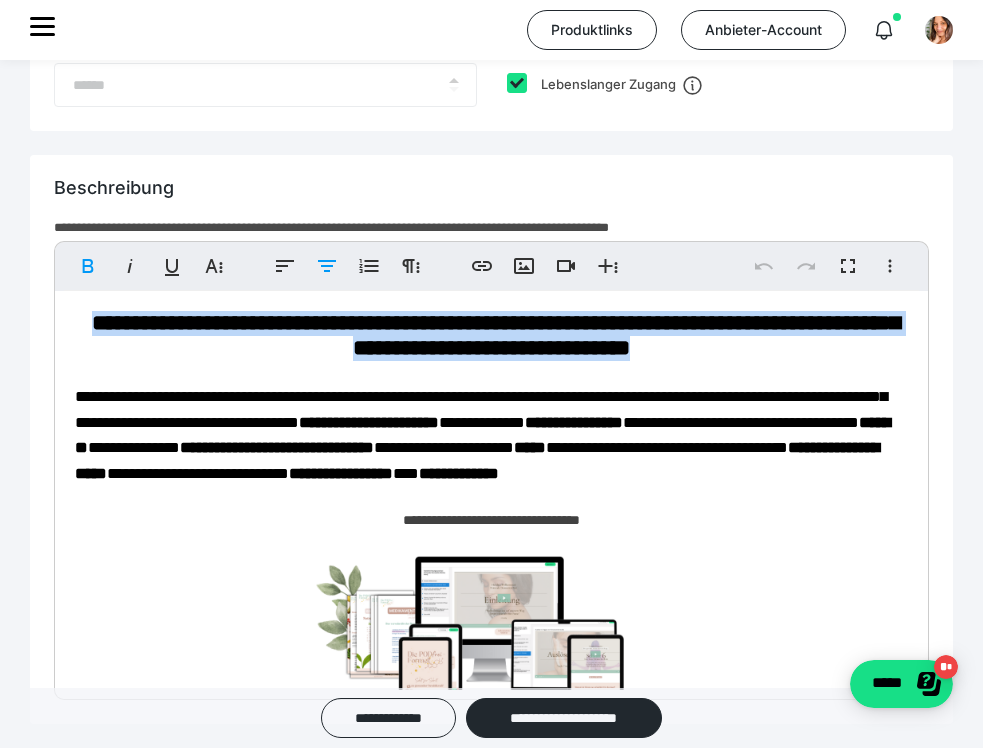 drag, startPoint x: 894, startPoint y: 354, endPoint x: 88, endPoint y: 319, distance: 806.7596 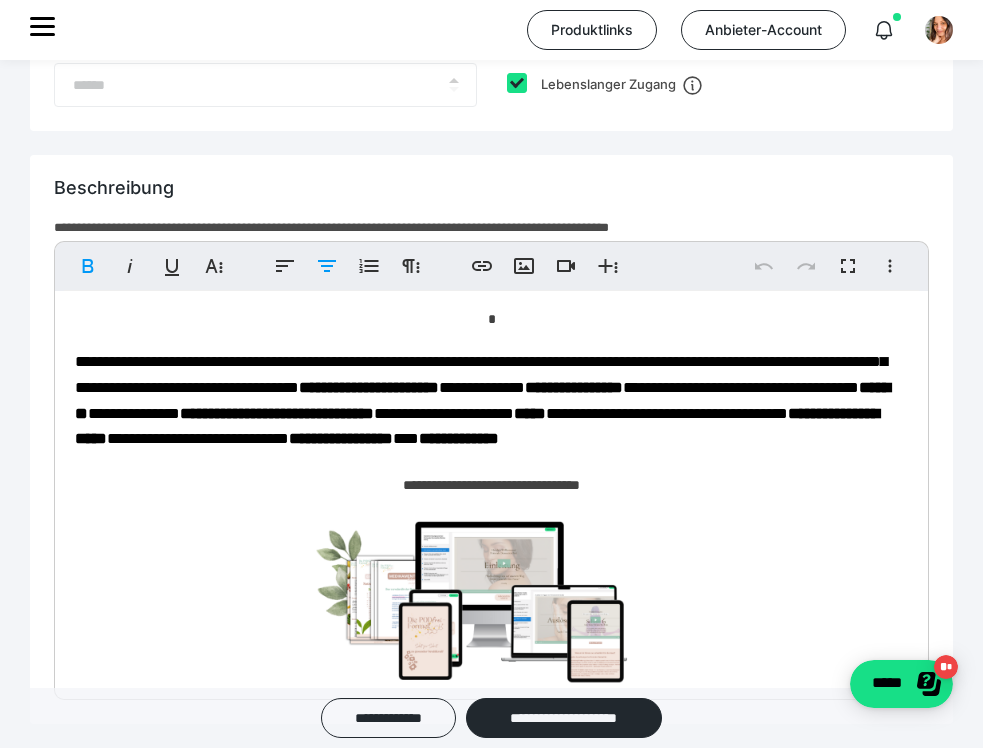 type 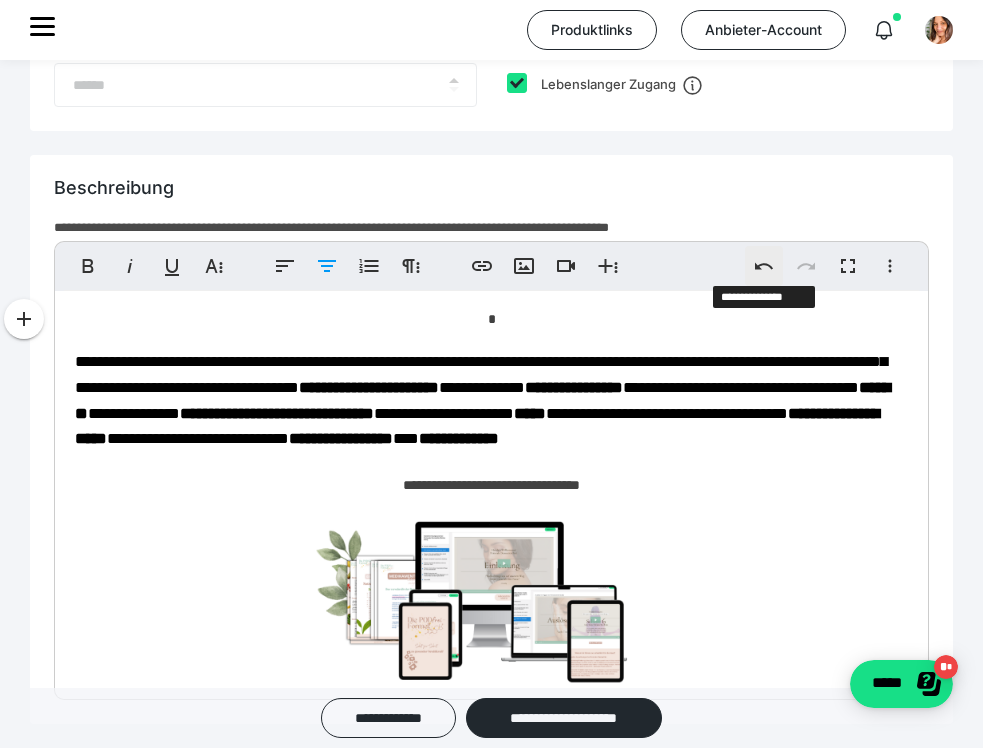 click 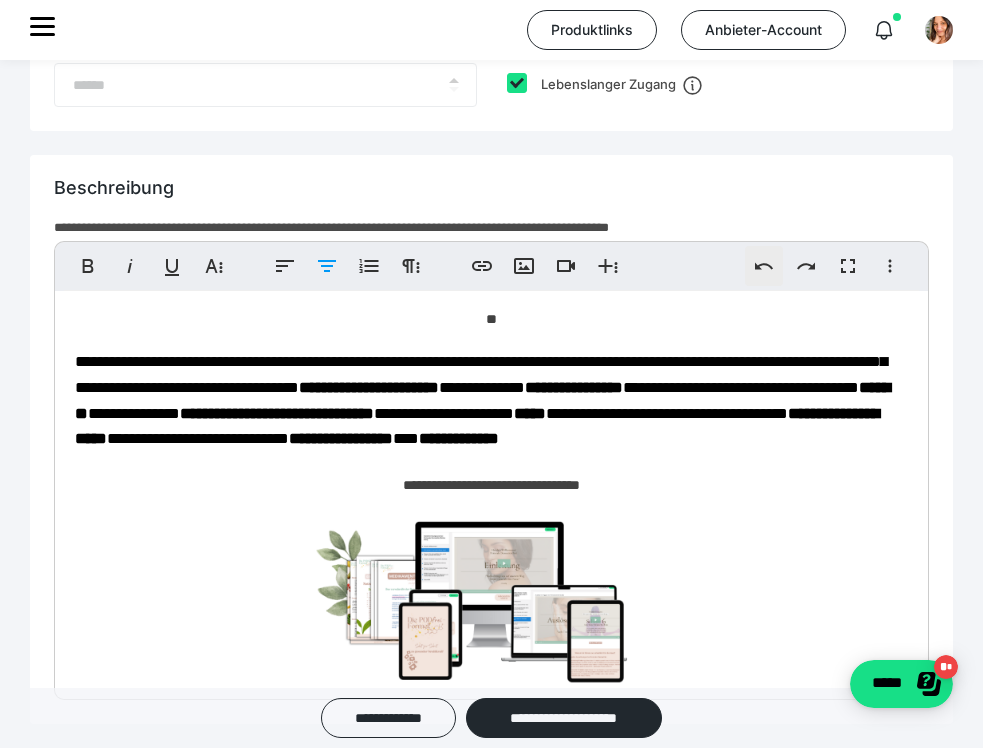 click 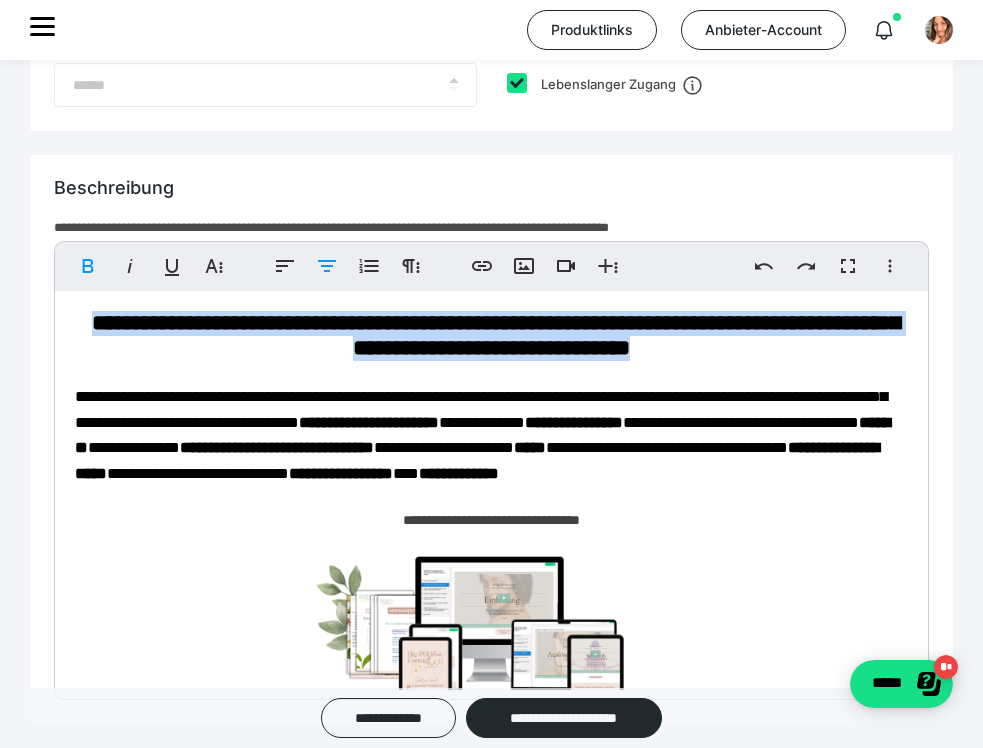 click on "**********" at bounding box center [496, 335] 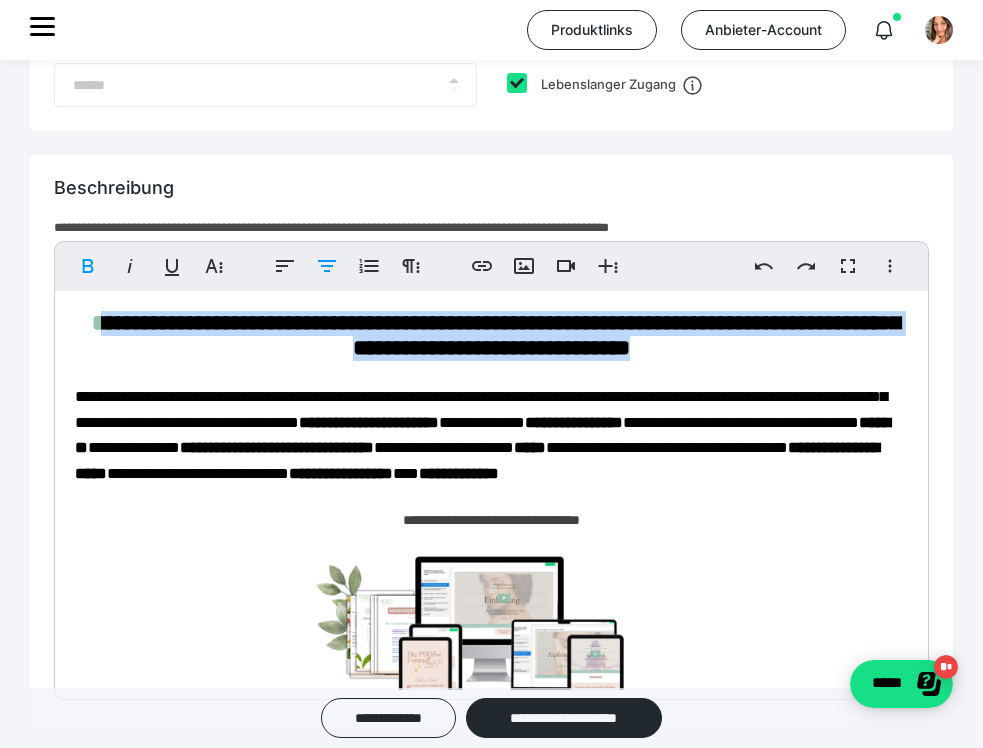 drag, startPoint x: 901, startPoint y: 341, endPoint x: 104, endPoint y: 321, distance: 797.2509 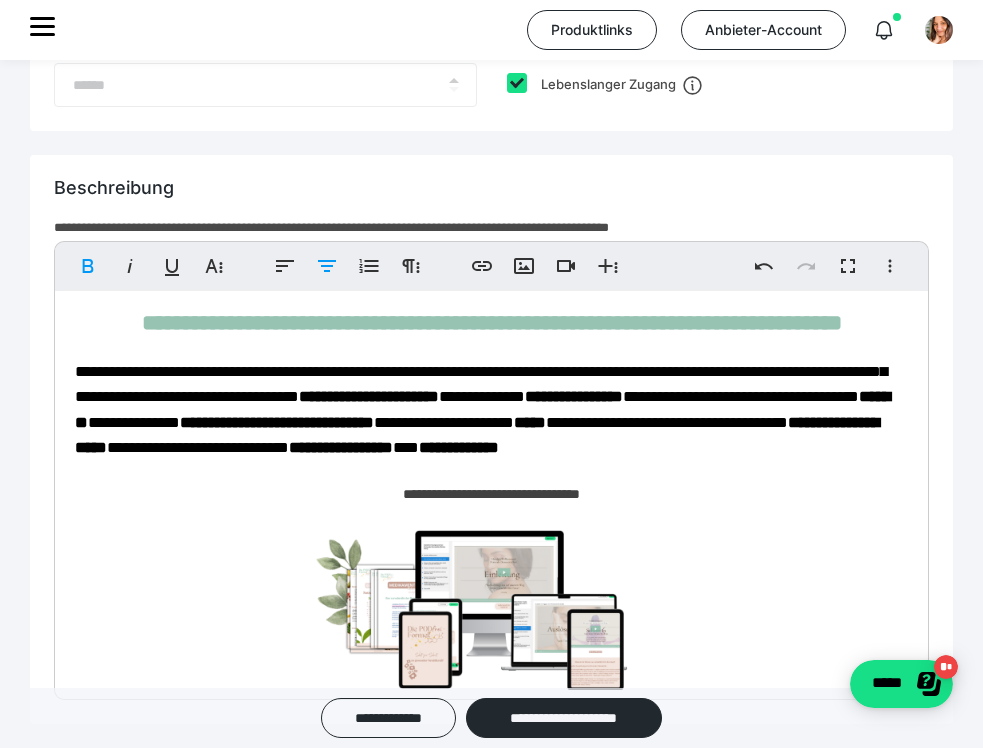 click on "**********" at bounding box center (492, 323) 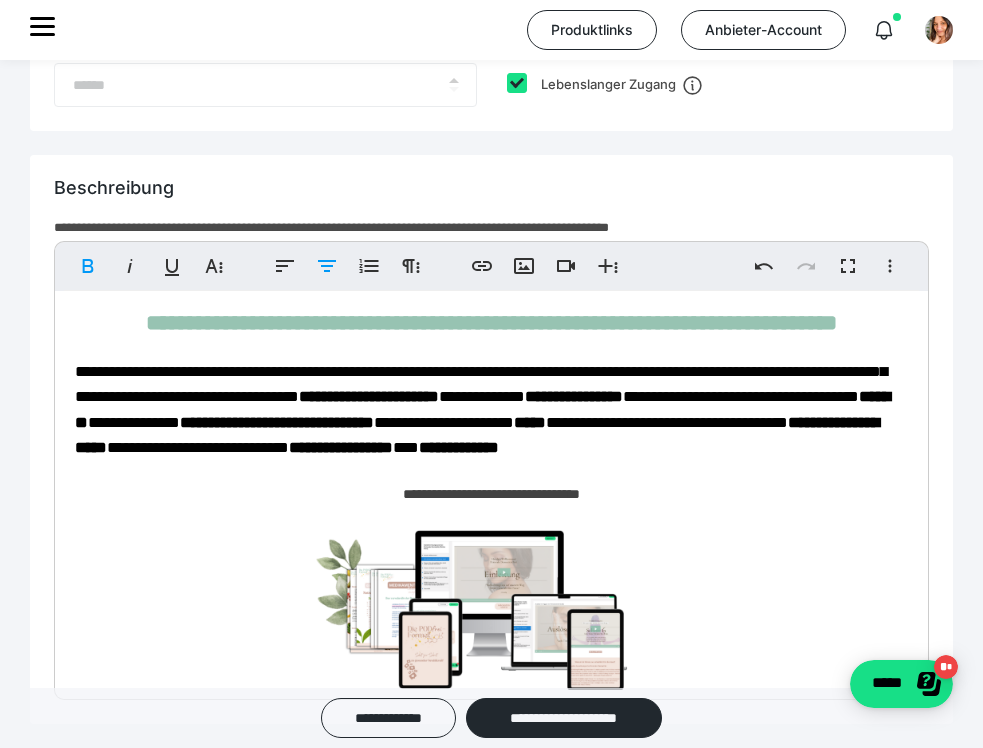 click on "**********" at bounding box center [482, 410] 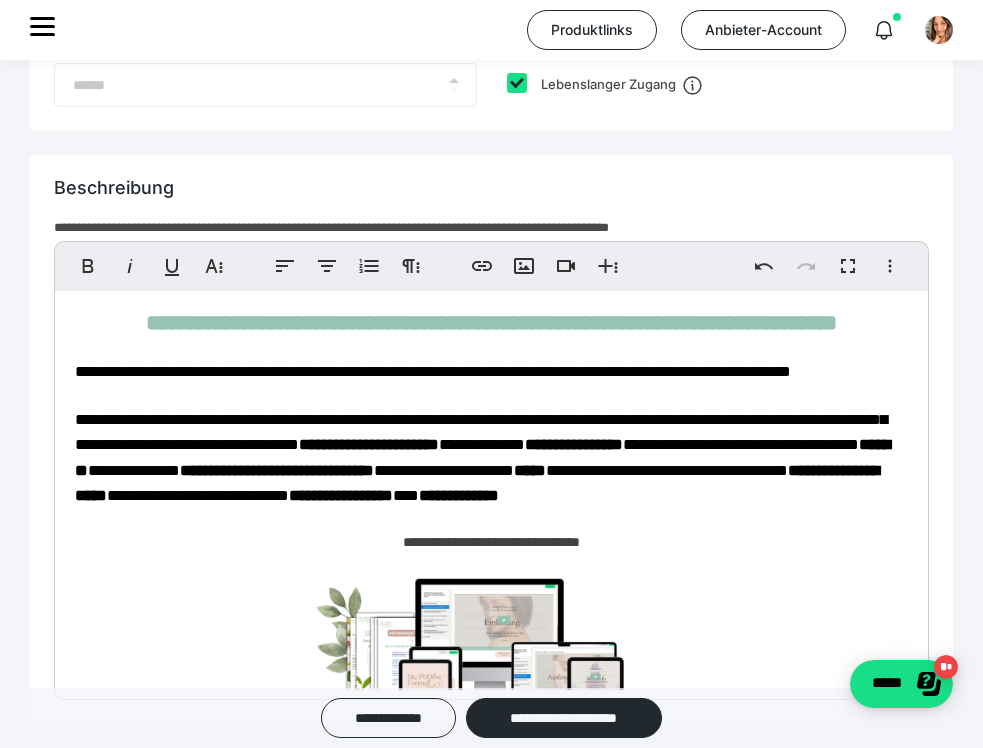 click on "**********" at bounding box center (491, 6016) 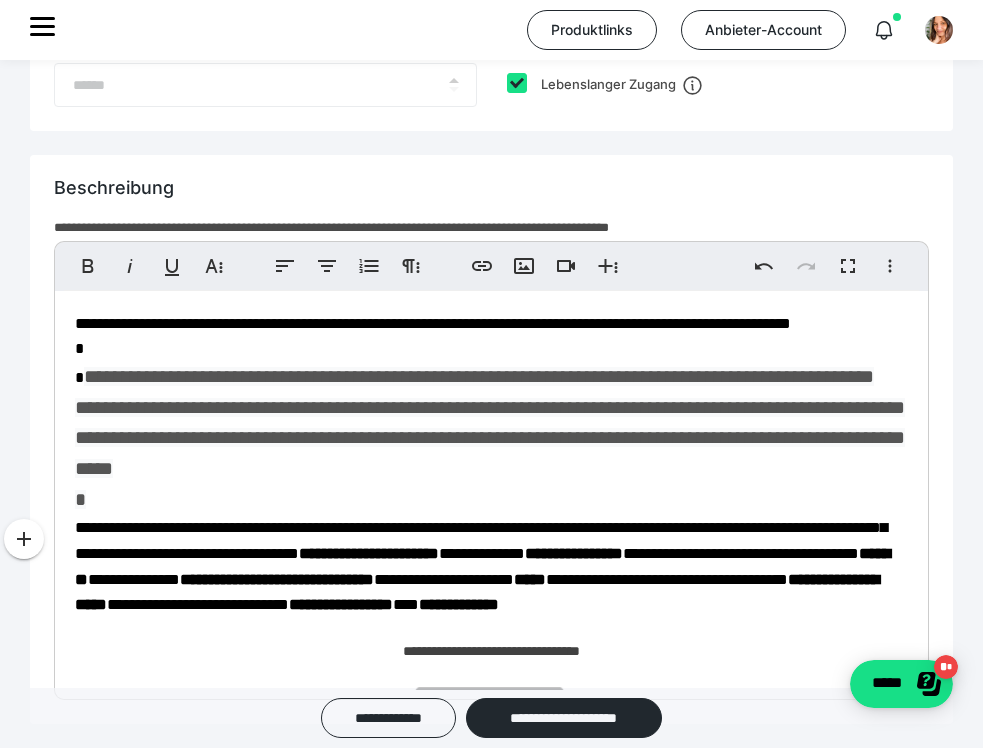 scroll, scrollTop: 53, scrollLeft: 0, axis: vertical 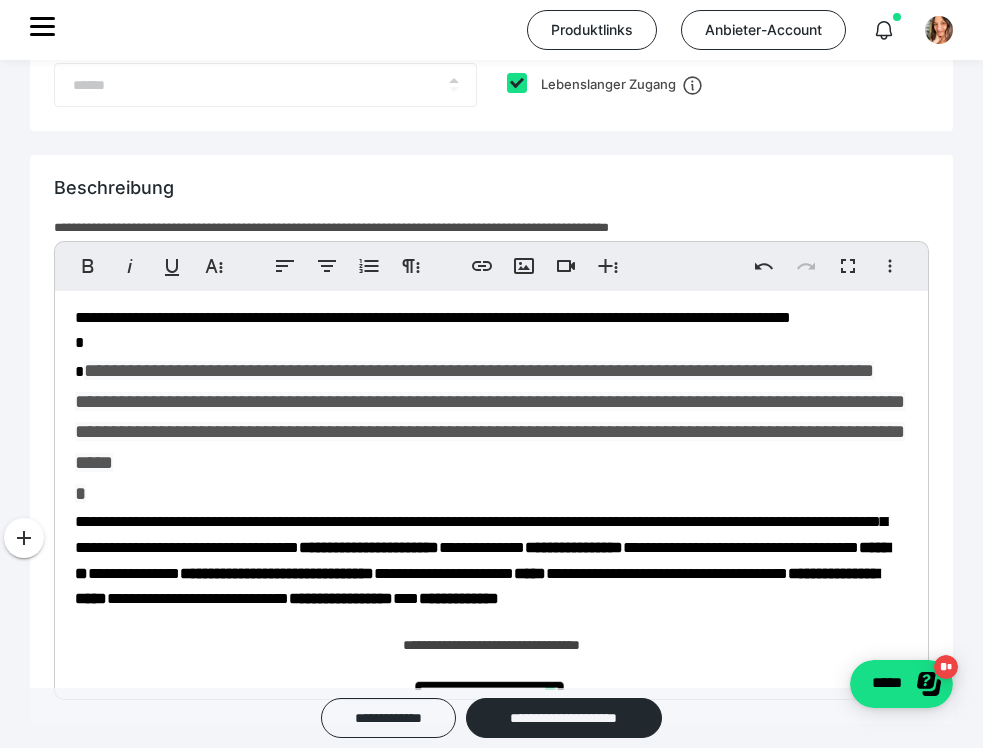 click on "**********" at bounding box center [490, 416] 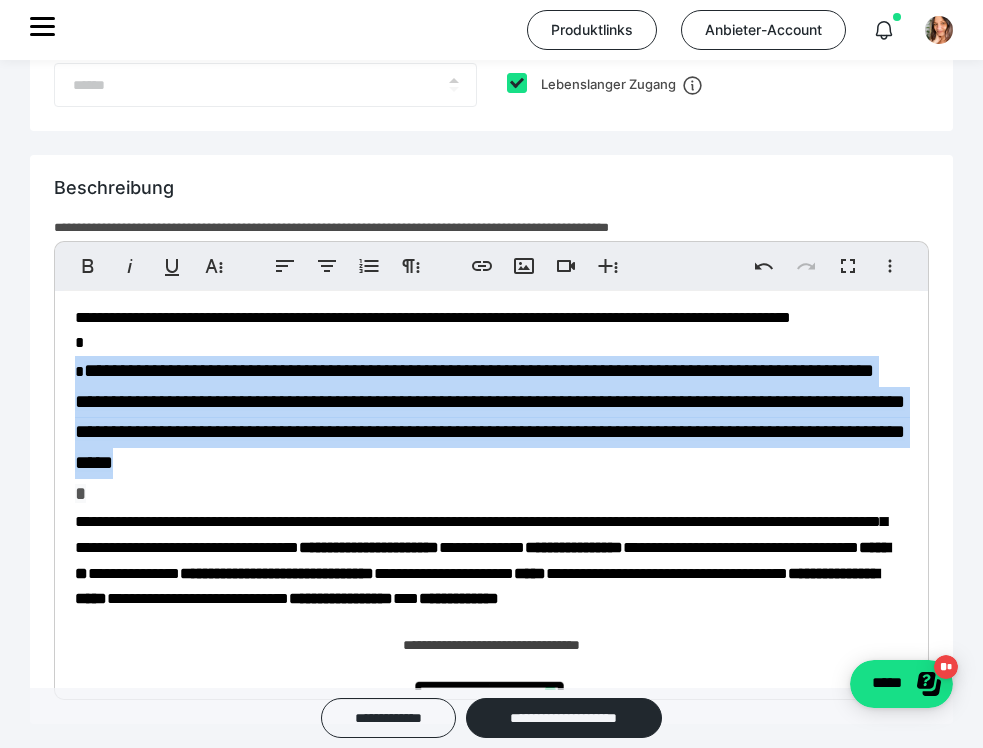 drag, startPoint x: 397, startPoint y: 514, endPoint x: 67, endPoint y: 417, distance: 343.96075 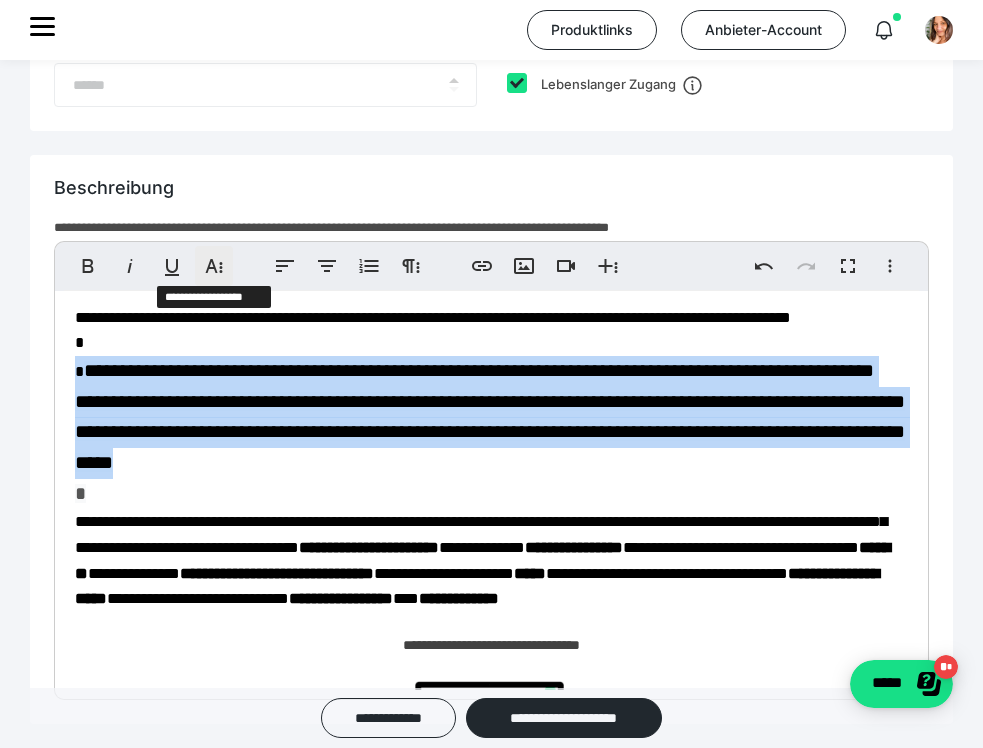 click 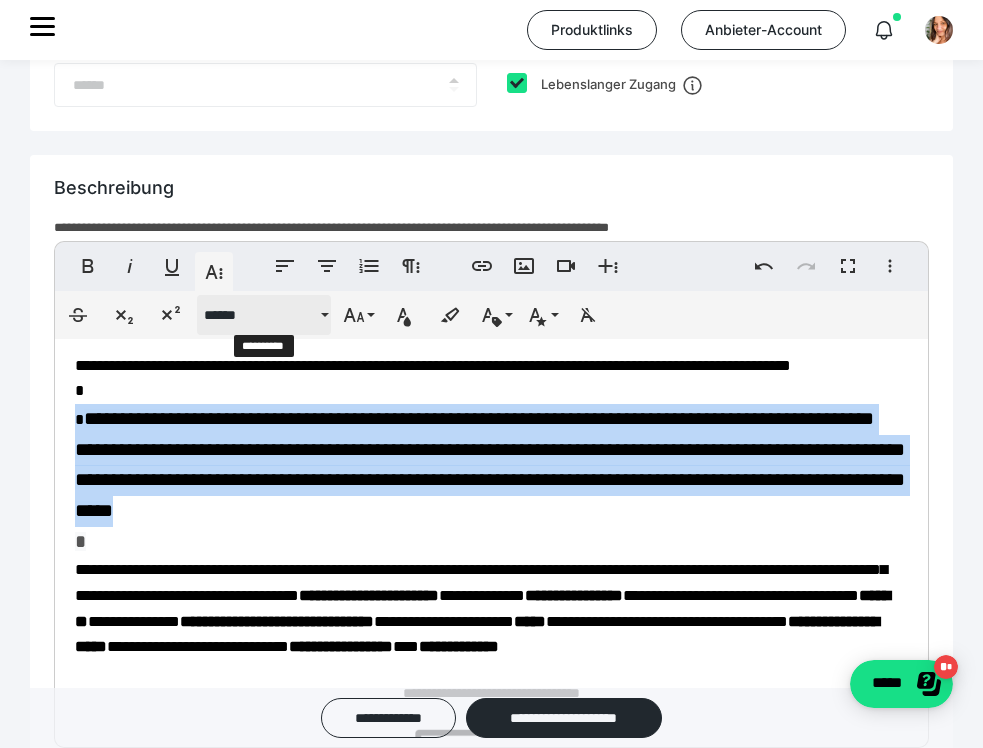 click on "******" at bounding box center (260, 315) 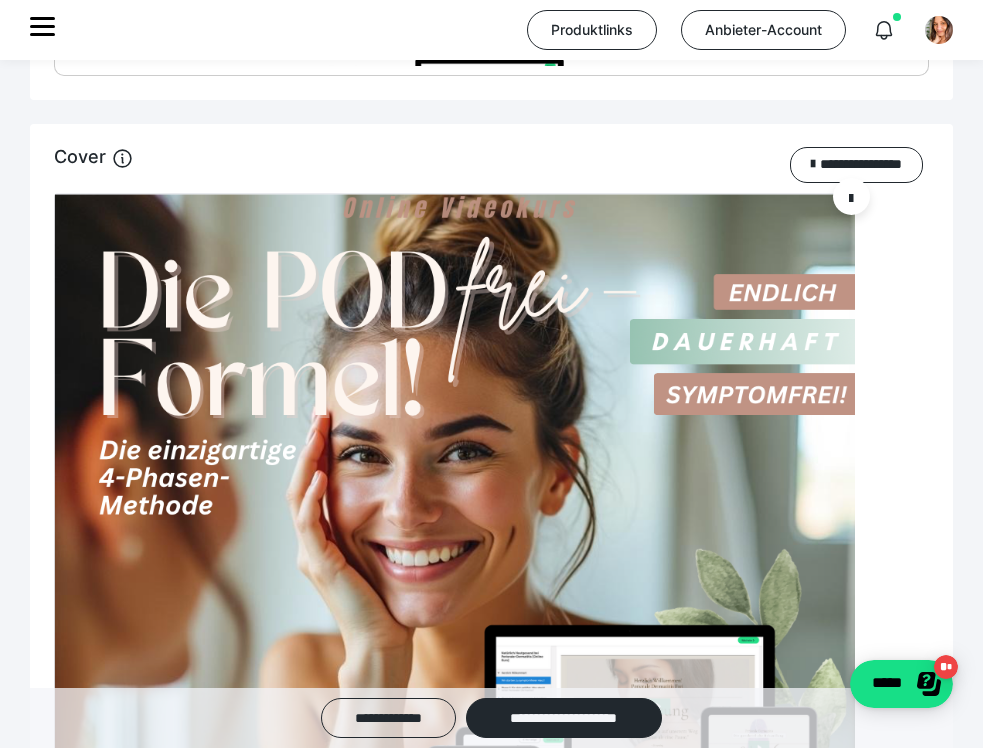 scroll, scrollTop: 1835, scrollLeft: 5, axis: both 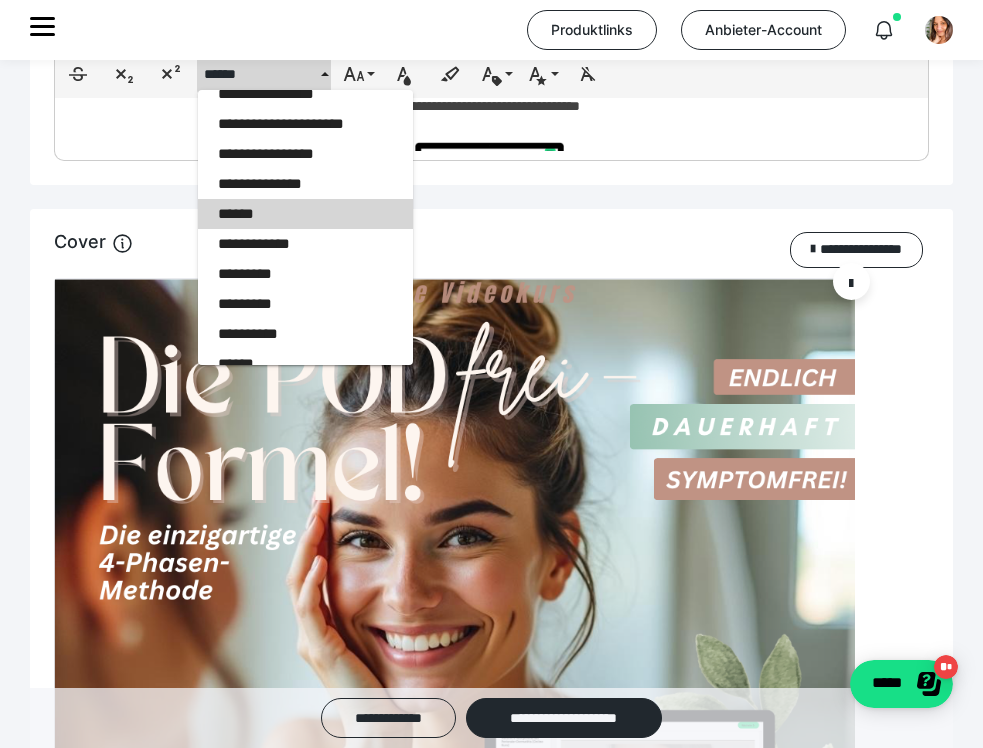 click on "******" at bounding box center [305, 214] 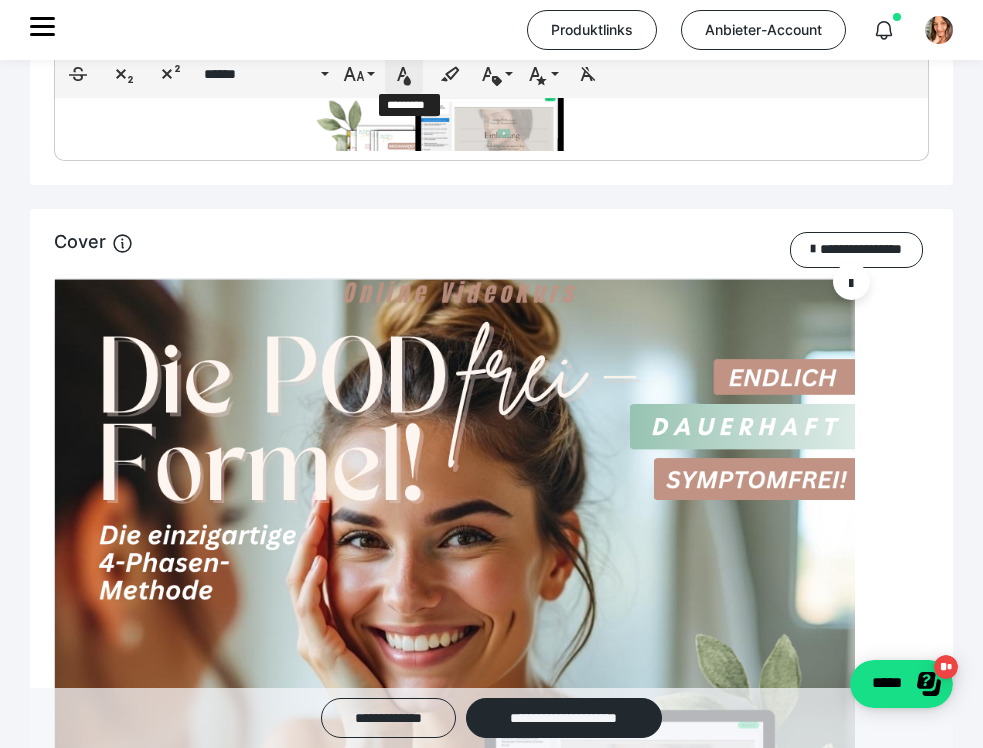 click 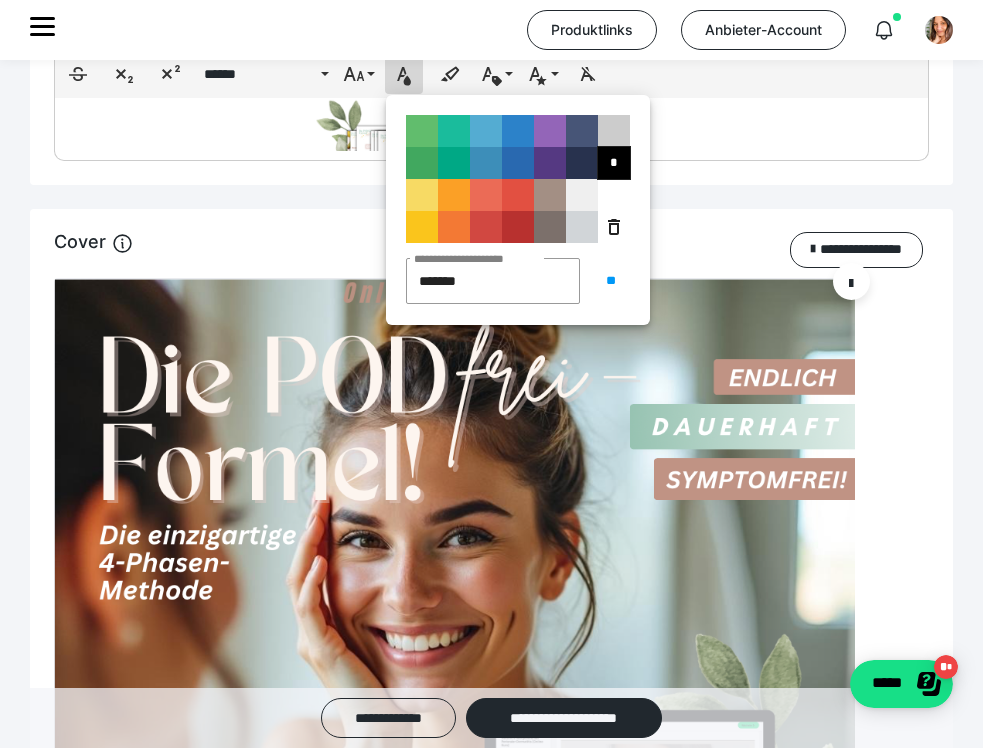 click on "*" at bounding box center [614, 163] 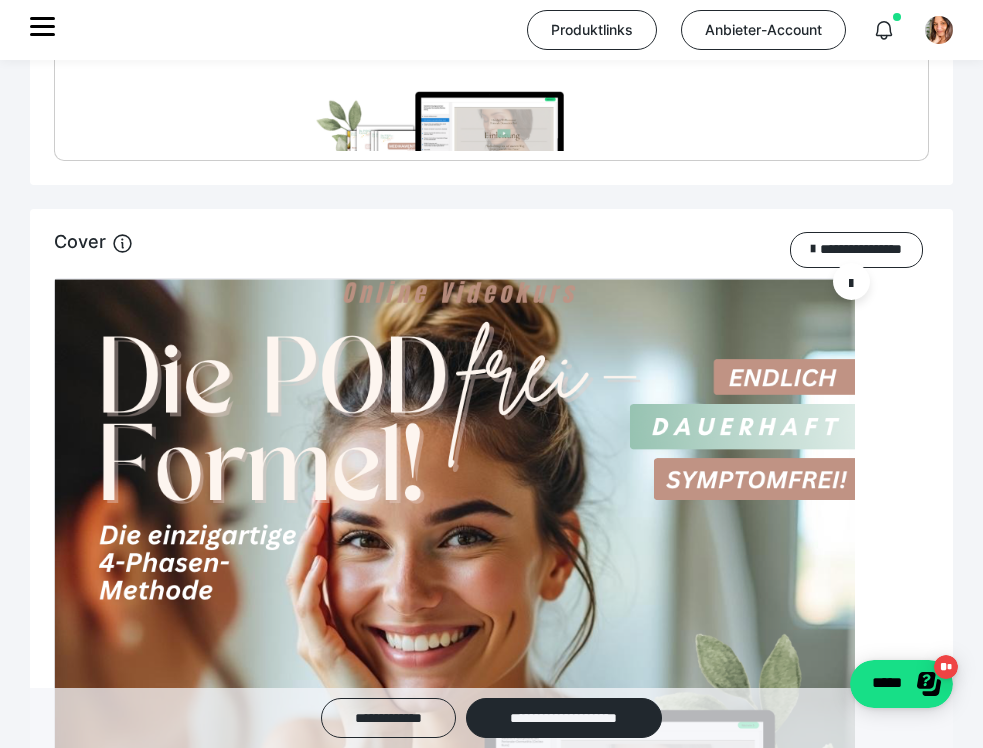 scroll, scrollTop: 1246, scrollLeft: 5, axis: both 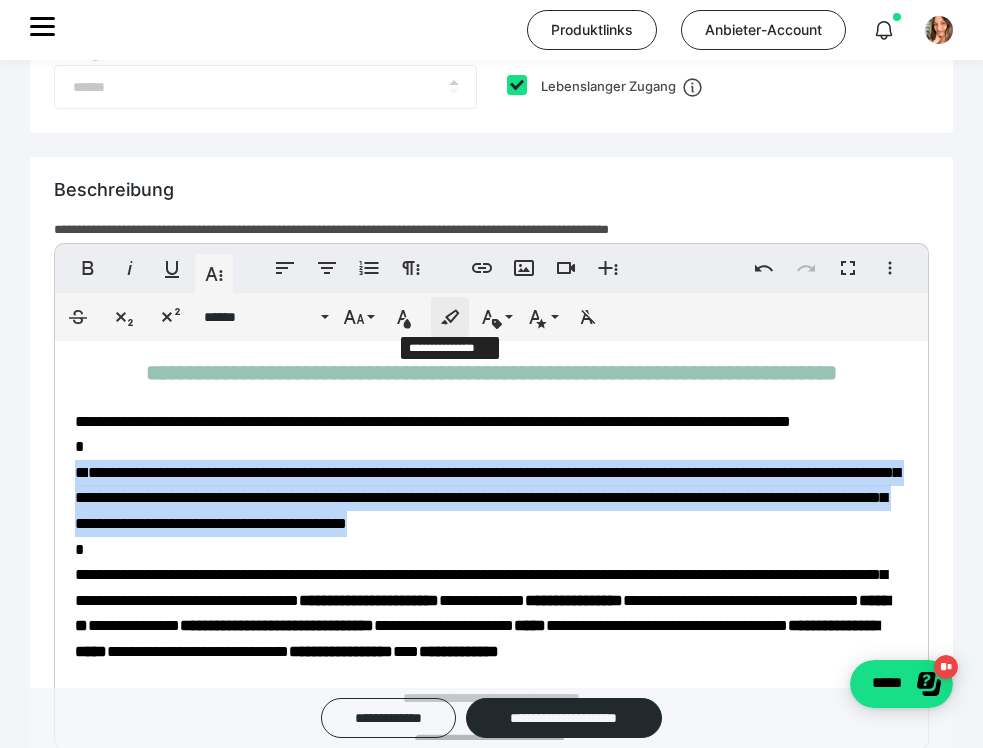 click 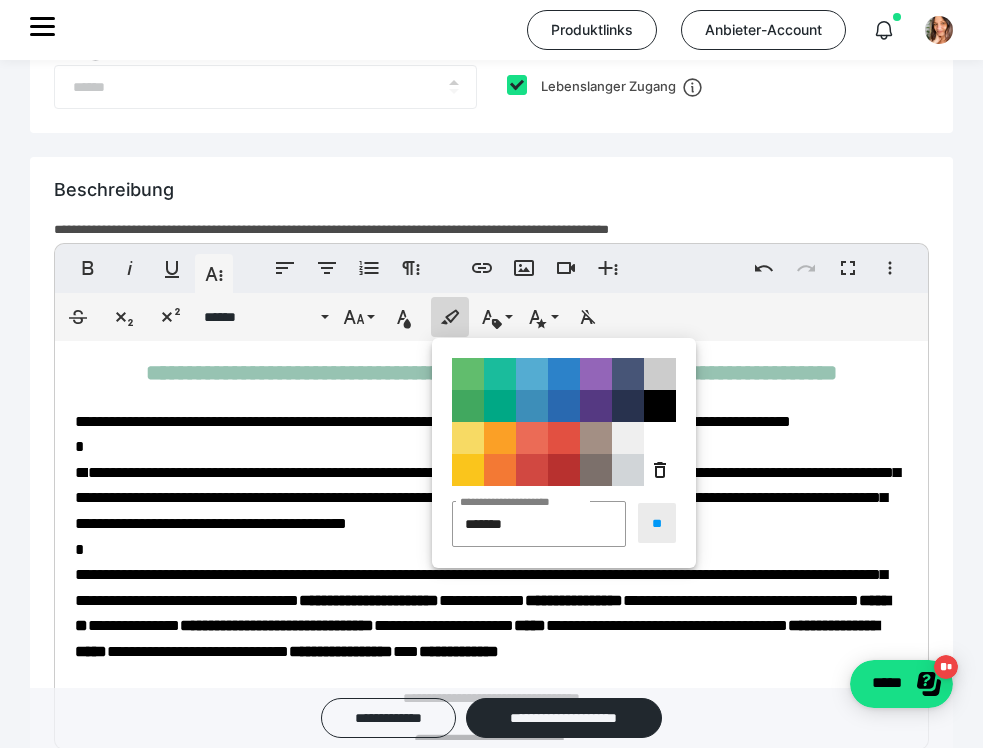click on "**" at bounding box center (657, 523) 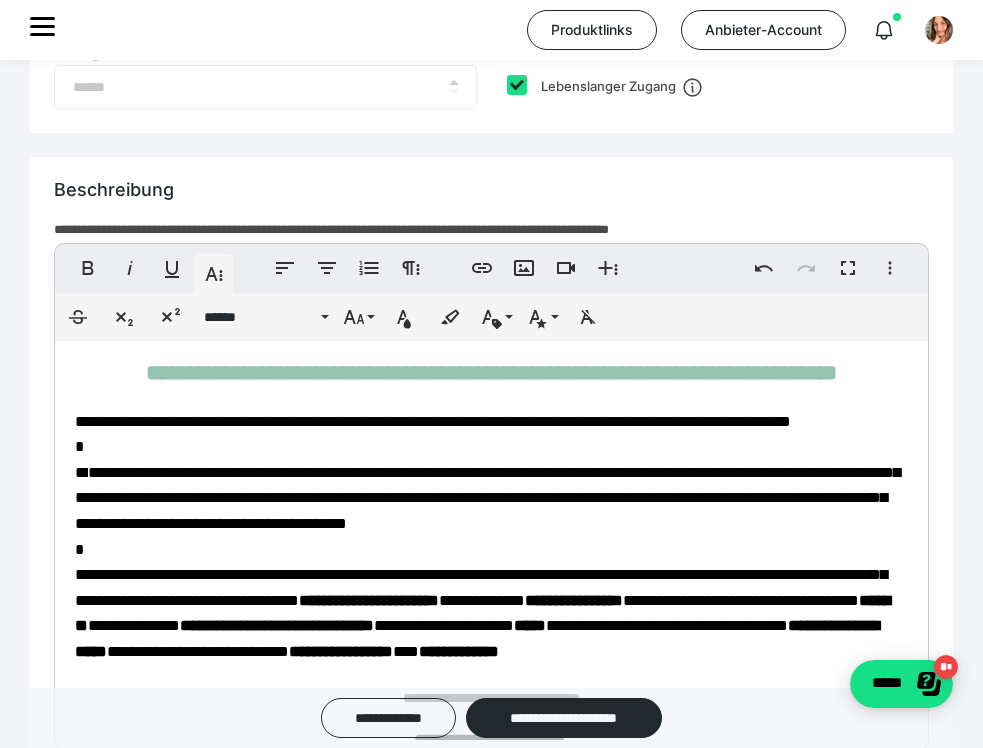 click on "**********" at bounding box center [491, 6118] 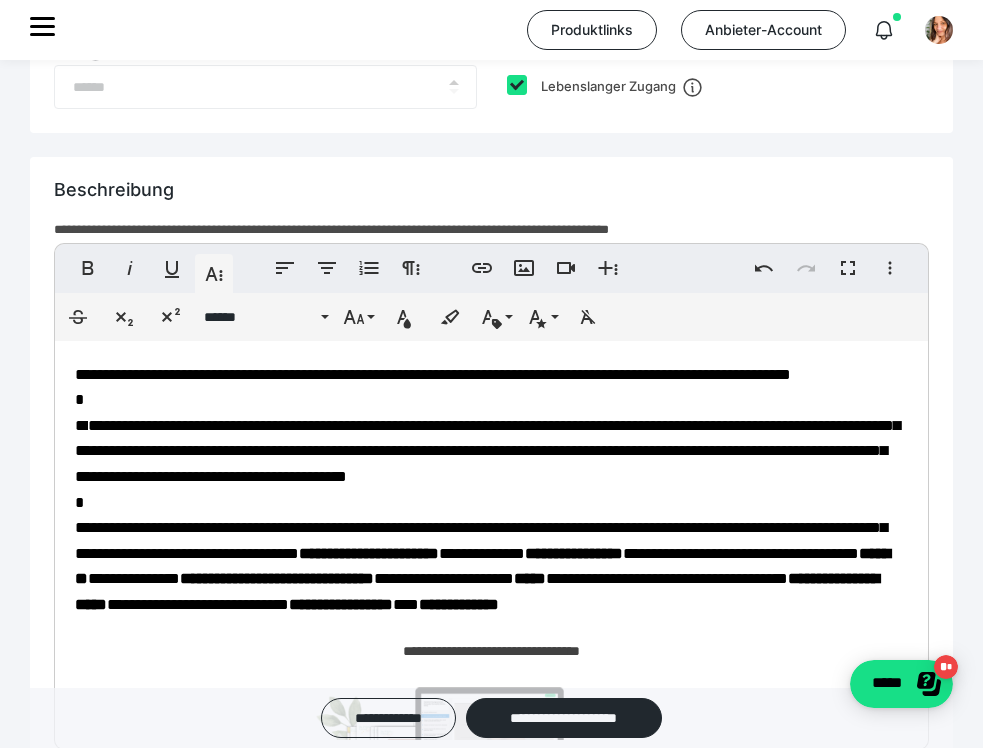 scroll, scrollTop: 48, scrollLeft: 0, axis: vertical 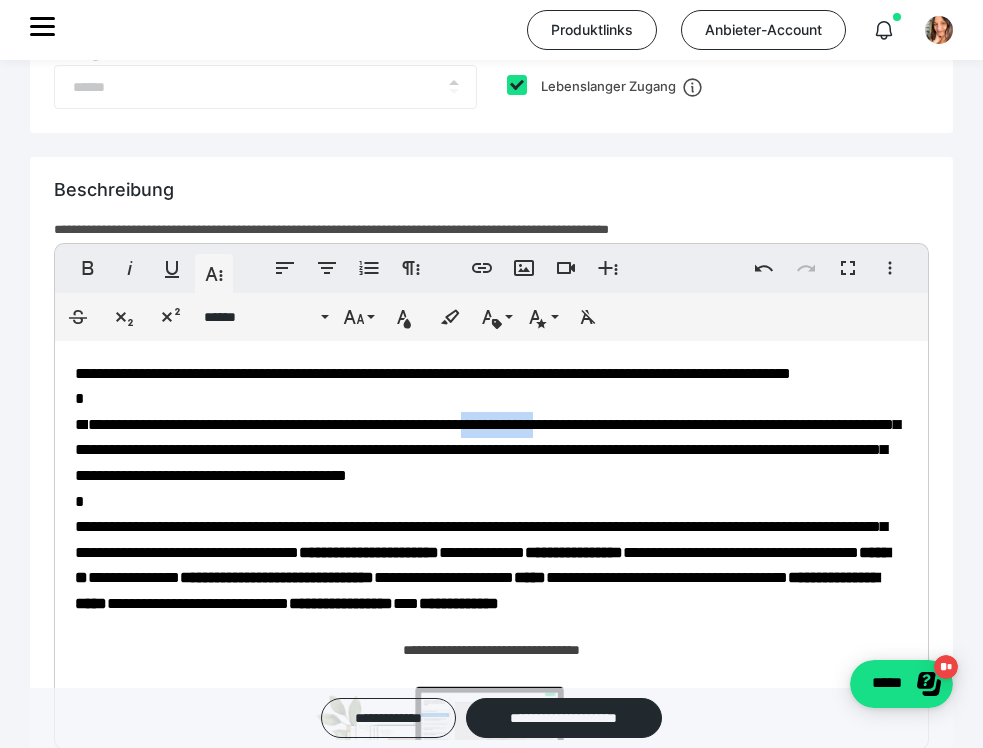 drag, startPoint x: 665, startPoint y: 474, endPoint x: 573, endPoint y: 475, distance: 92.00543 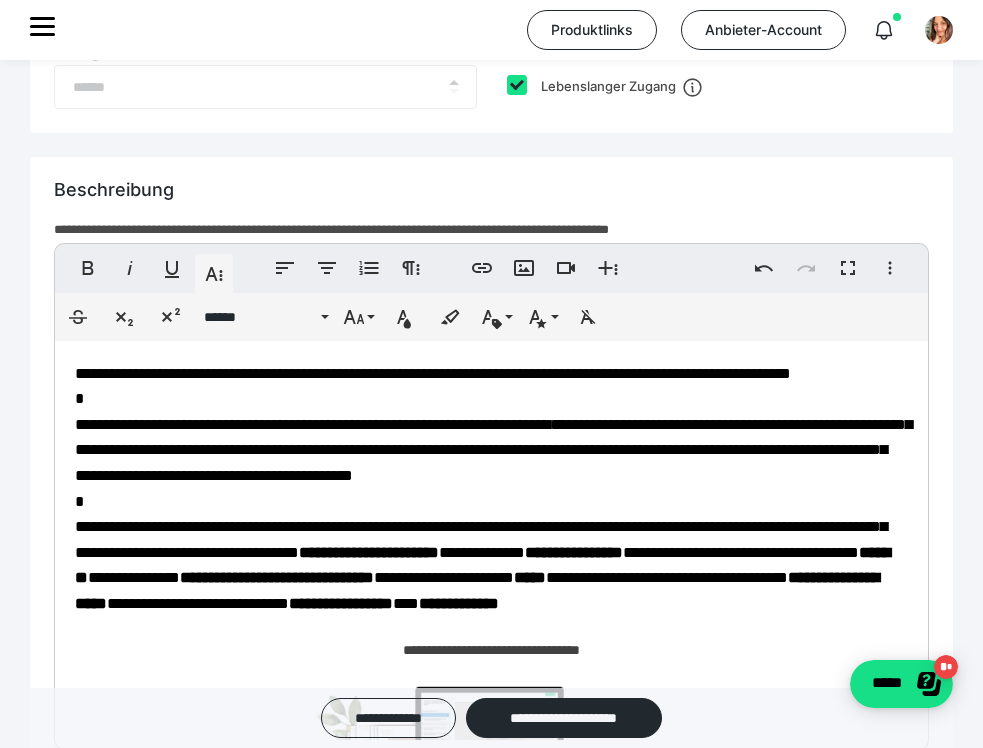 click on "**********" at bounding box center [493, 450] 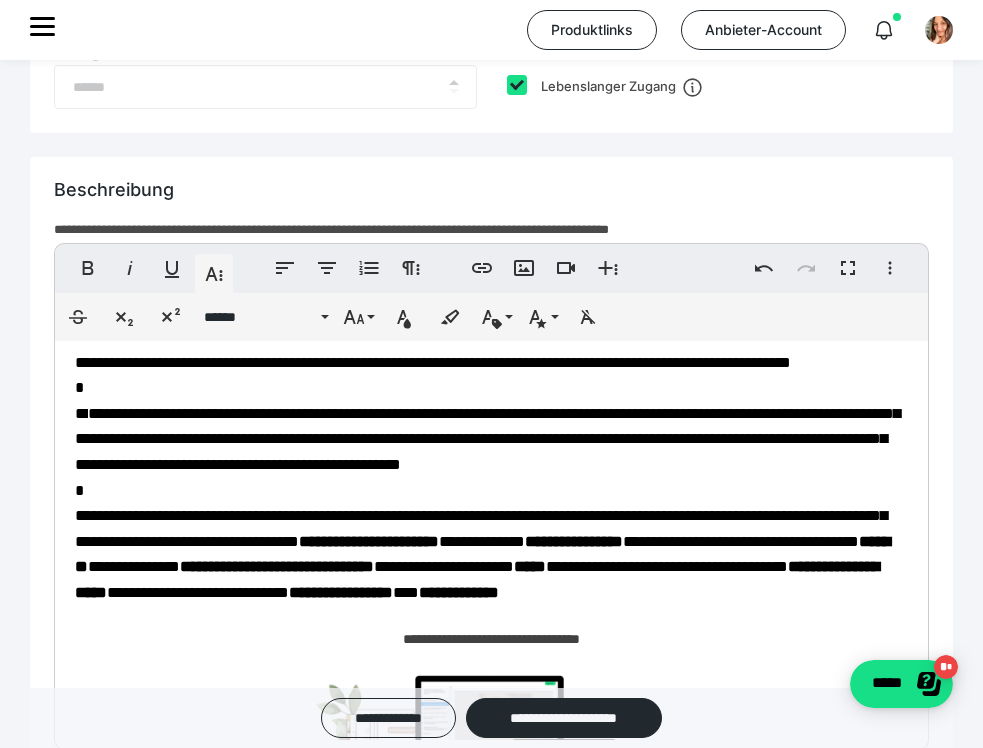 scroll, scrollTop: 60, scrollLeft: 0, axis: vertical 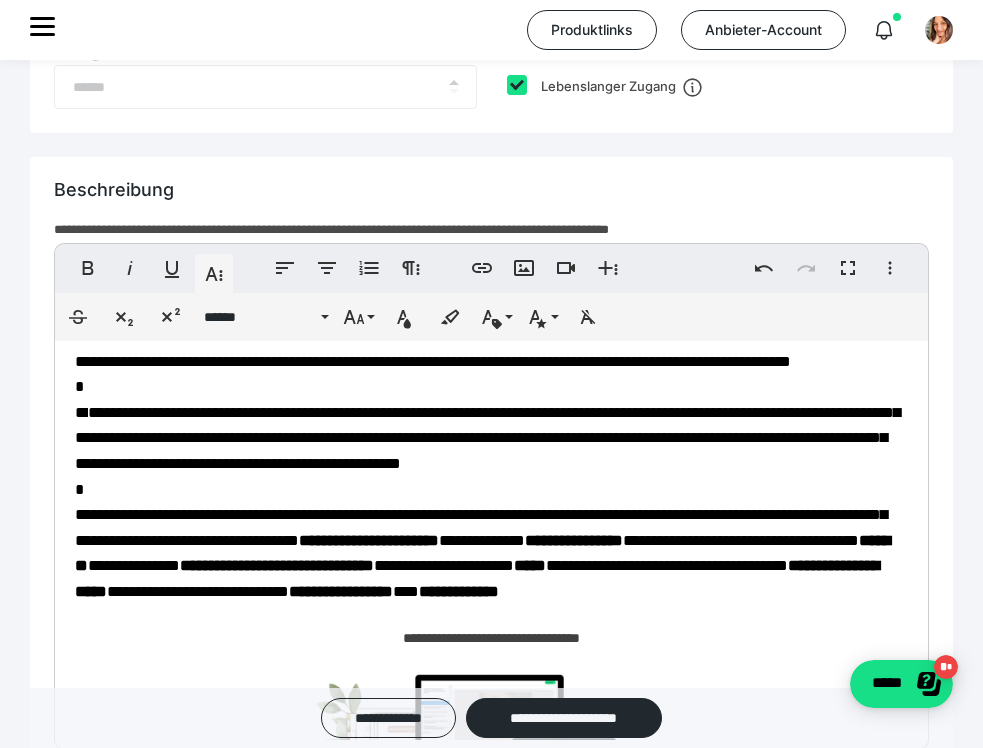 click on "**********" at bounding box center (487, 438) 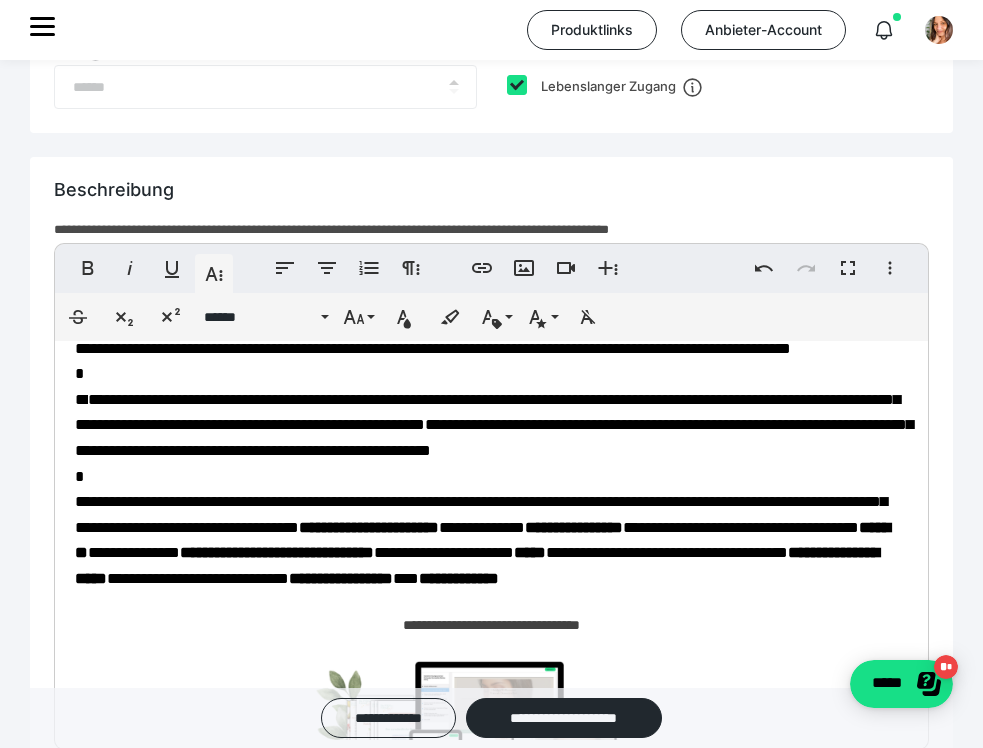 scroll, scrollTop: 74, scrollLeft: 0, axis: vertical 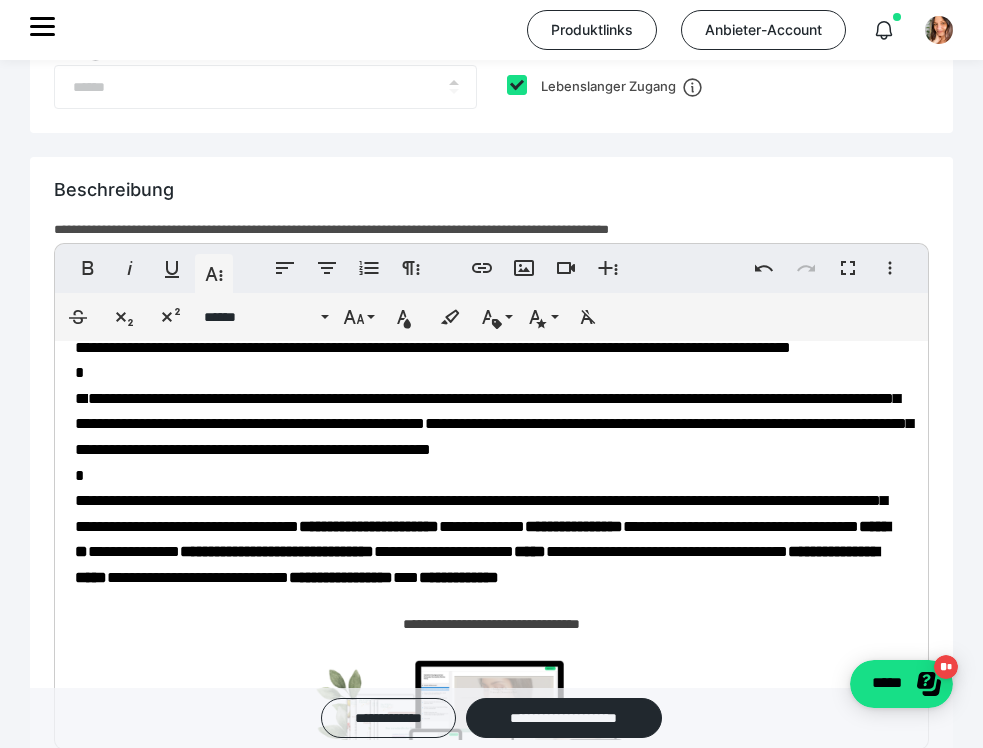 click on "**********" at bounding box center (494, 424) 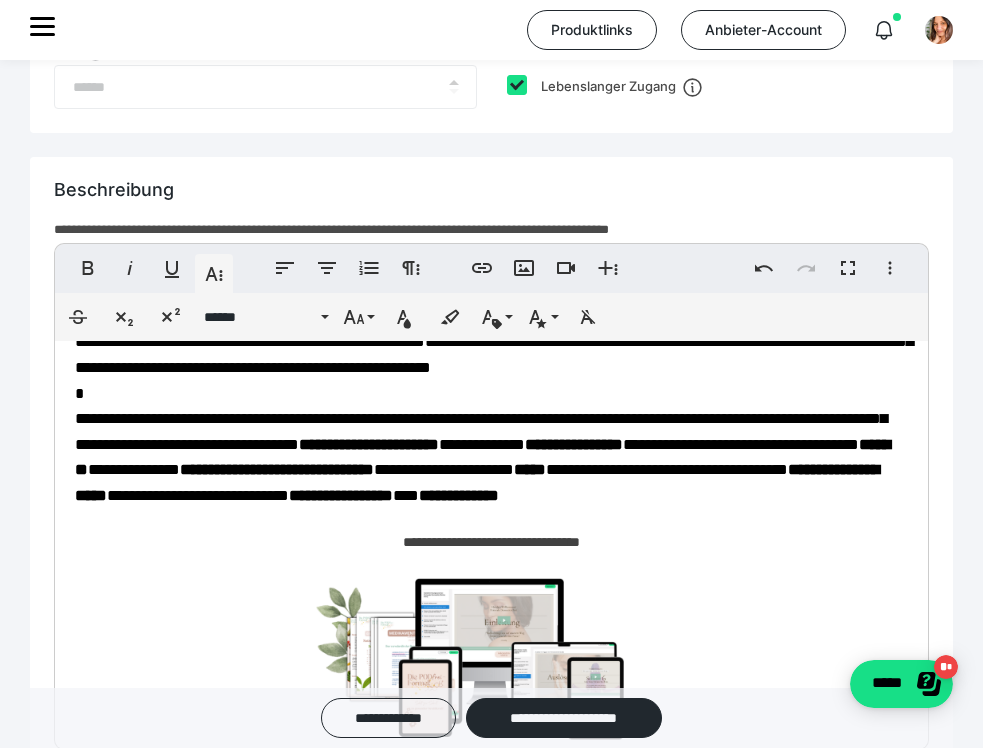 scroll, scrollTop: 125, scrollLeft: 0, axis: vertical 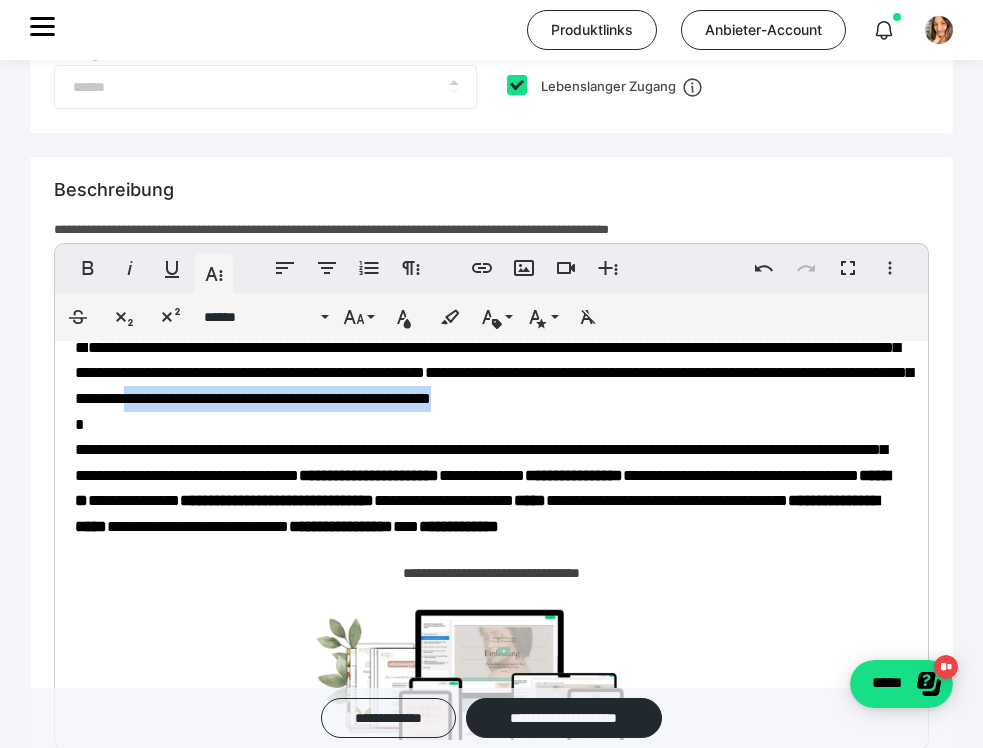 drag, startPoint x: 591, startPoint y: 444, endPoint x: 600, endPoint y: 463, distance: 21.023796 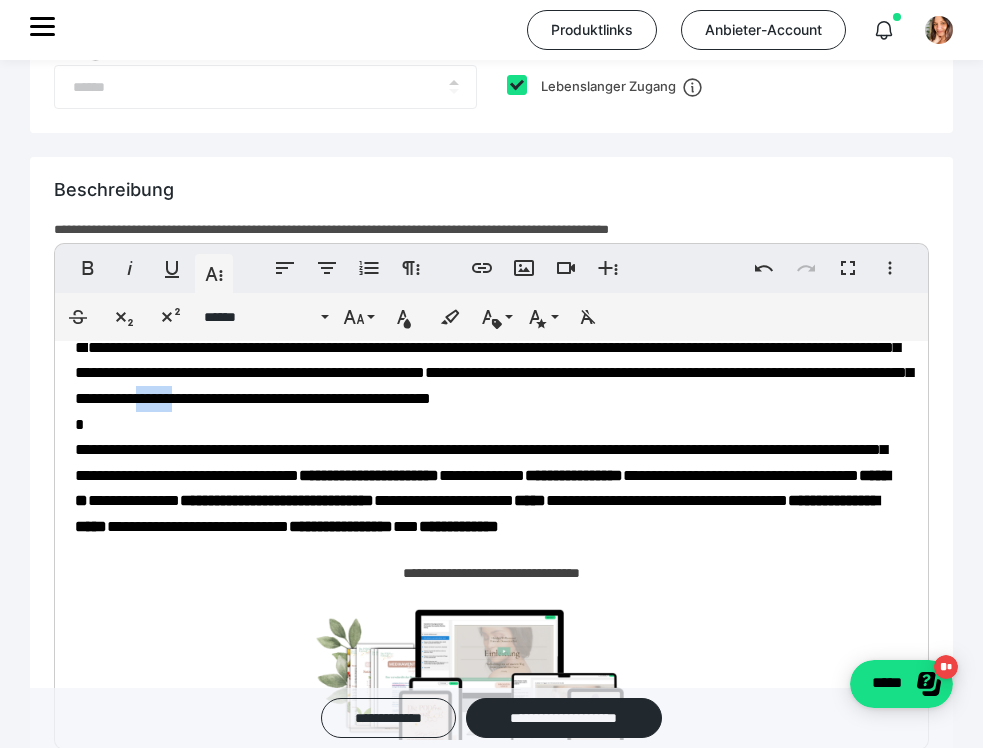 drag, startPoint x: 647, startPoint y: 448, endPoint x: 605, endPoint y: 448, distance: 42 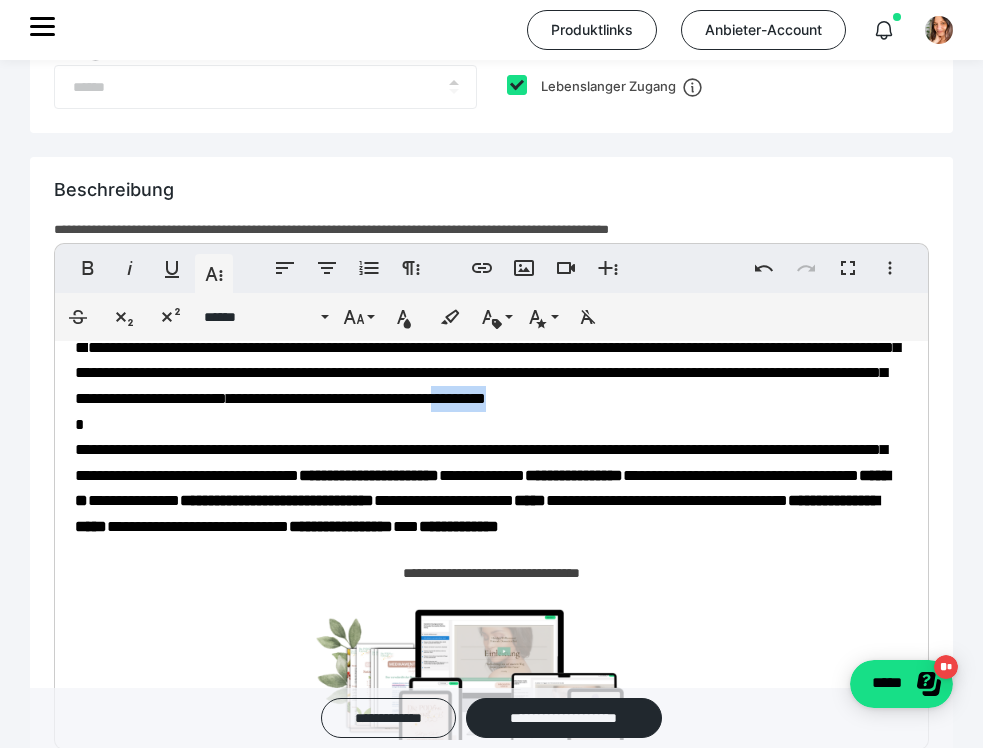drag, startPoint x: 205, startPoint y: 469, endPoint x: 131, endPoint y: 469, distance: 74 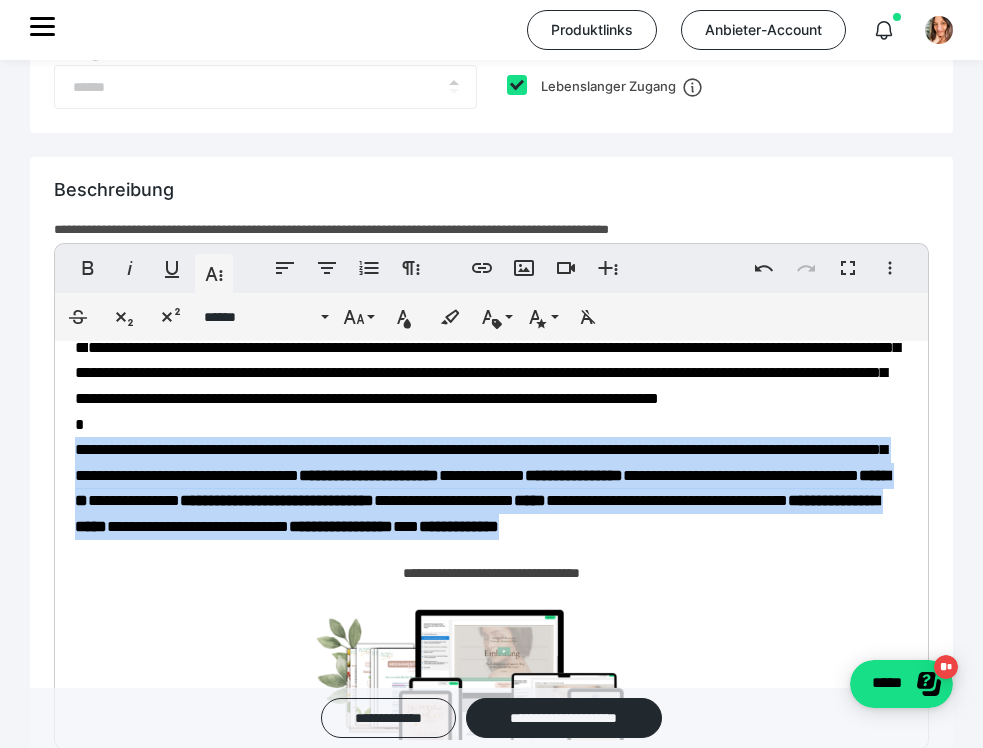 drag, startPoint x: 422, startPoint y: 621, endPoint x: 60, endPoint y: 507, distance: 379.52603 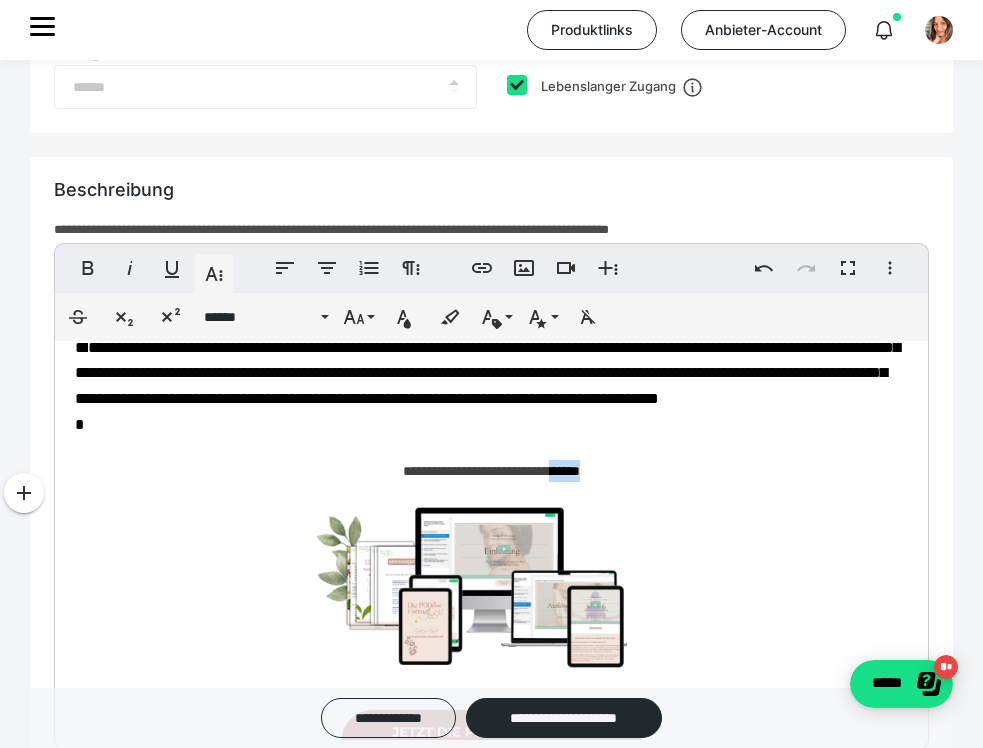 drag, startPoint x: 619, startPoint y: 542, endPoint x: 563, endPoint y: 542, distance: 56 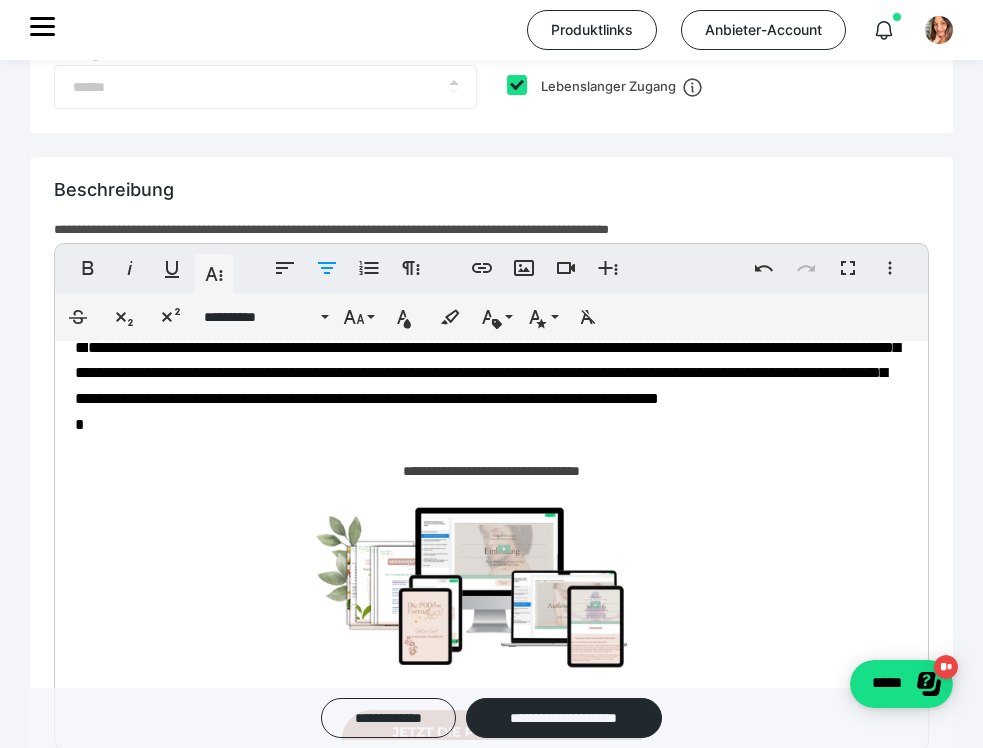 click on "**********" at bounding box center (491, 5943) 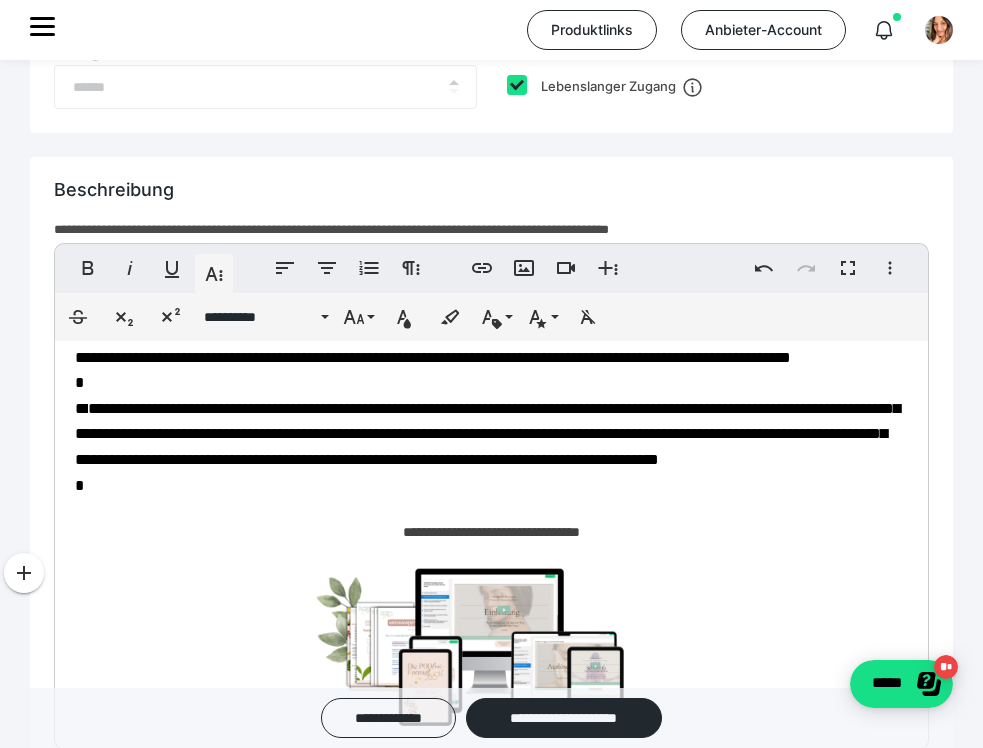 scroll, scrollTop: 83, scrollLeft: 0, axis: vertical 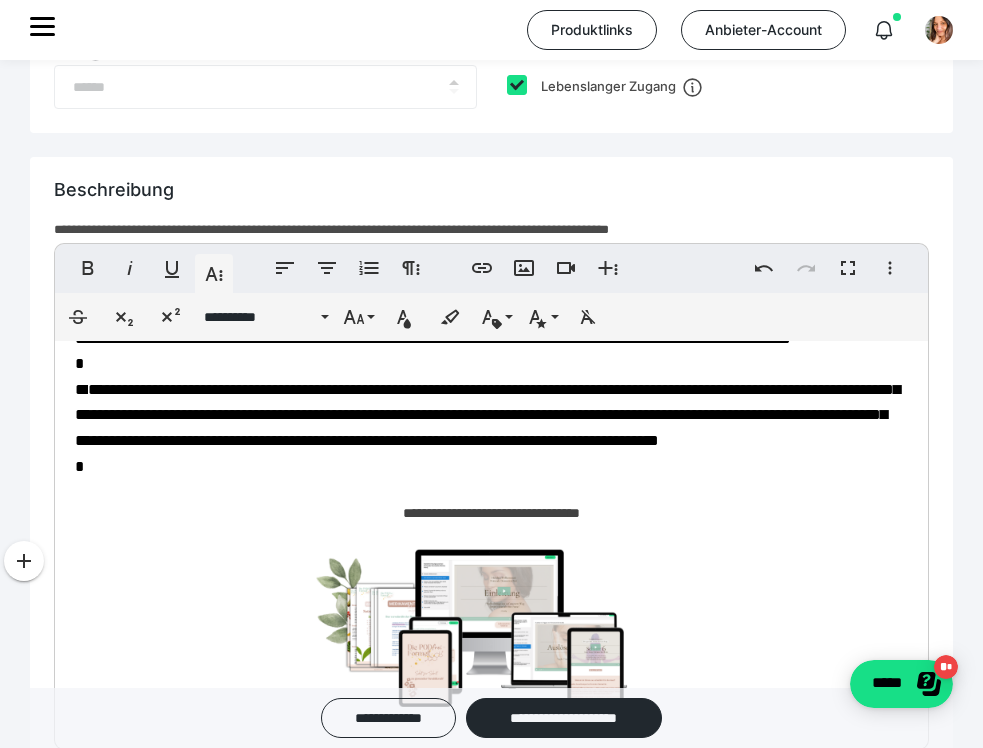 click on "**********" at bounding box center [487, 415] 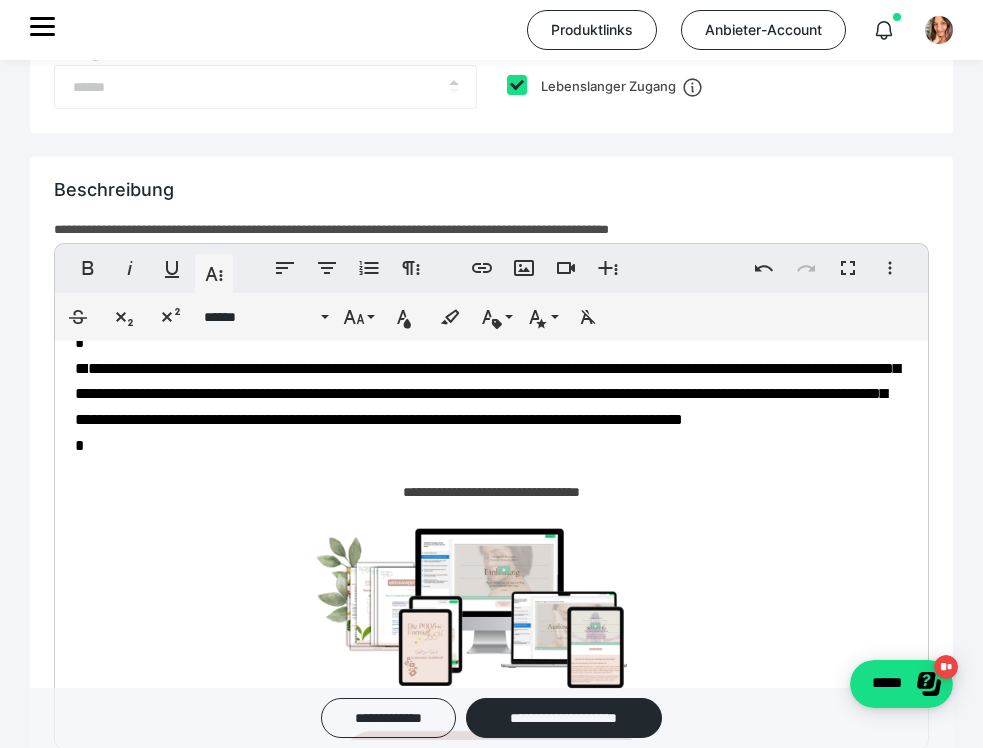 scroll, scrollTop: 109, scrollLeft: 0, axis: vertical 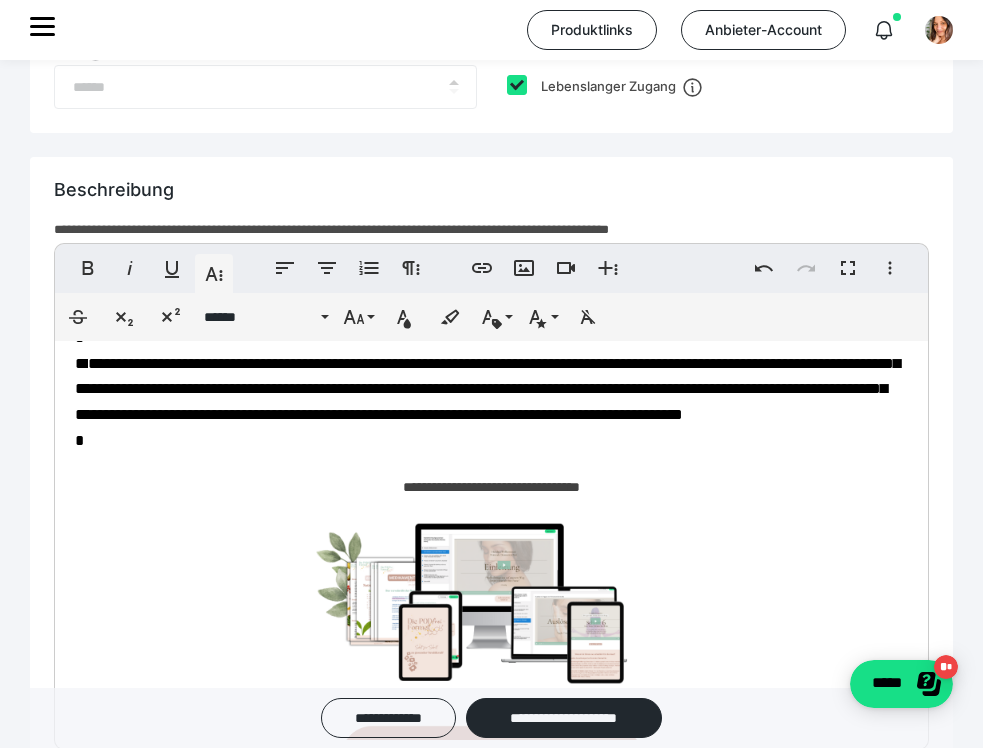 click on "**********" at bounding box center [487, 389] 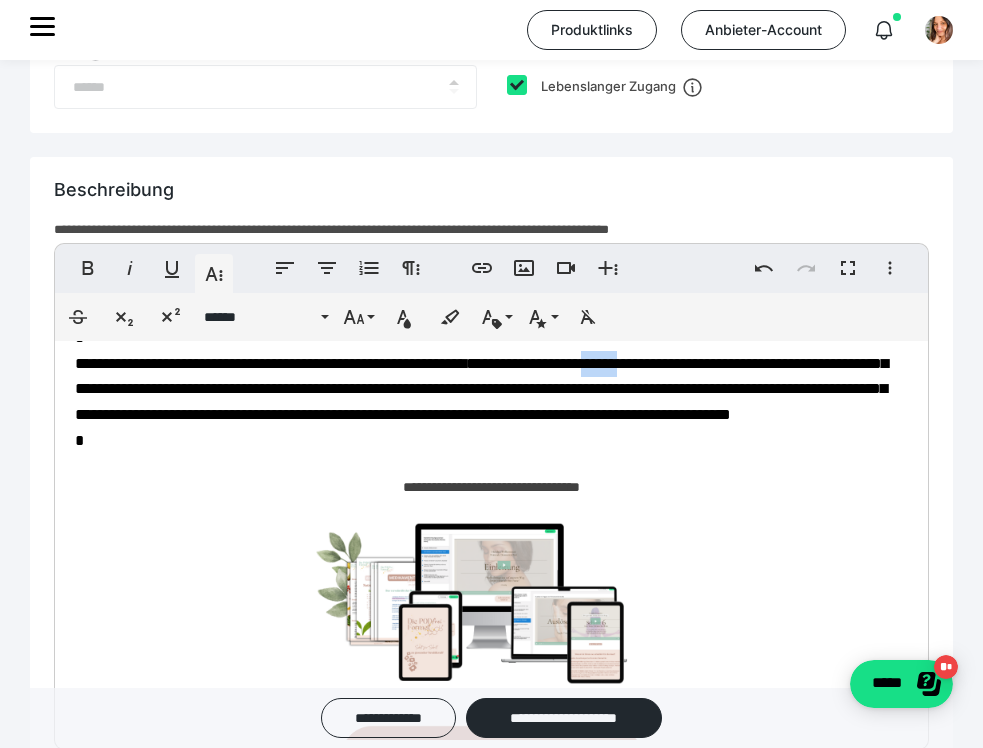 drag, startPoint x: 799, startPoint y: 411, endPoint x: 745, endPoint y: 409, distance: 54.037025 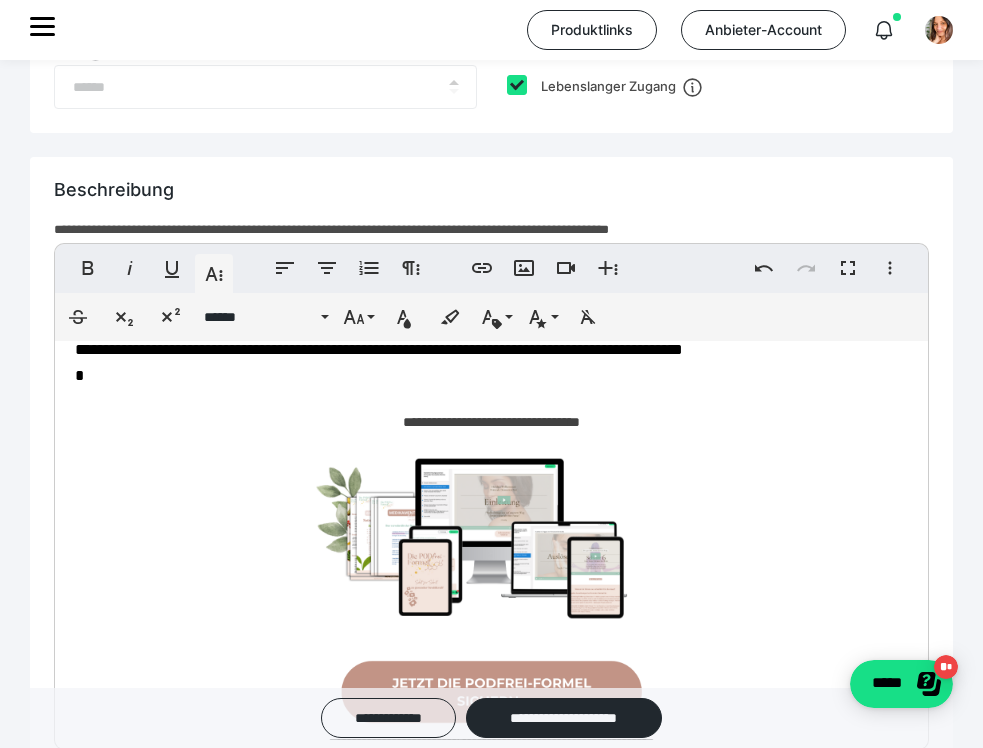 scroll, scrollTop: 178, scrollLeft: 0, axis: vertical 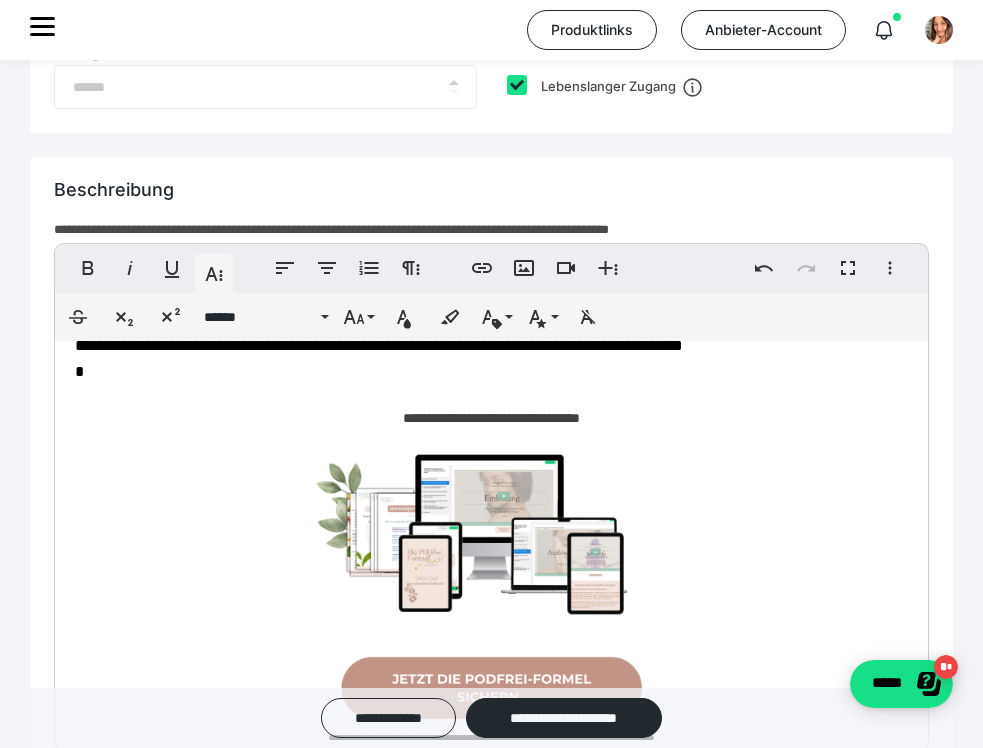 click on "**********" at bounding box center [487, 320] 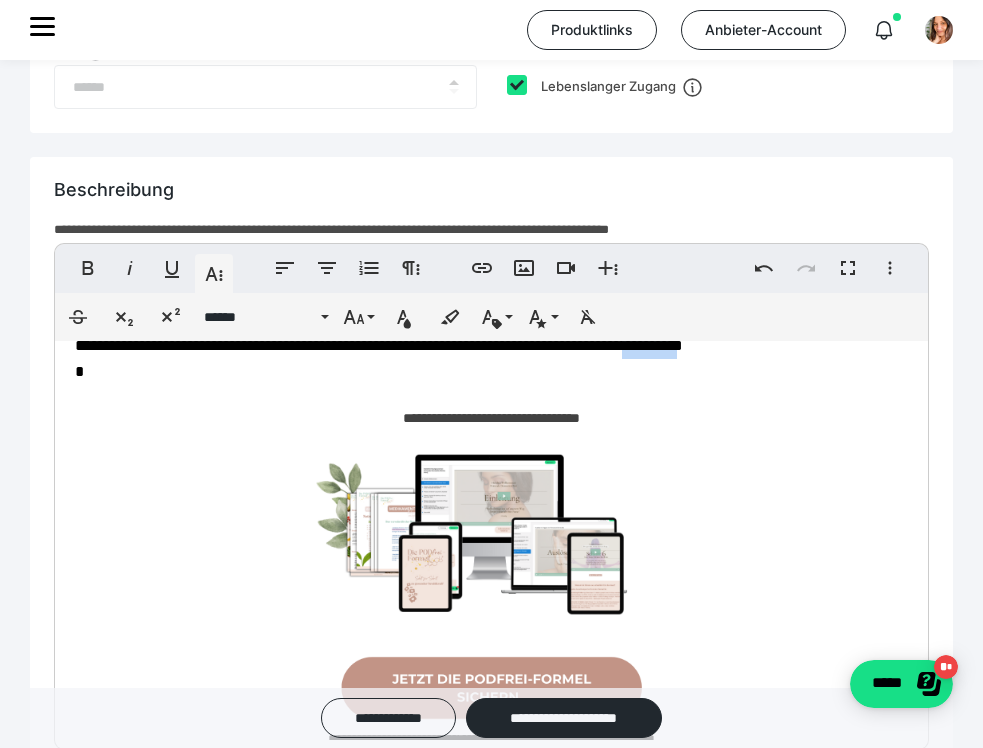 drag, startPoint x: 432, startPoint y: 418, endPoint x: 356, endPoint y: 420, distance: 76.02631 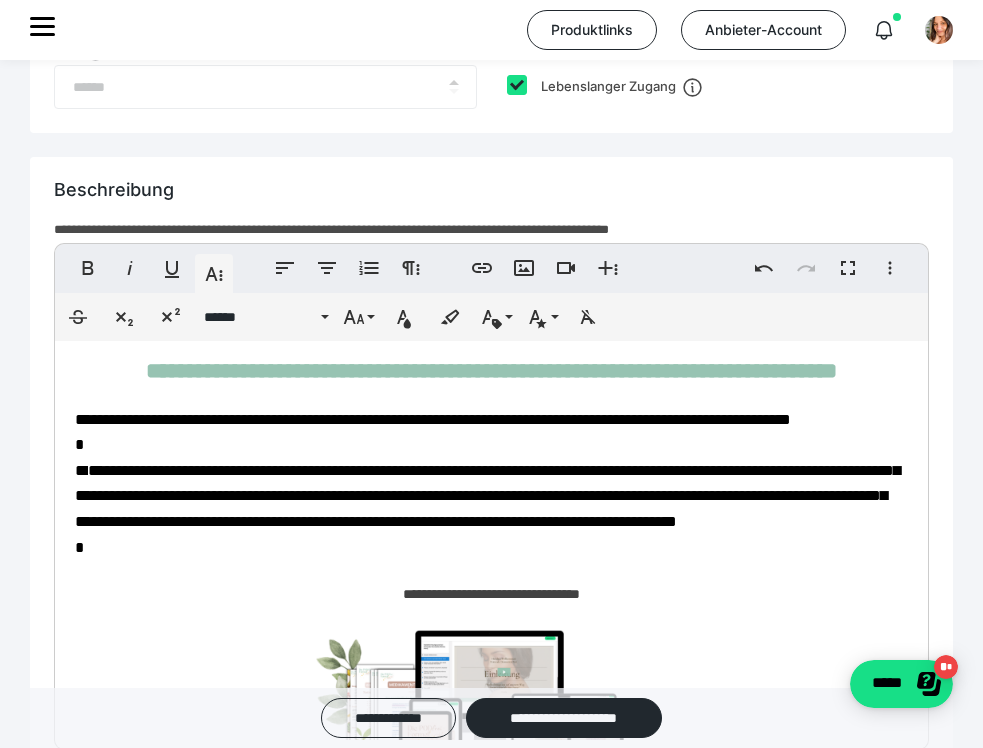 scroll, scrollTop: 9, scrollLeft: 0, axis: vertical 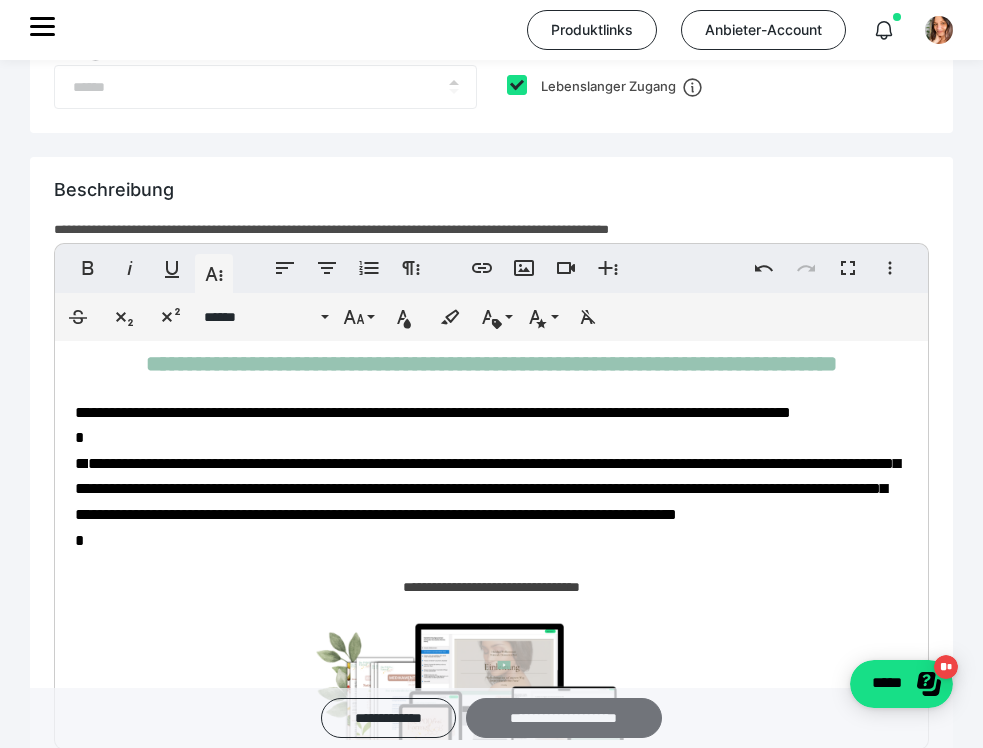 click on "**********" at bounding box center [564, 718] 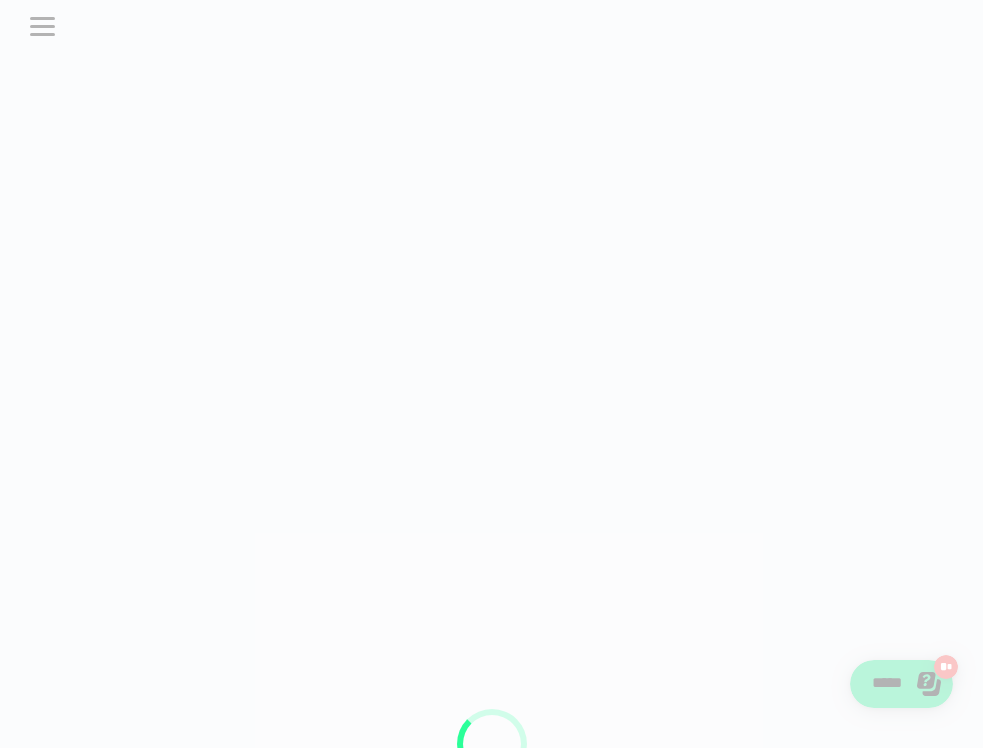 scroll, scrollTop: 0, scrollLeft: 0, axis: both 